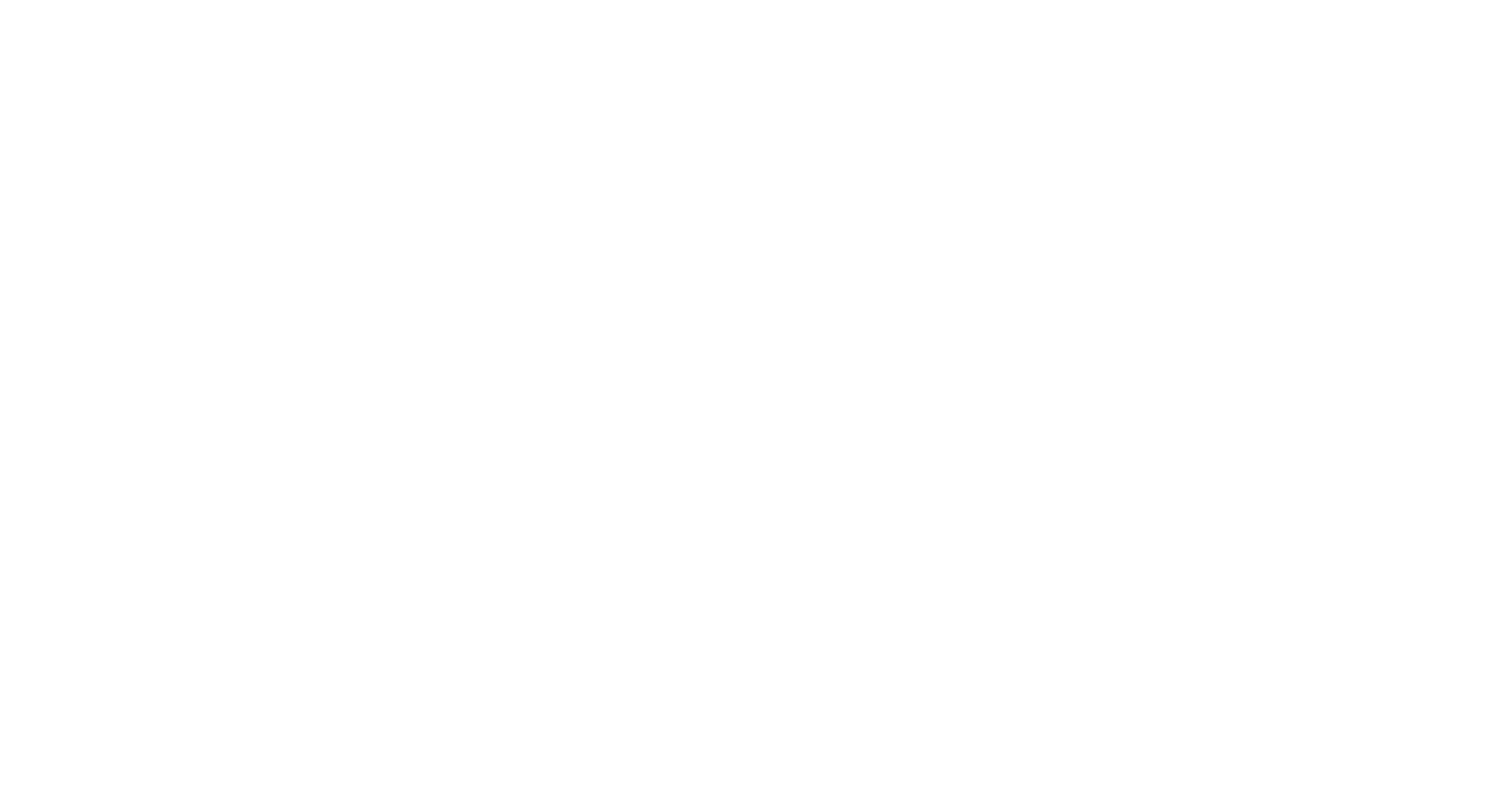 scroll, scrollTop: 0, scrollLeft: 0, axis: both 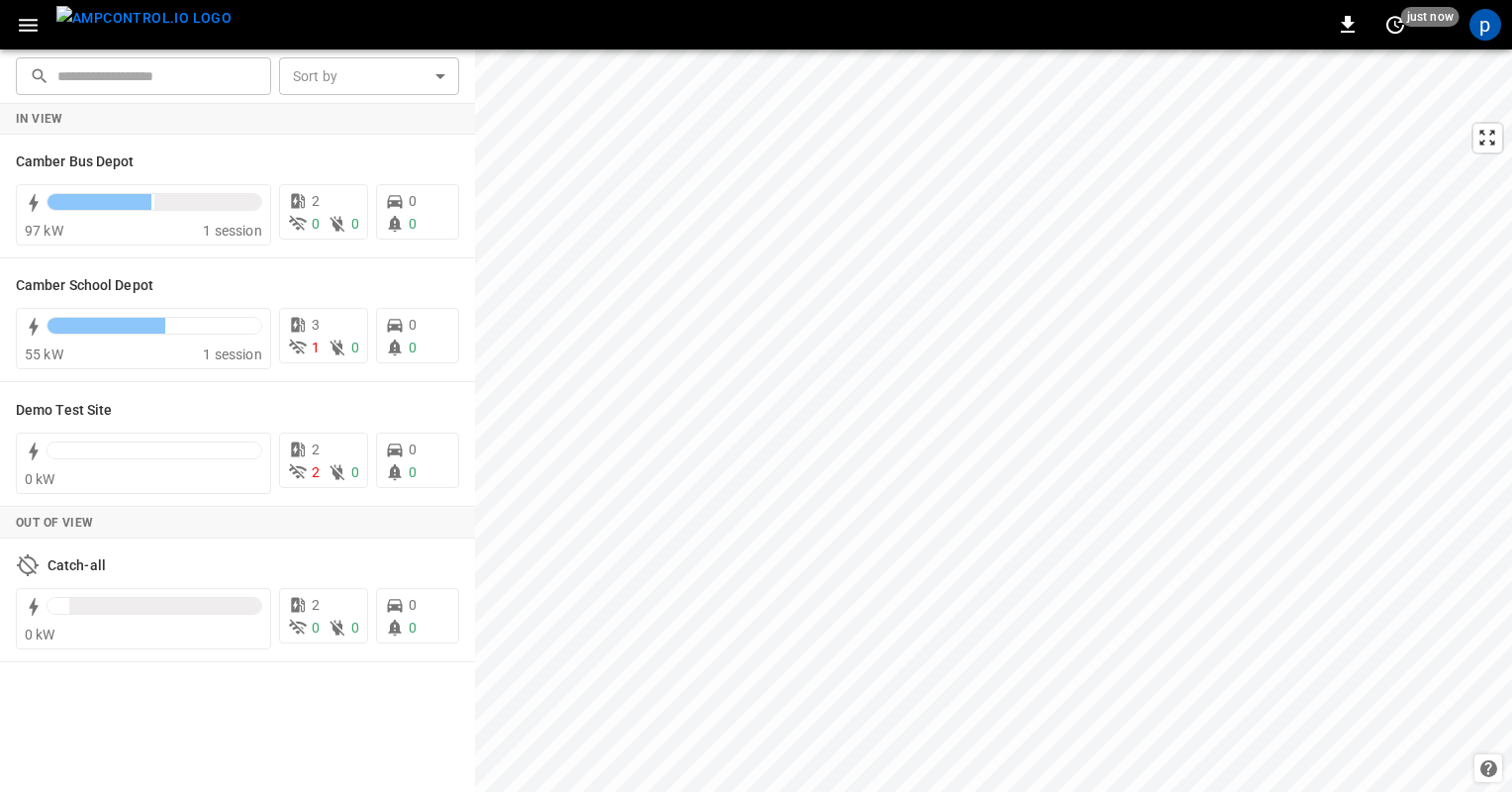 click 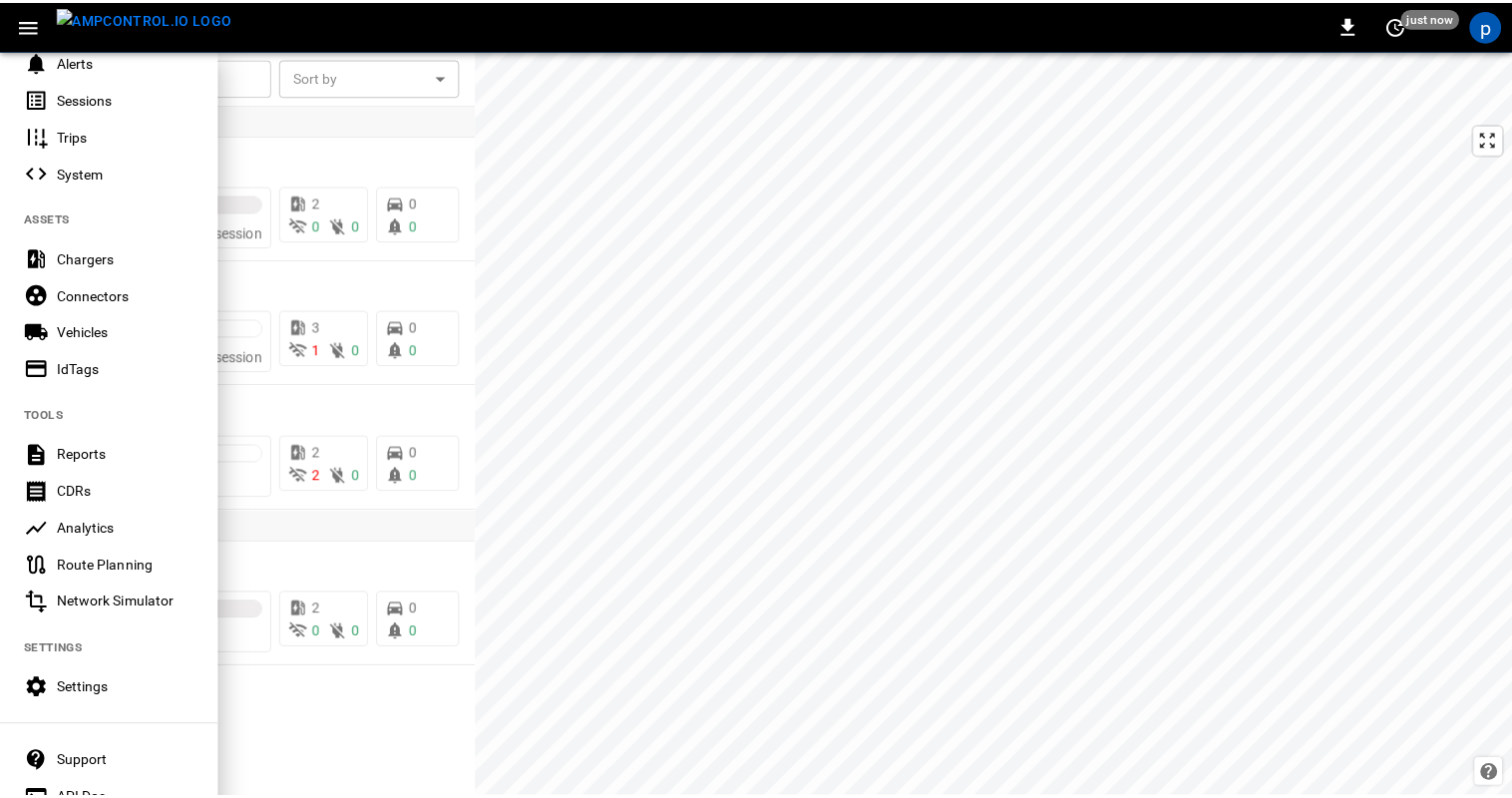 scroll, scrollTop: 374, scrollLeft: 0, axis: vertical 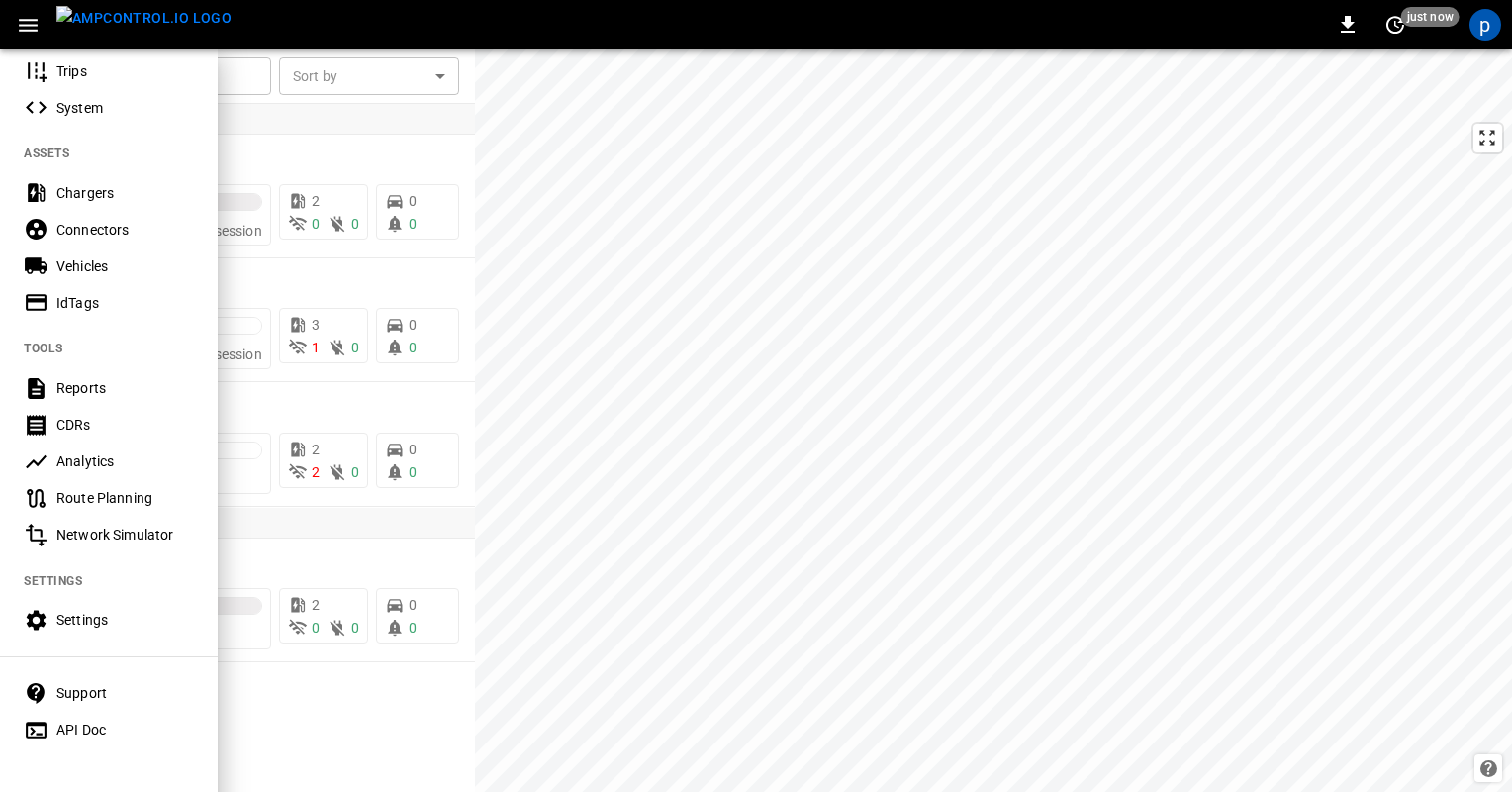 click on "Settings" at bounding box center [125, 620] 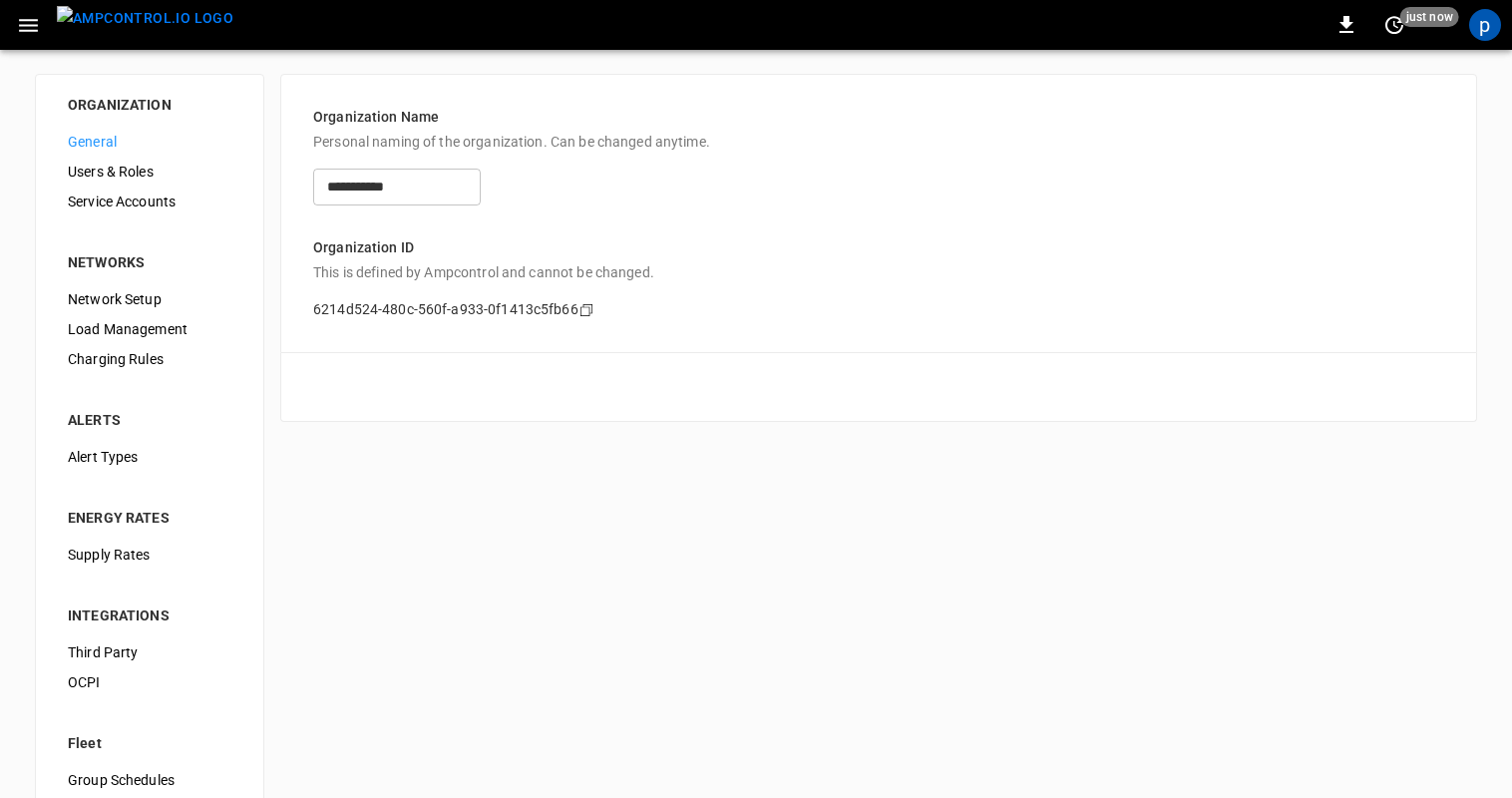 click on "Network Setup" at bounding box center [150, 299] 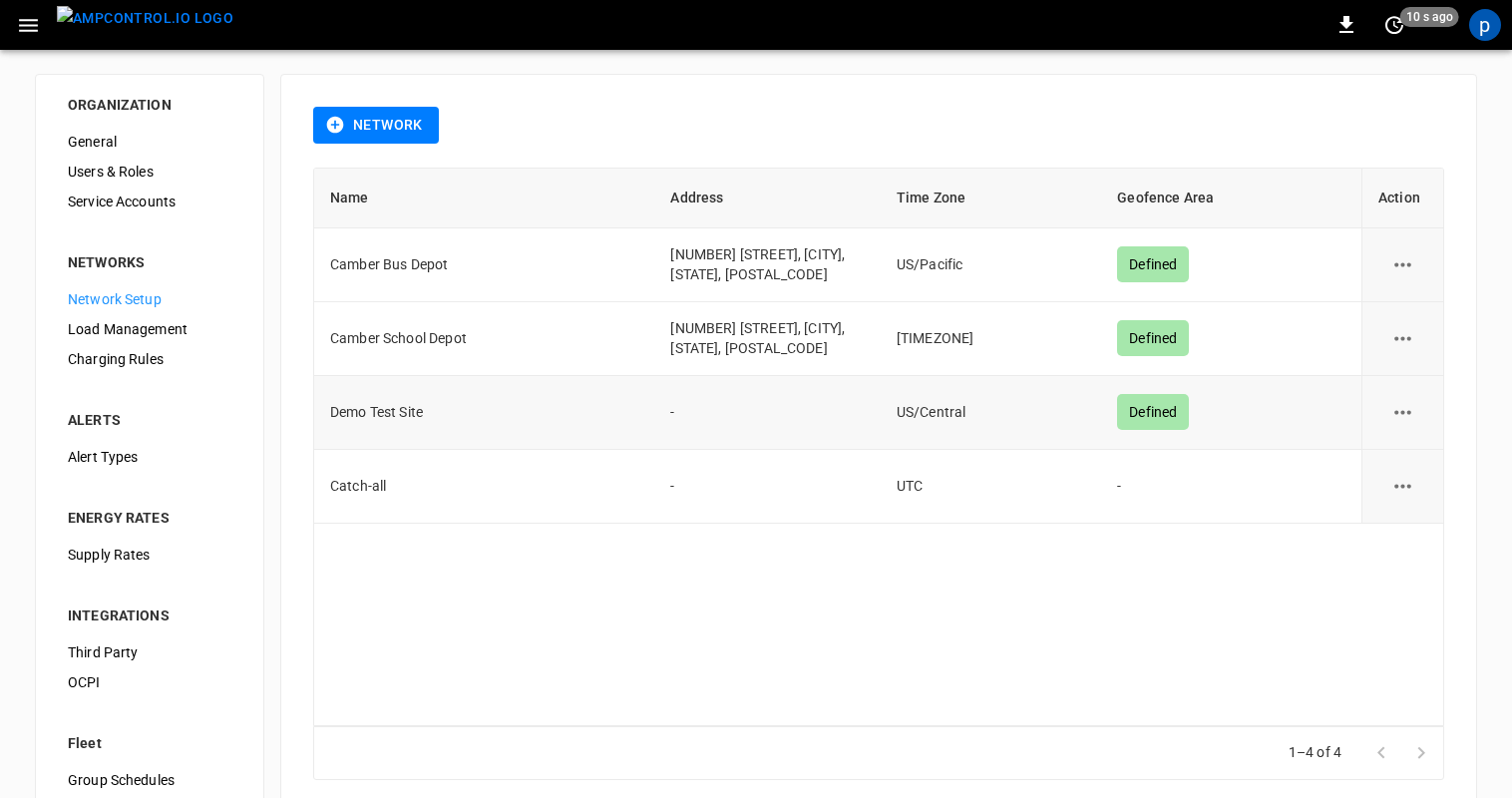 click 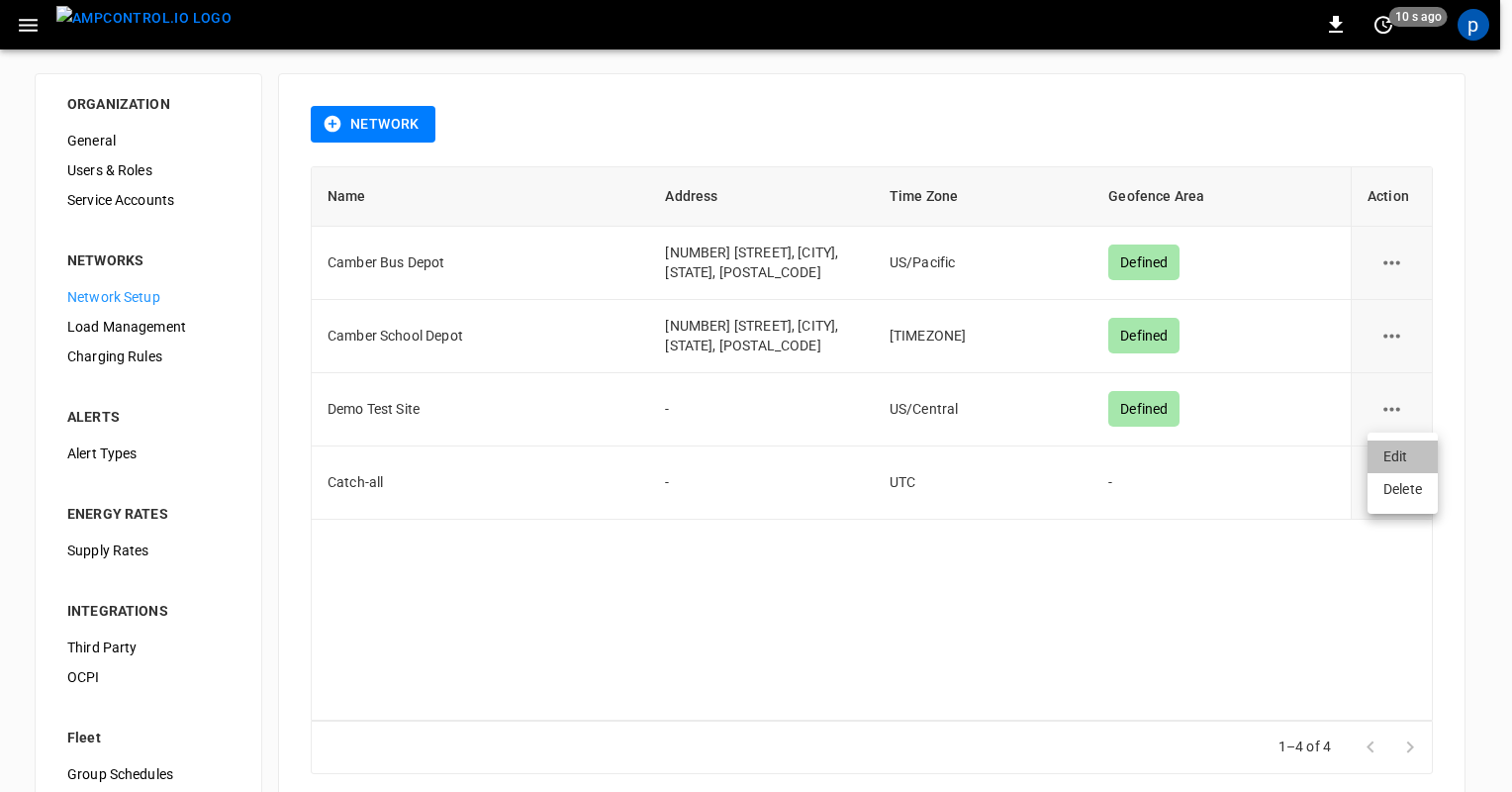 click on "Edit" at bounding box center [1402, 456] 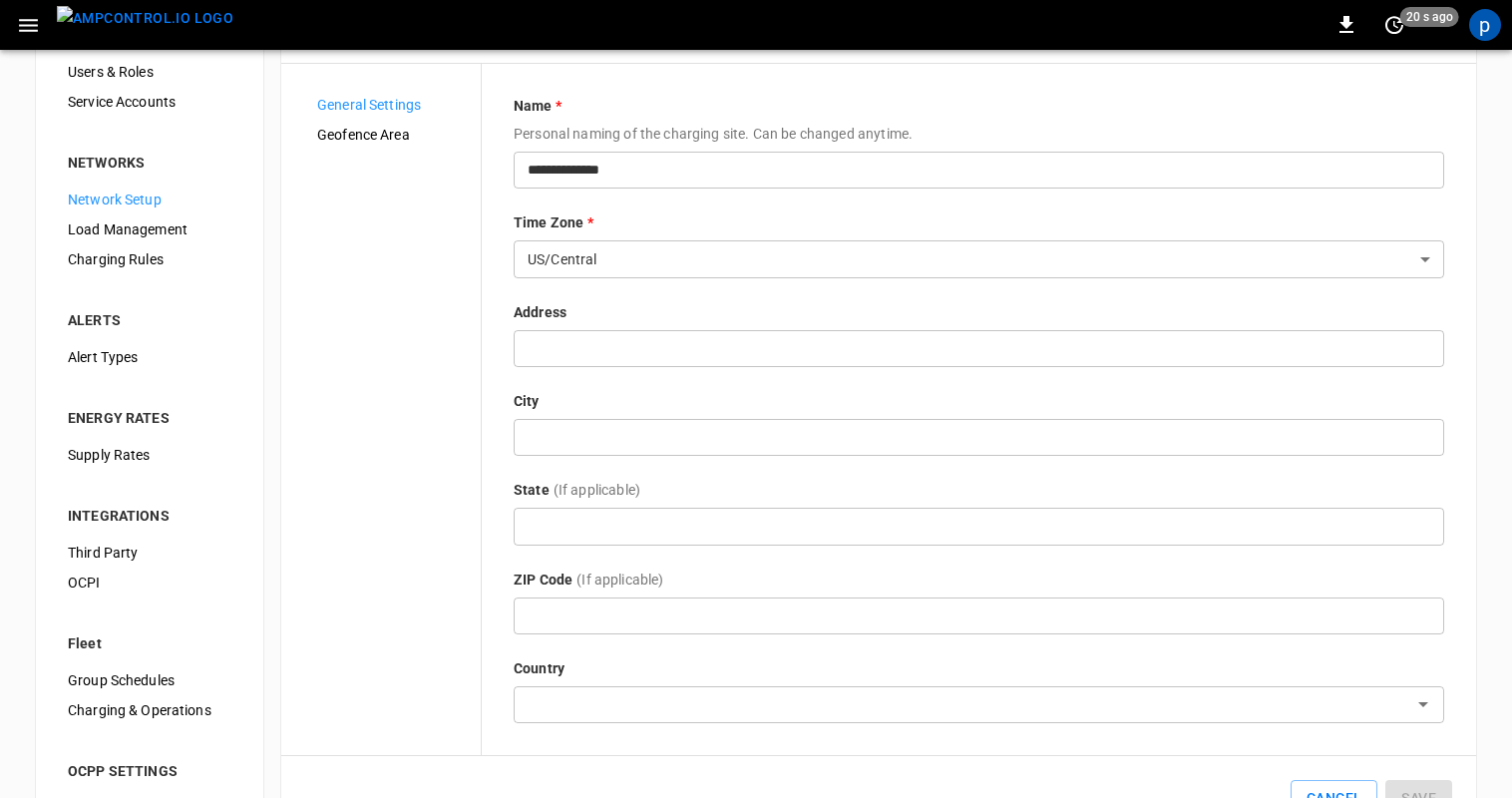 scroll, scrollTop: 0, scrollLeft: 0, axis: both 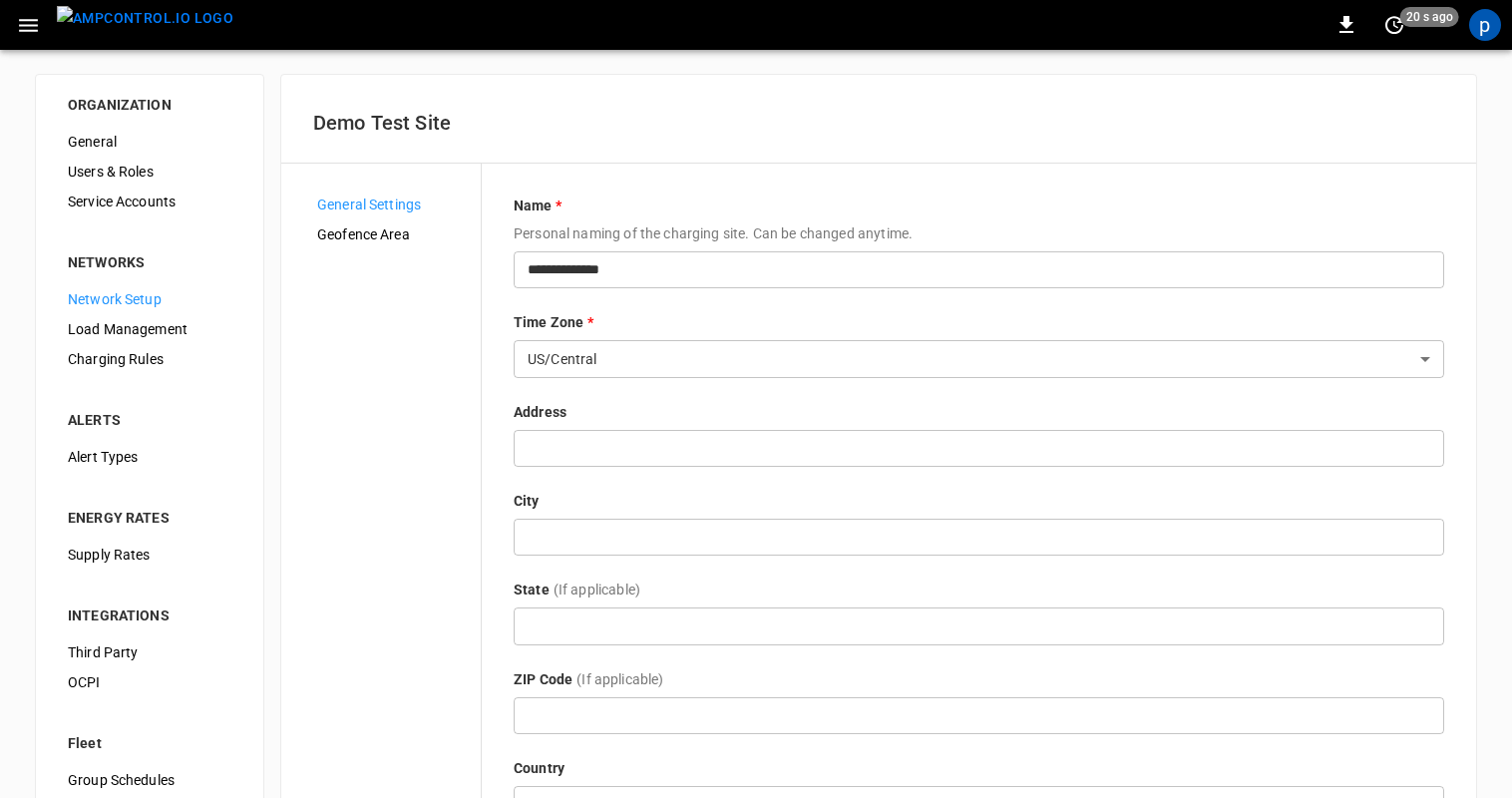 click on "Load Management" at bounding box center [150, 329] 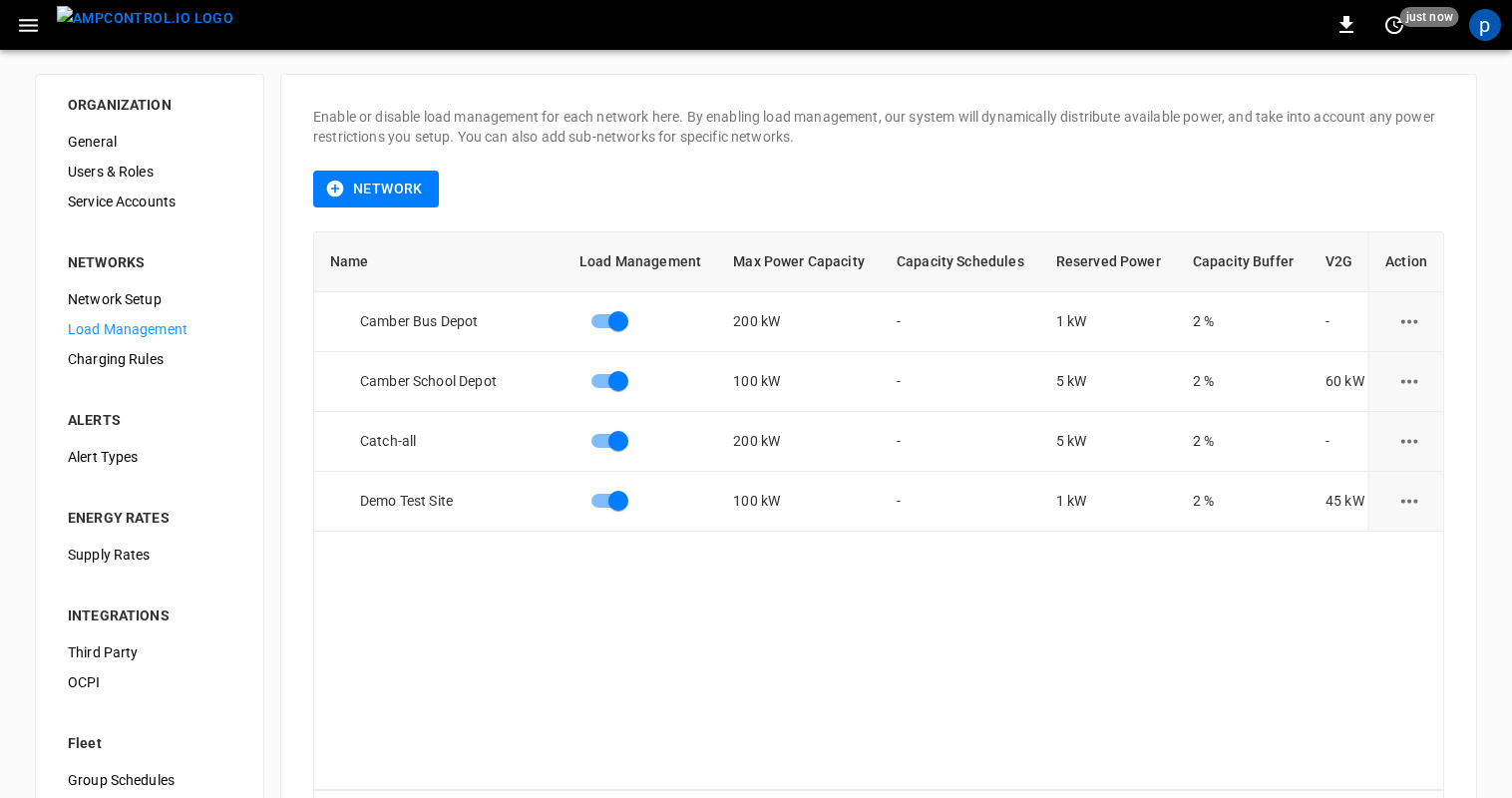 scroll, scrollTop: 0, scrollLeft: 0, axis: both 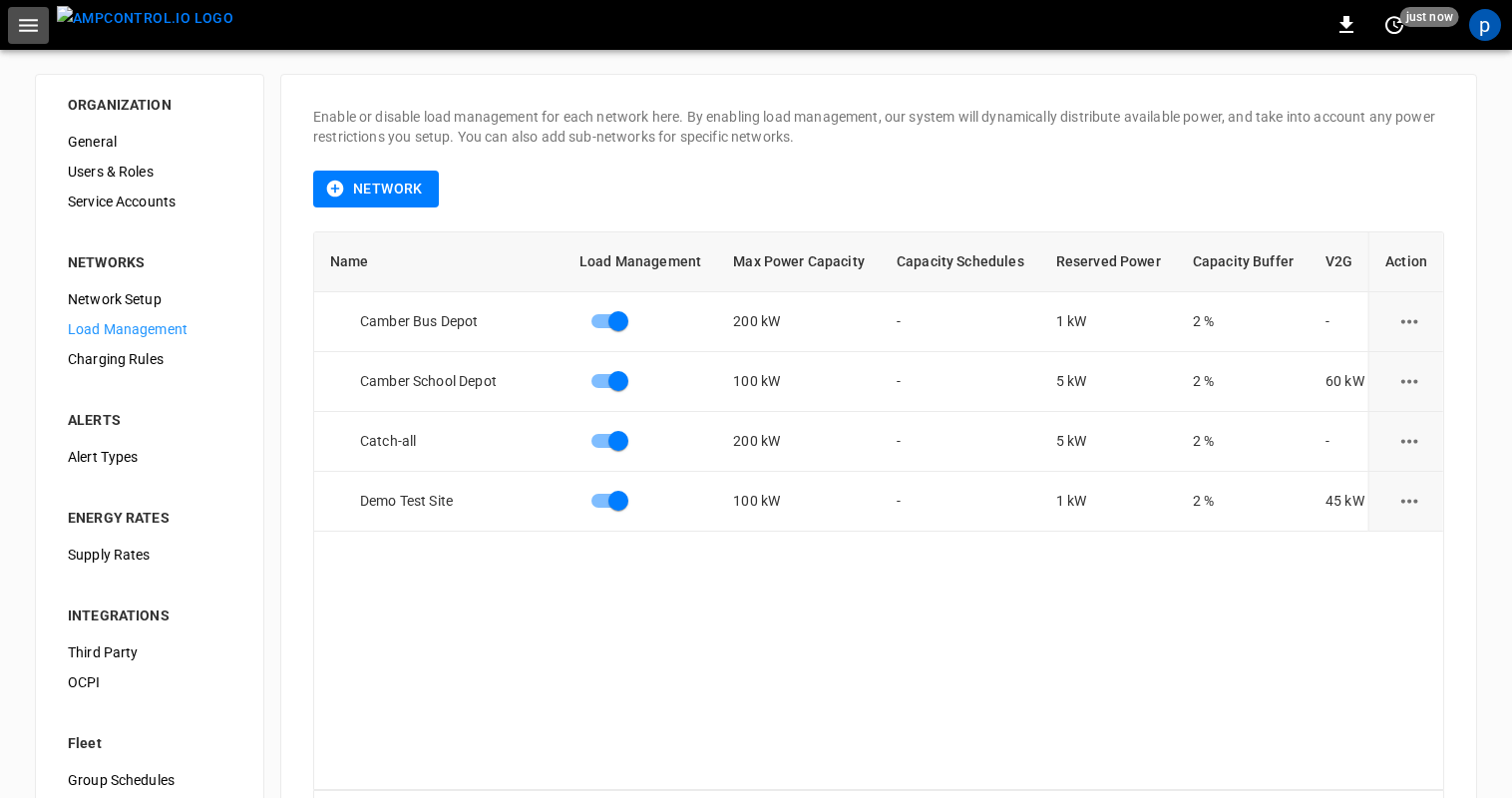 click 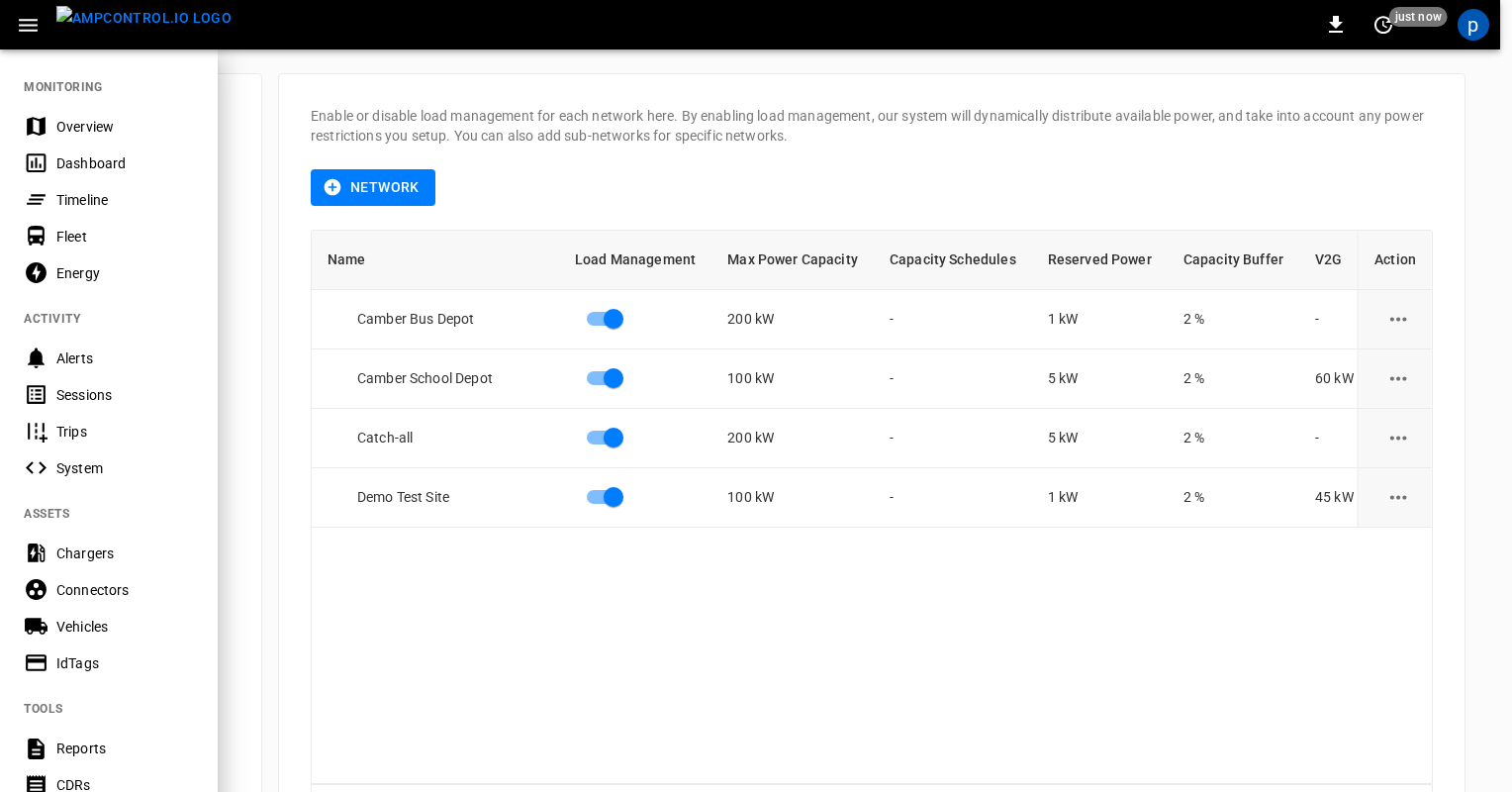 click on "Vehicles" at bounding box center [125, 627] 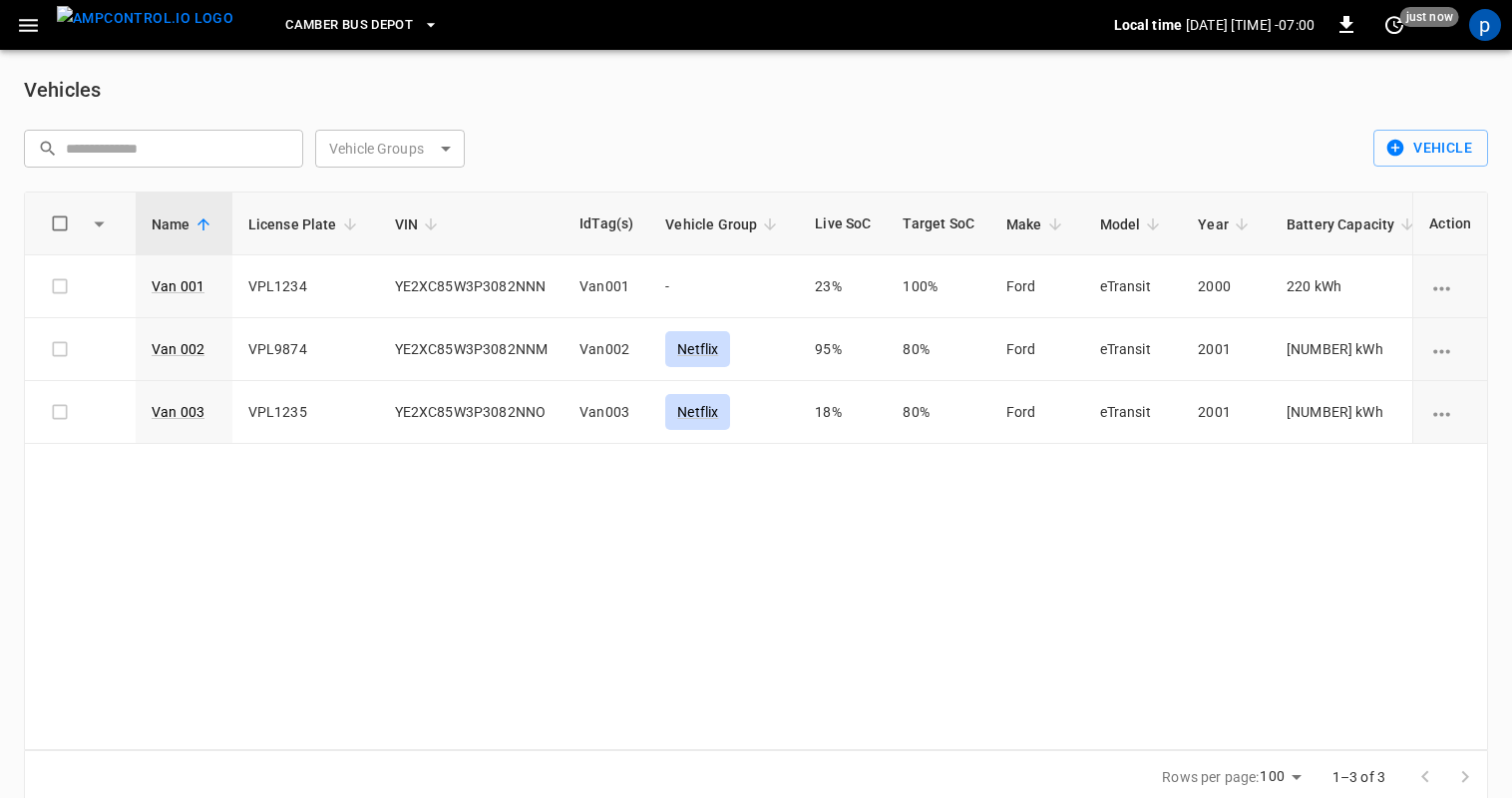 click 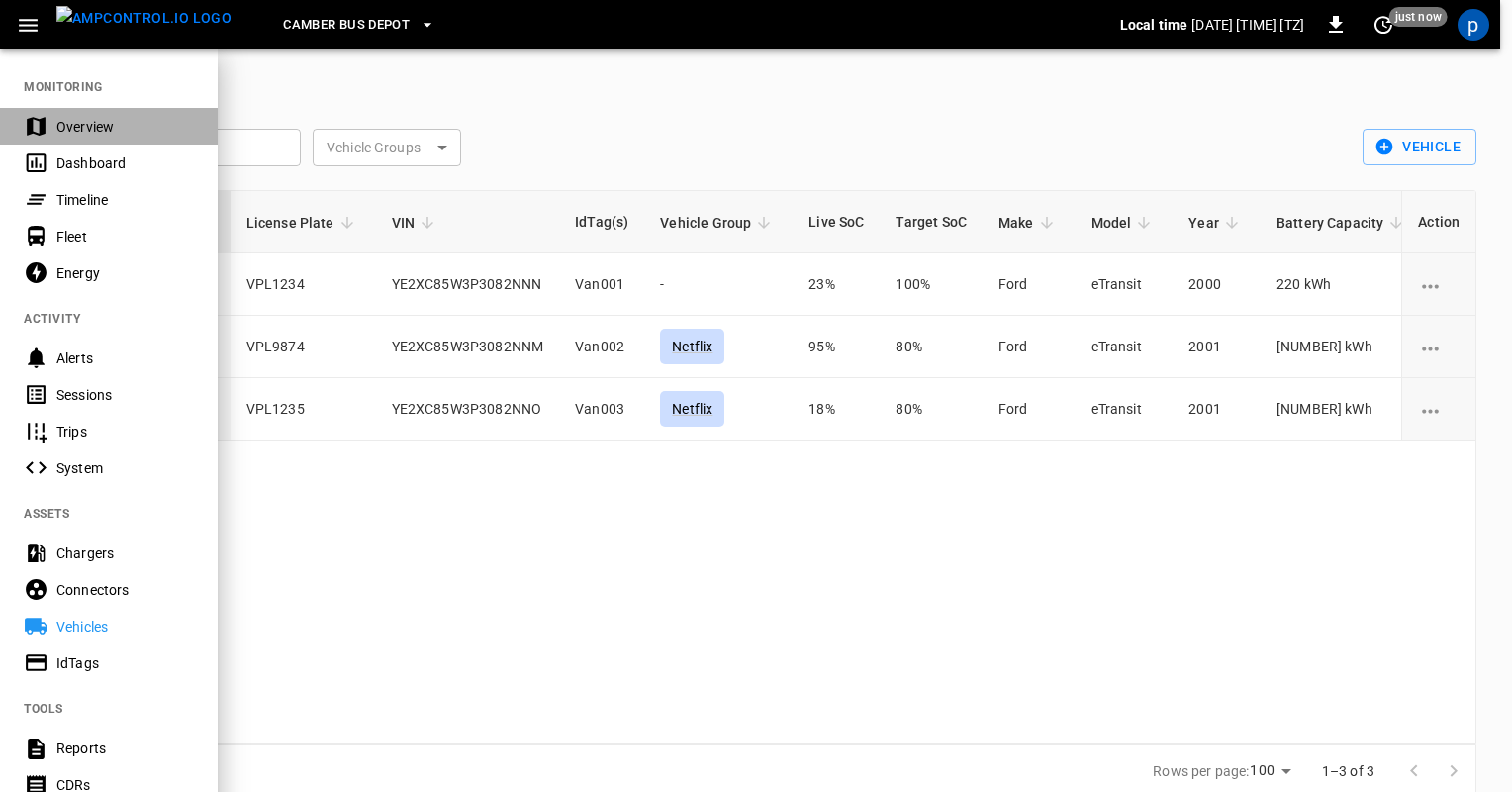 click on "Overview" at bounding box center [125, 127] 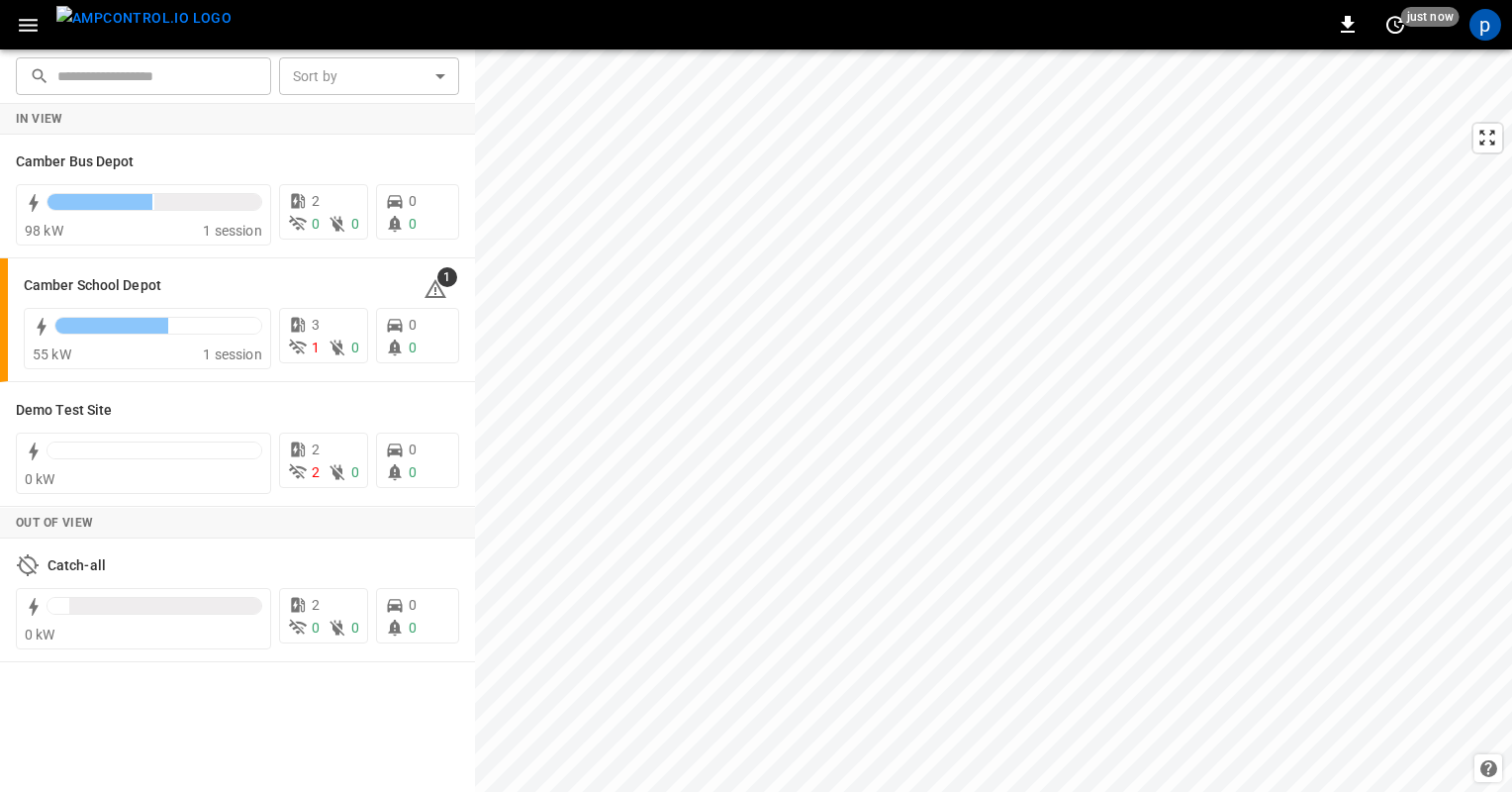 type 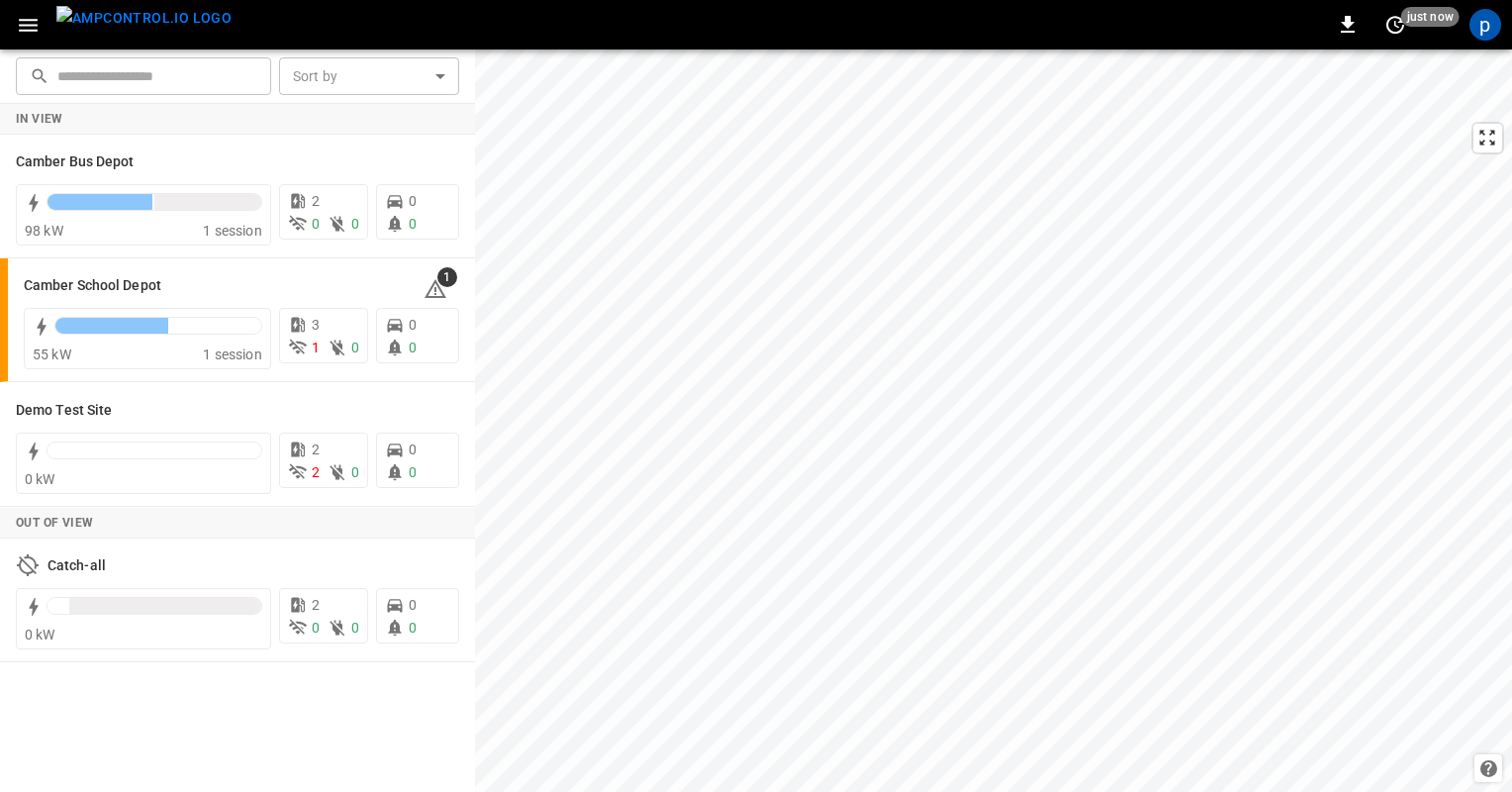 click at bounding box center [143, 18] 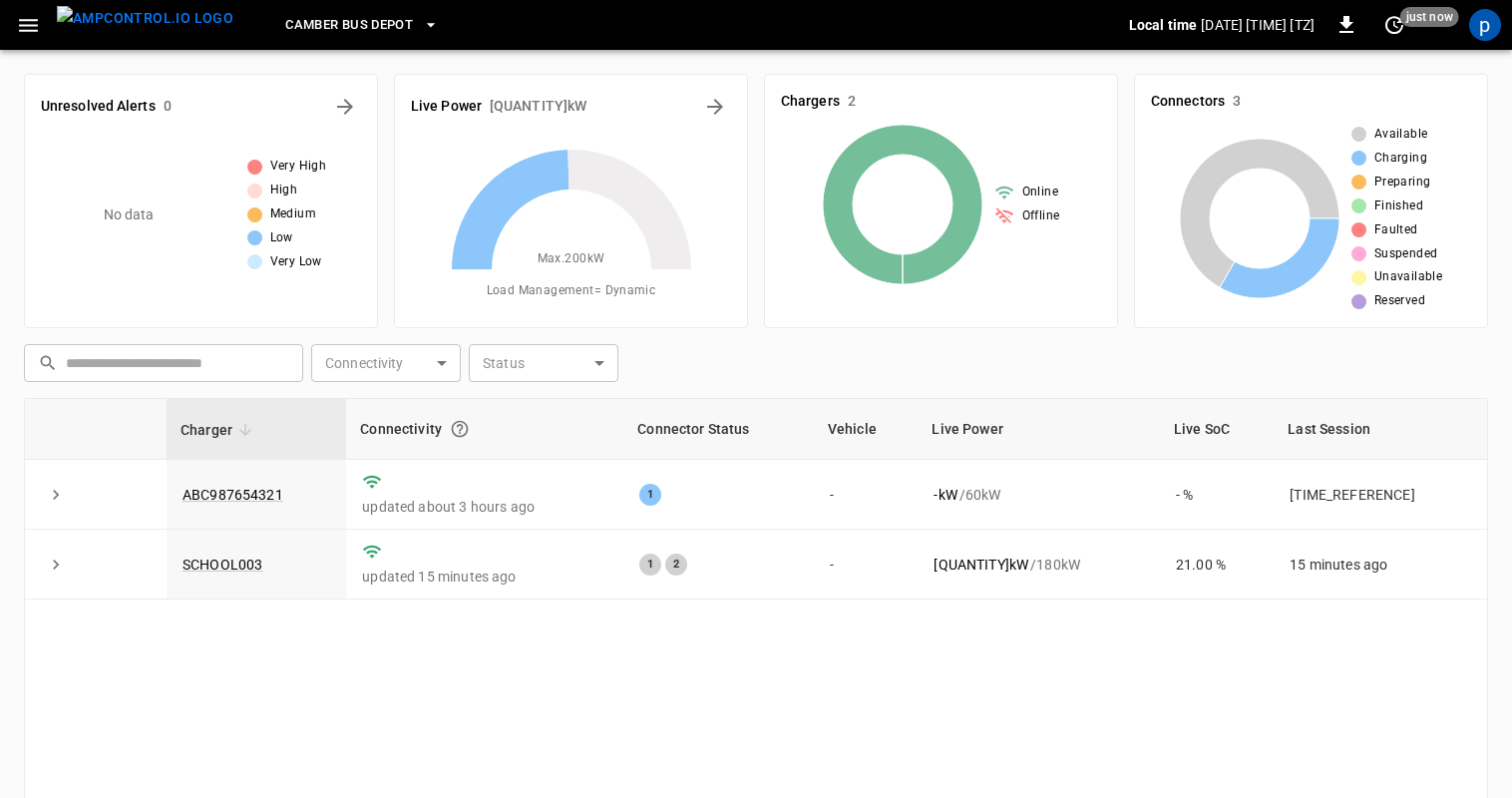 click on "Camber Bus Depot" at bounding box center [349, 25] 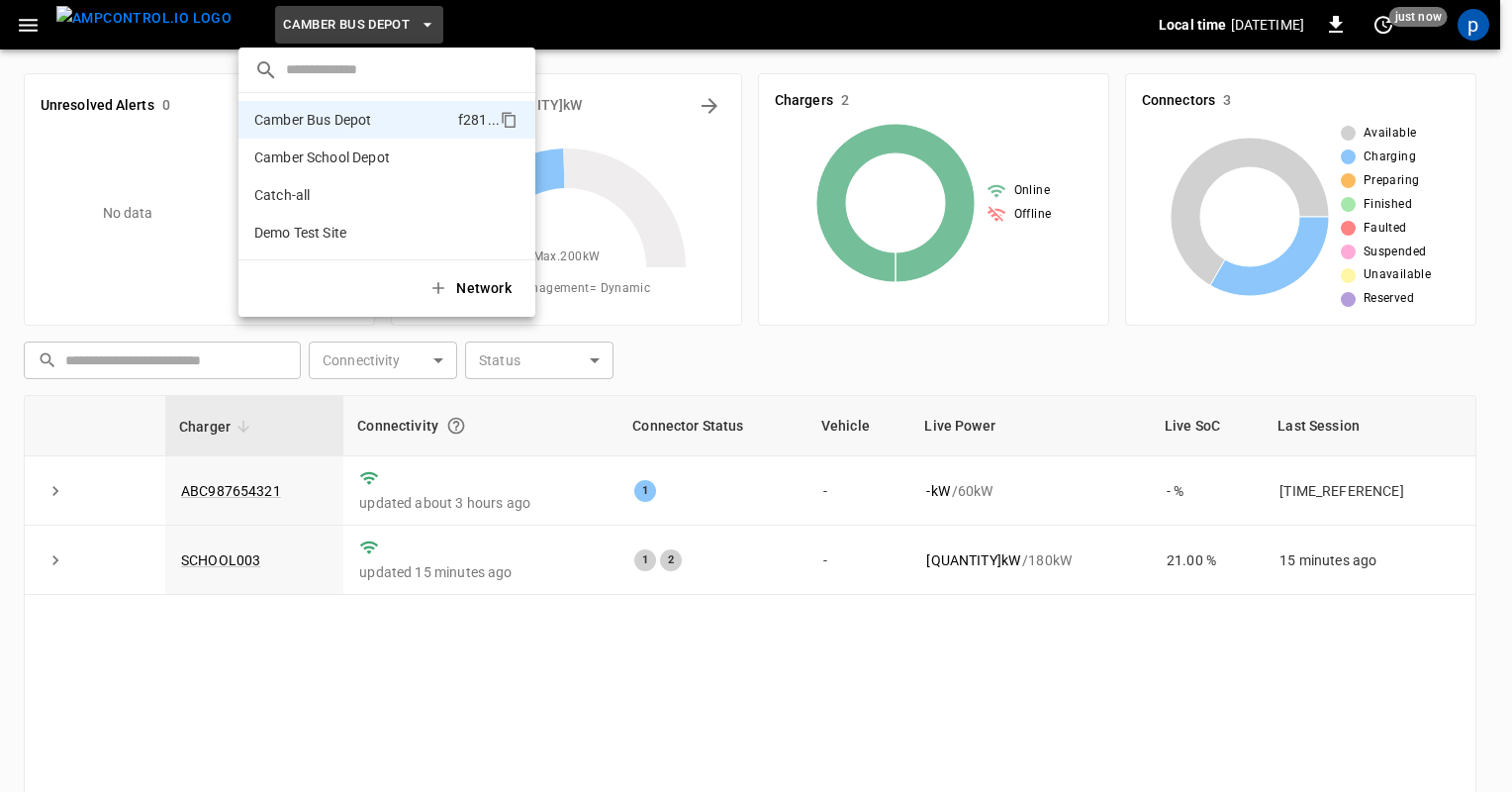 click at bounding box center [756, 396] 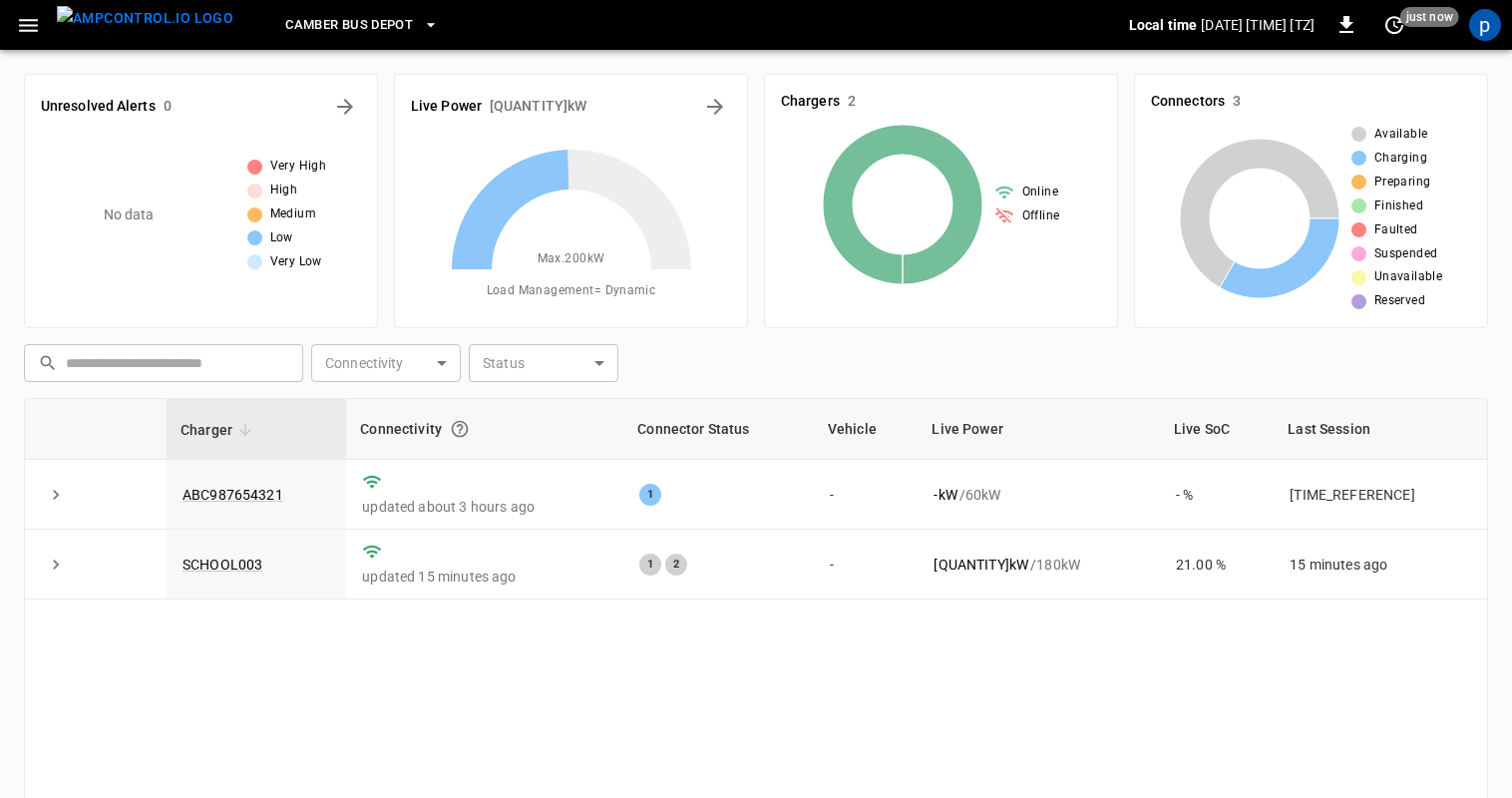 click 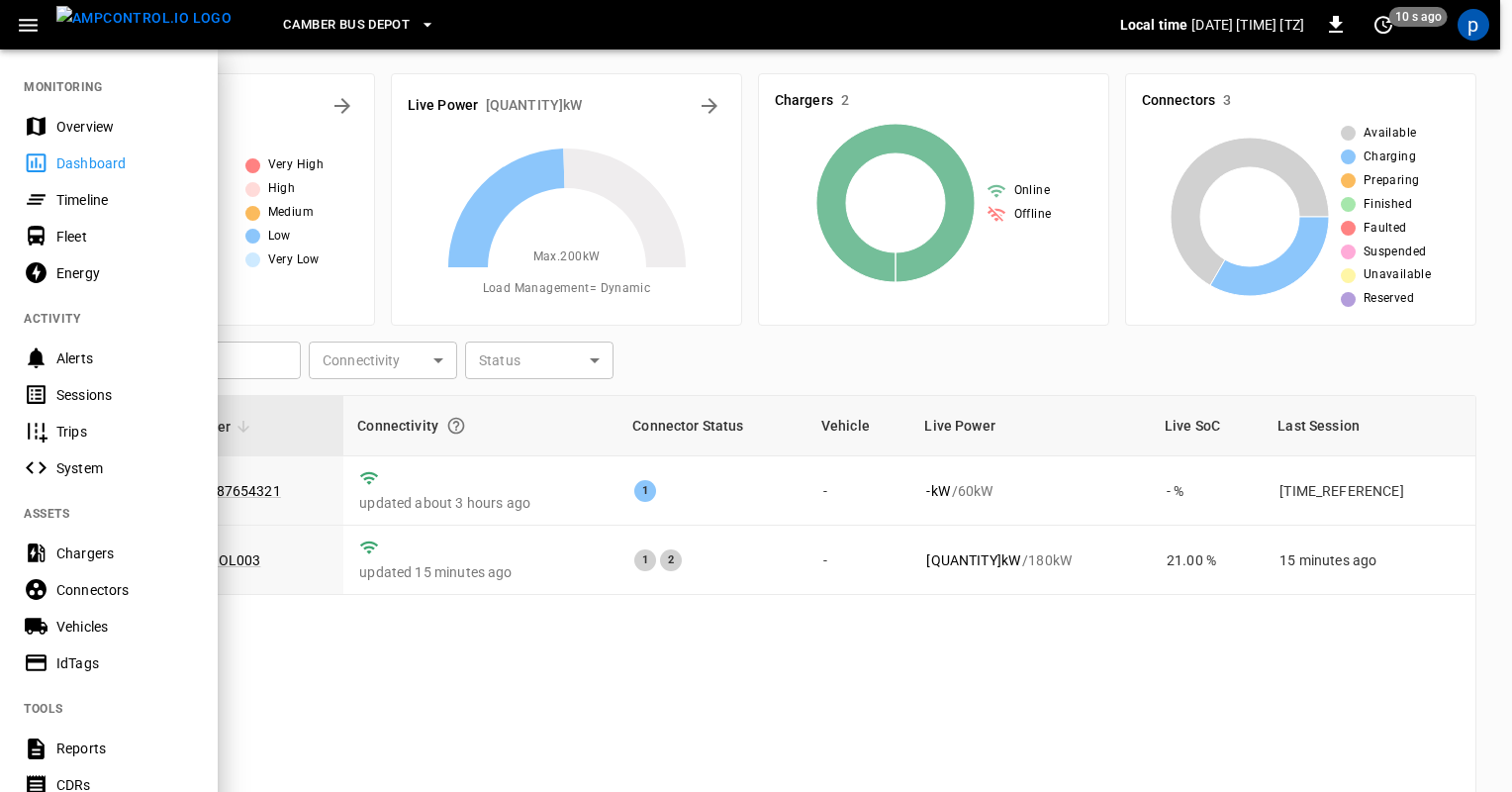 click at bounding box center (756, 396) 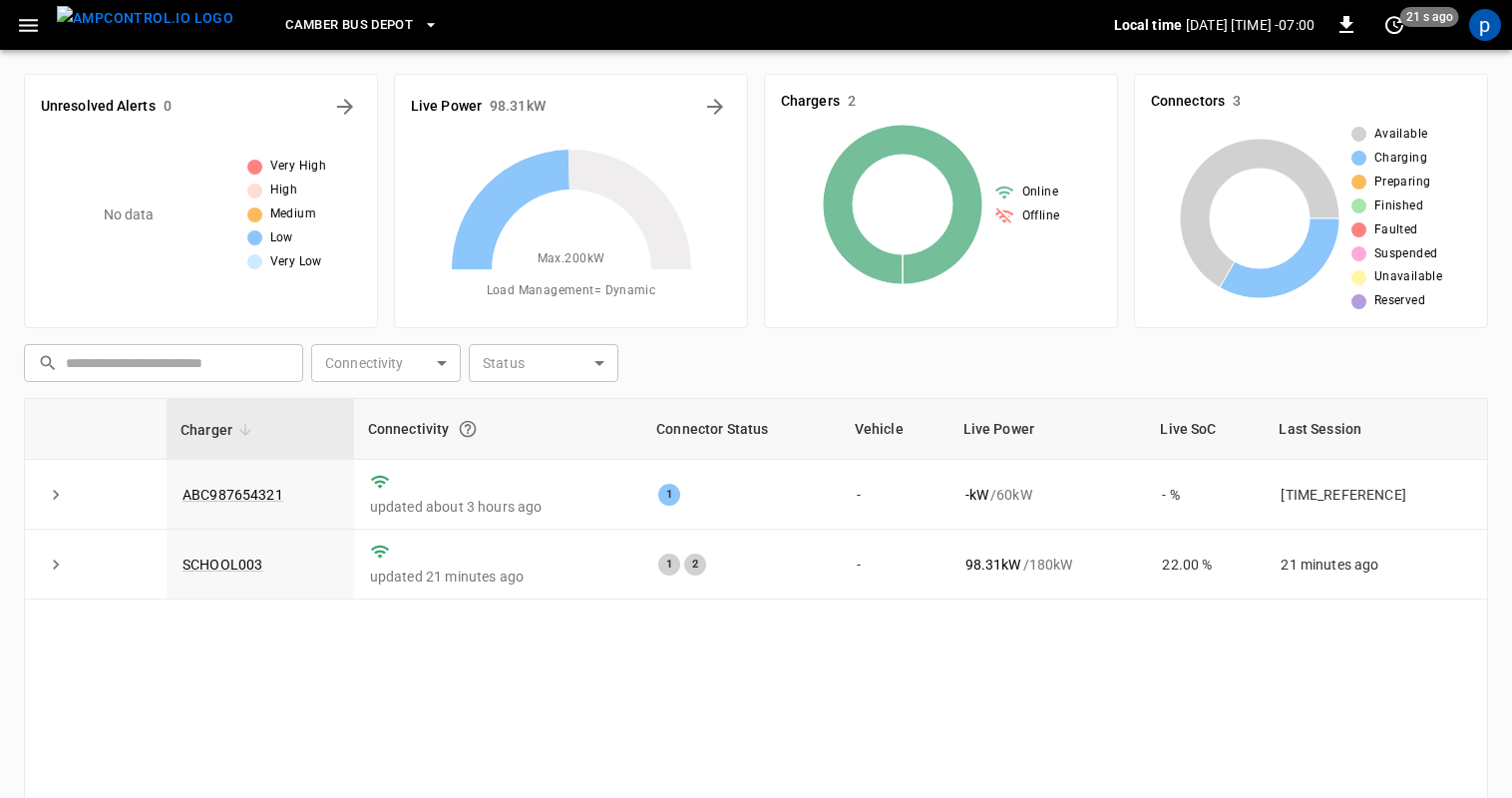 click 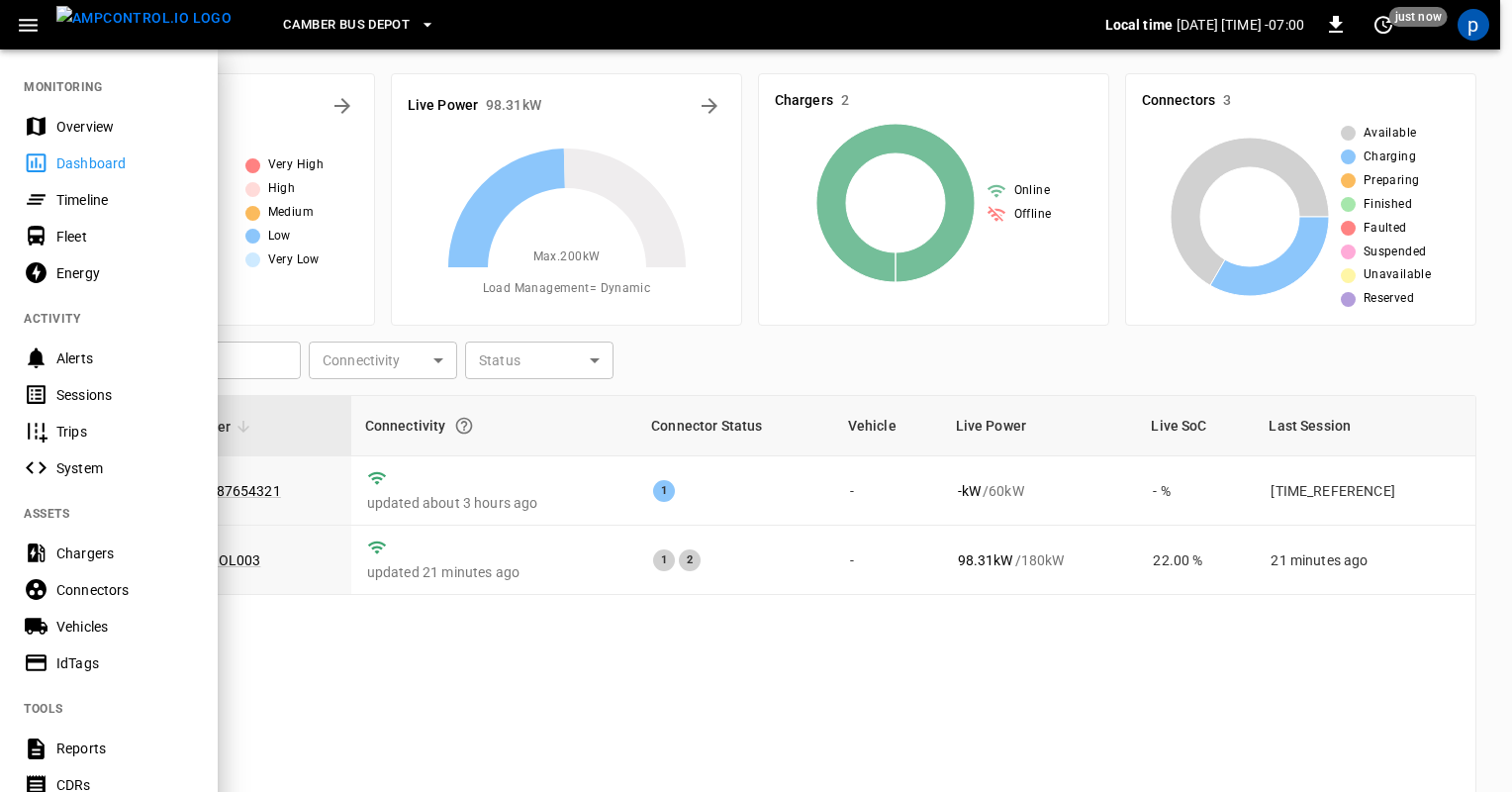 click on "Chargers" at bounding box center (125, 553) 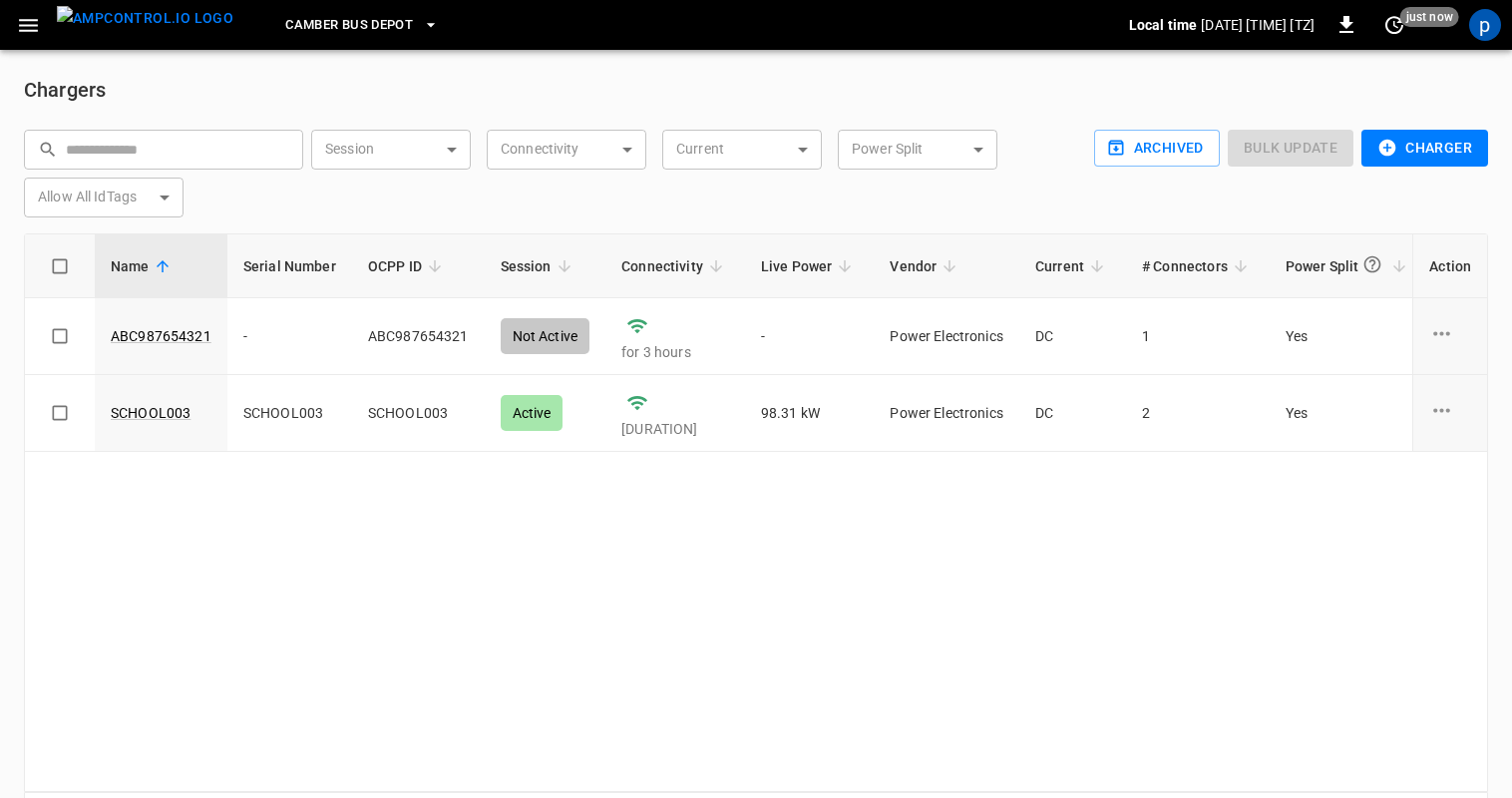 click on "Camber Bus Depot" at bounding box center [349, 25] 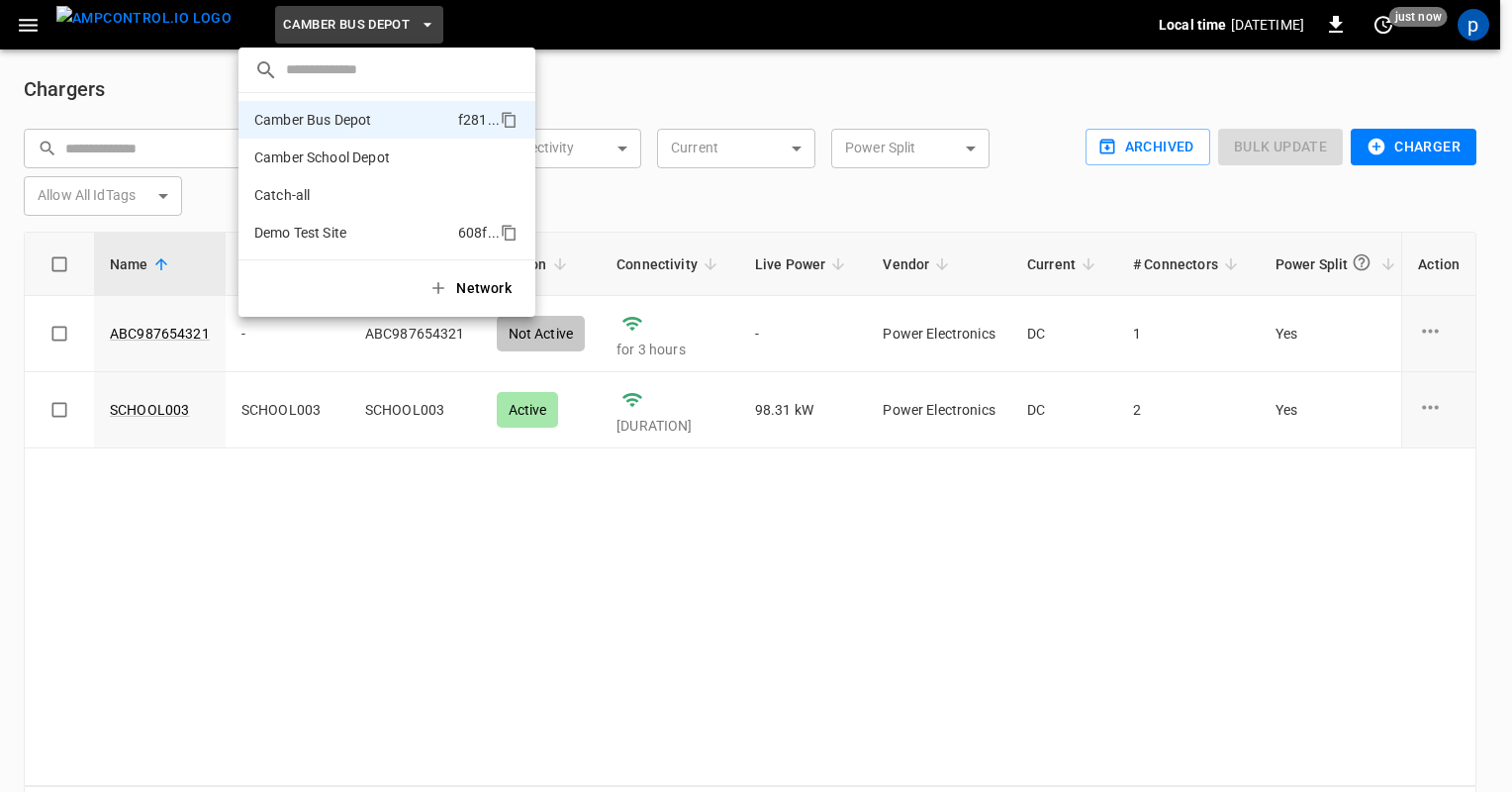 click on "Demo Test Site" at bounding box center [300, 233] 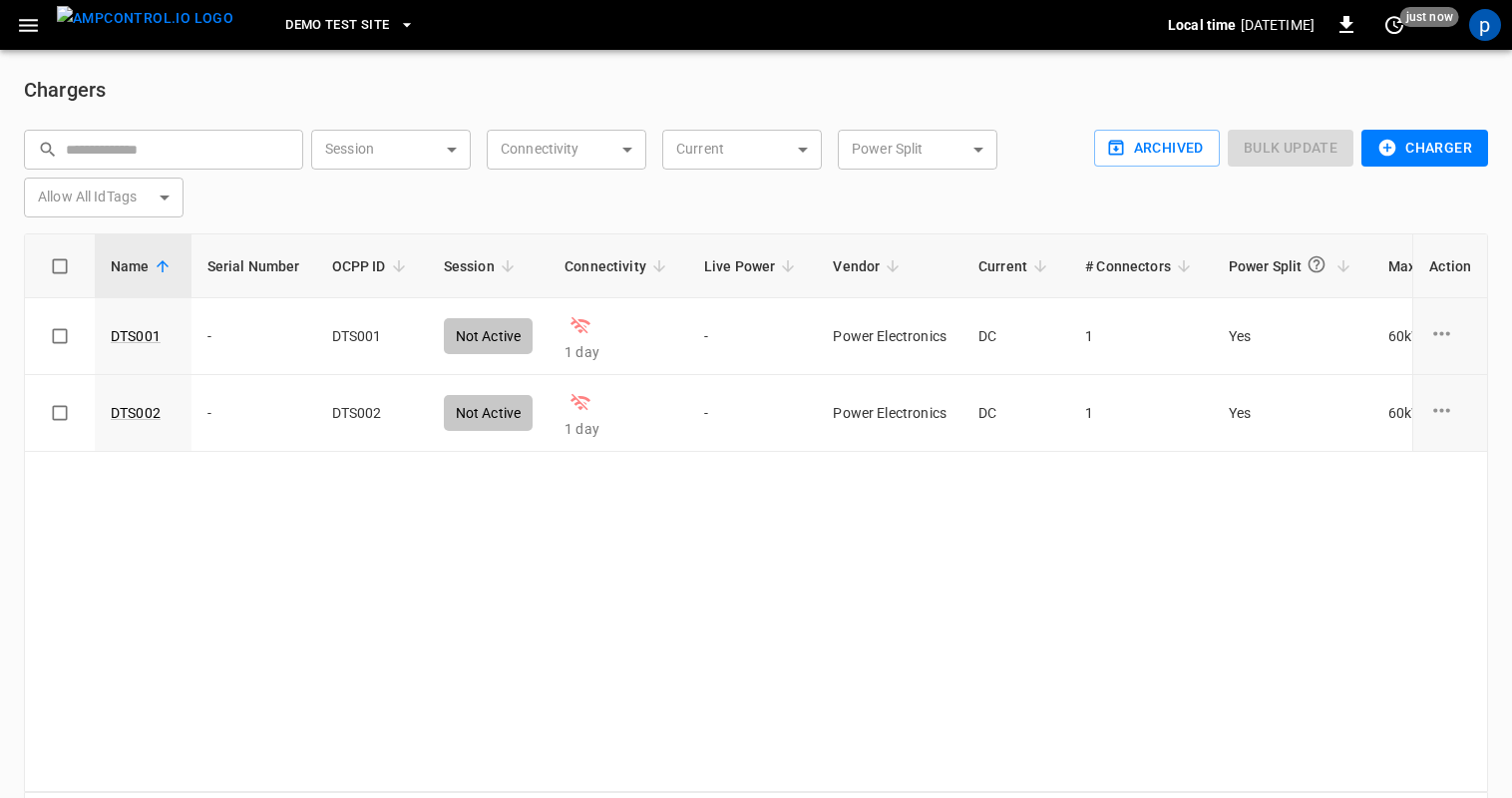 type 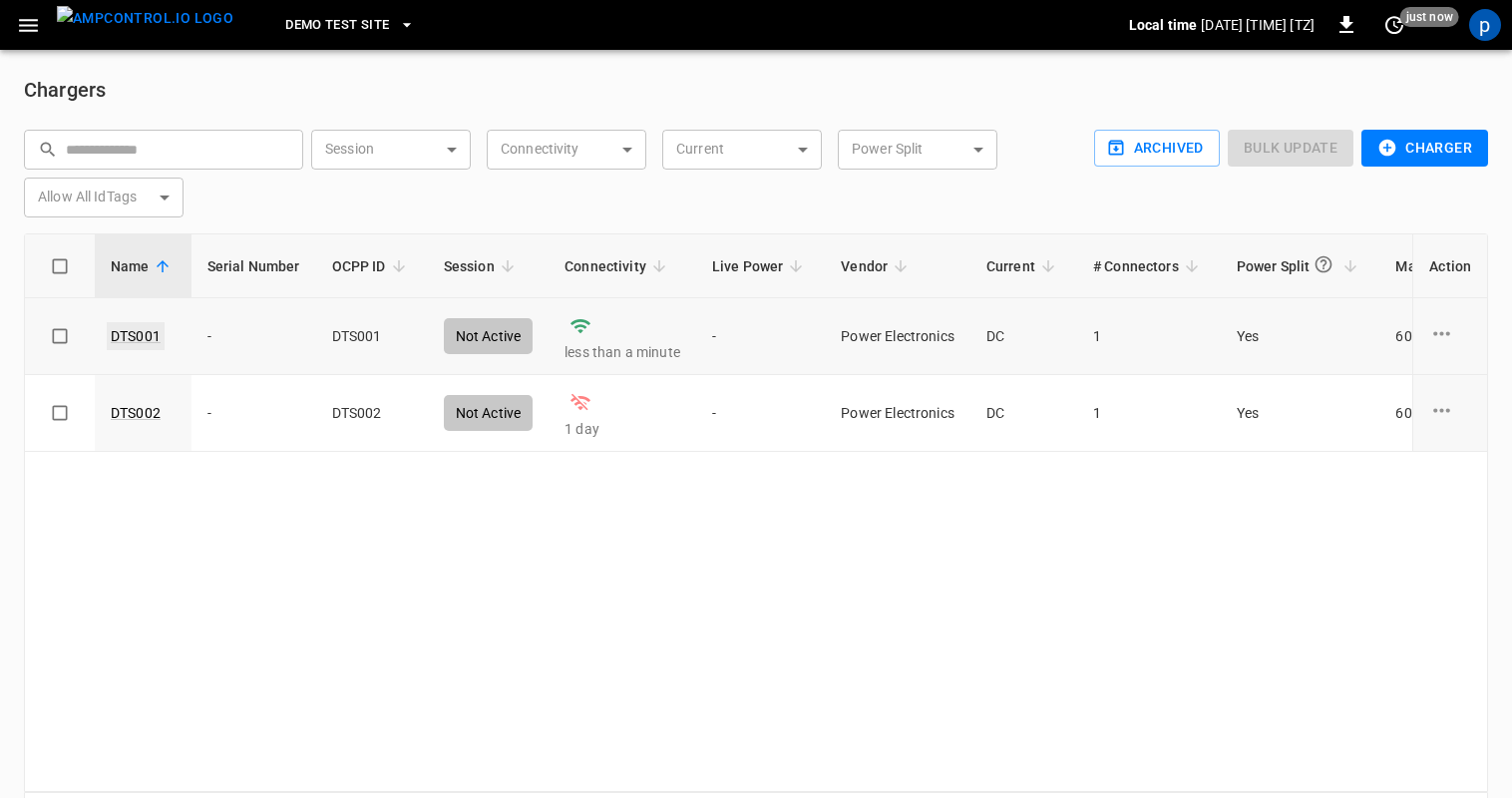 click on "DTS001" at bounding box center [136, 336] 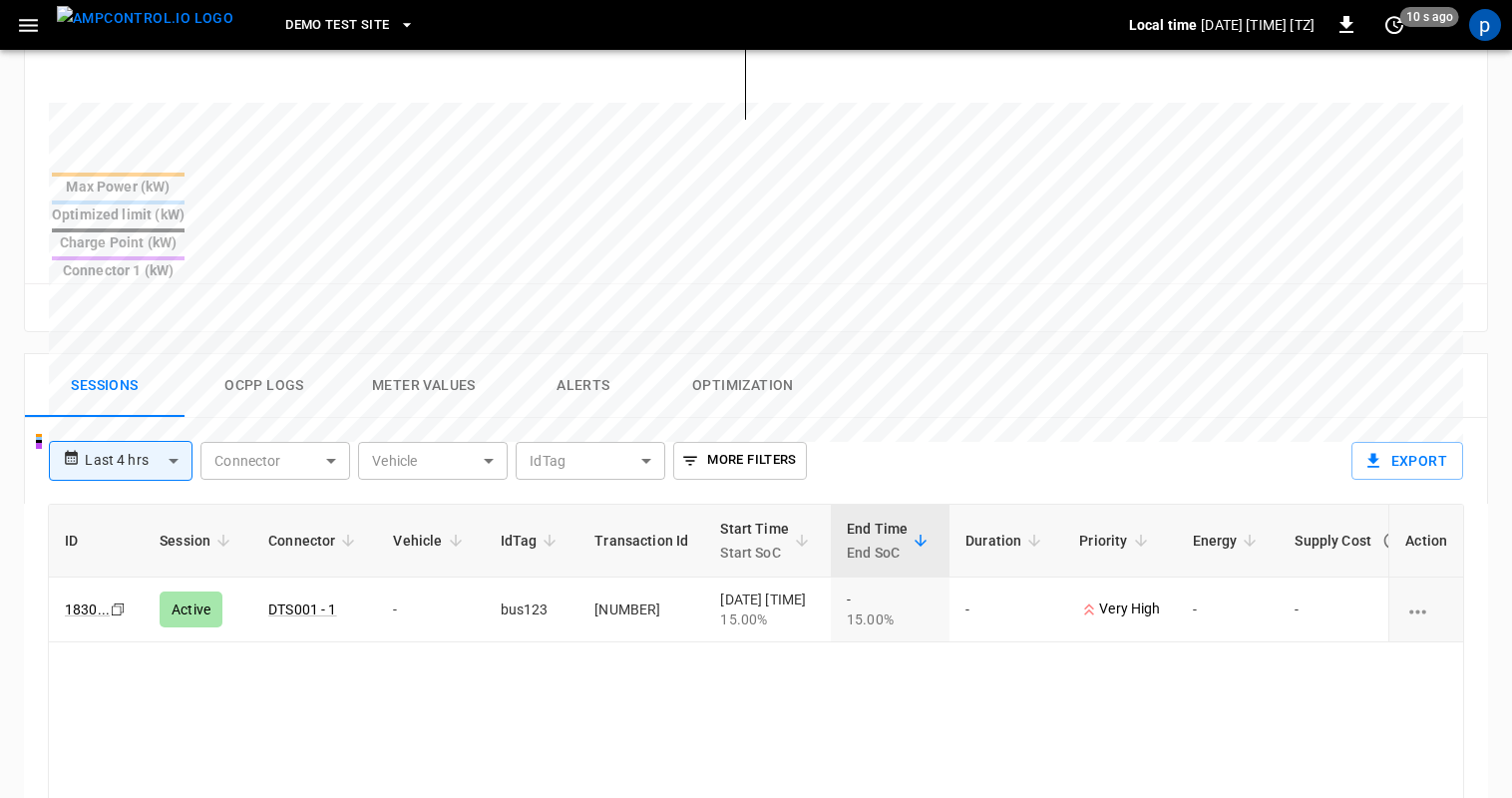 scroll, scrollTop: 798, scrollLeft: 0, axis: vertical 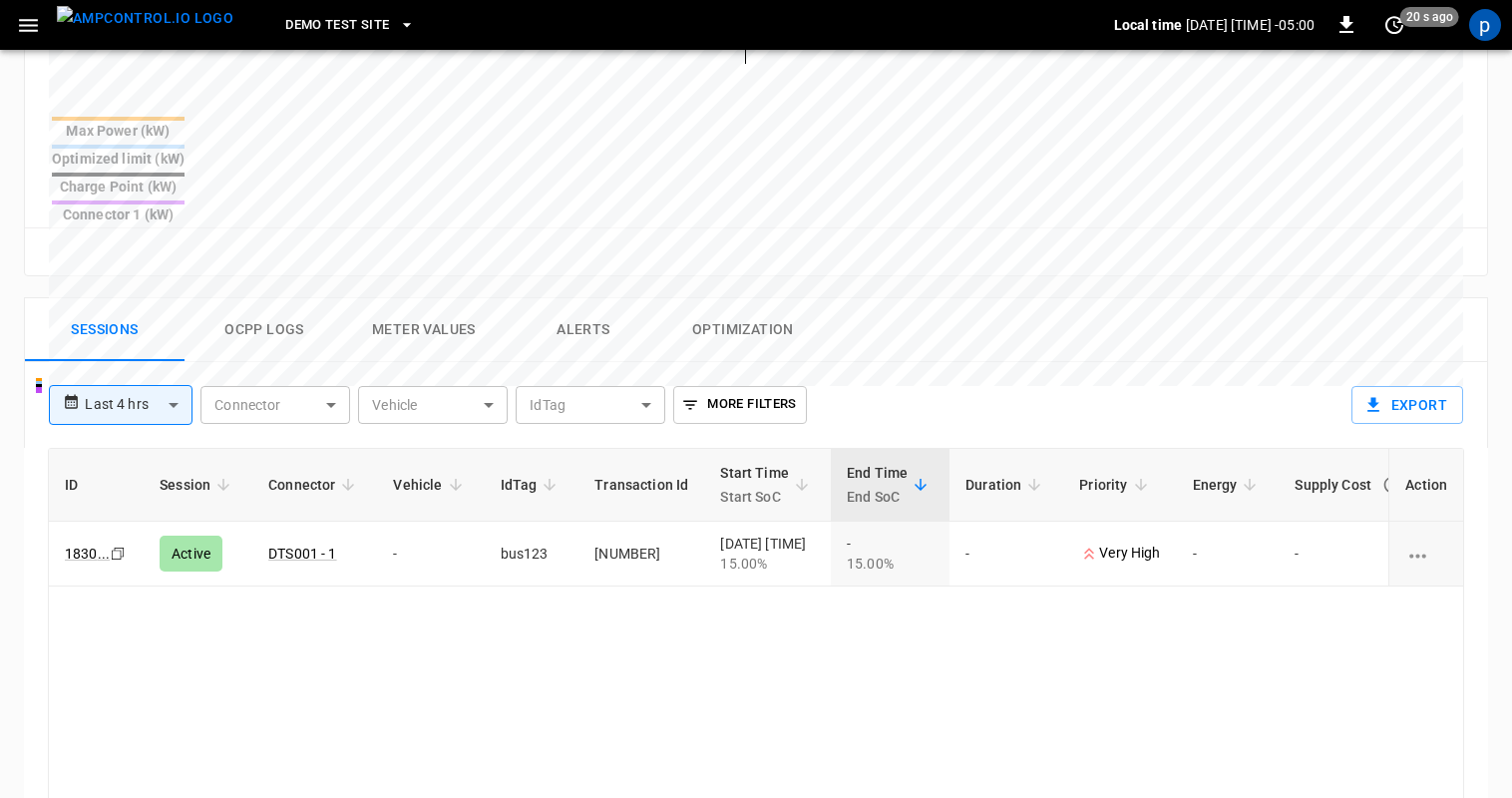 click on "Alerts" at bounding box center [583, 330] 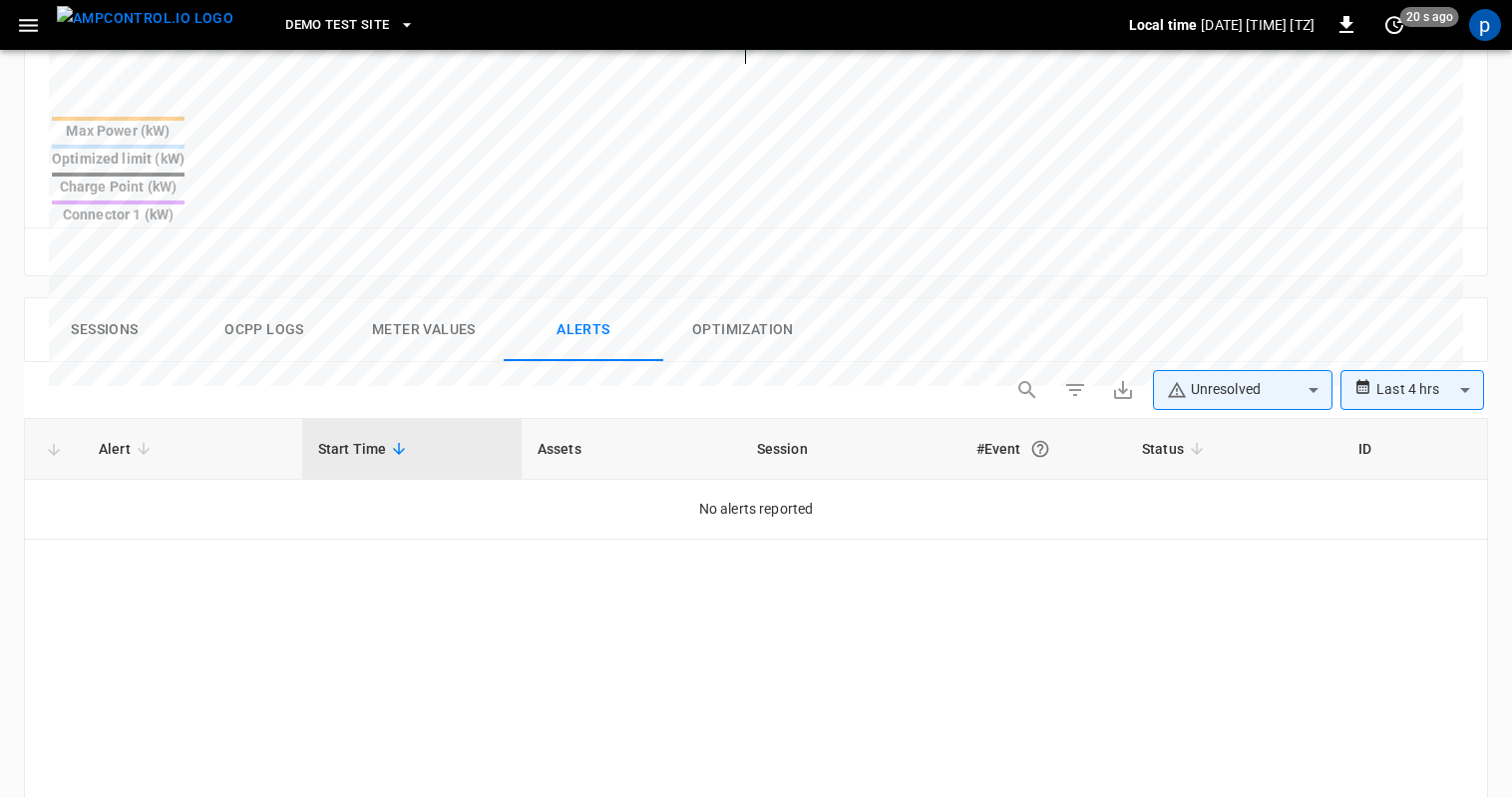 click on "Sessions" at bounding box center (105, 330) 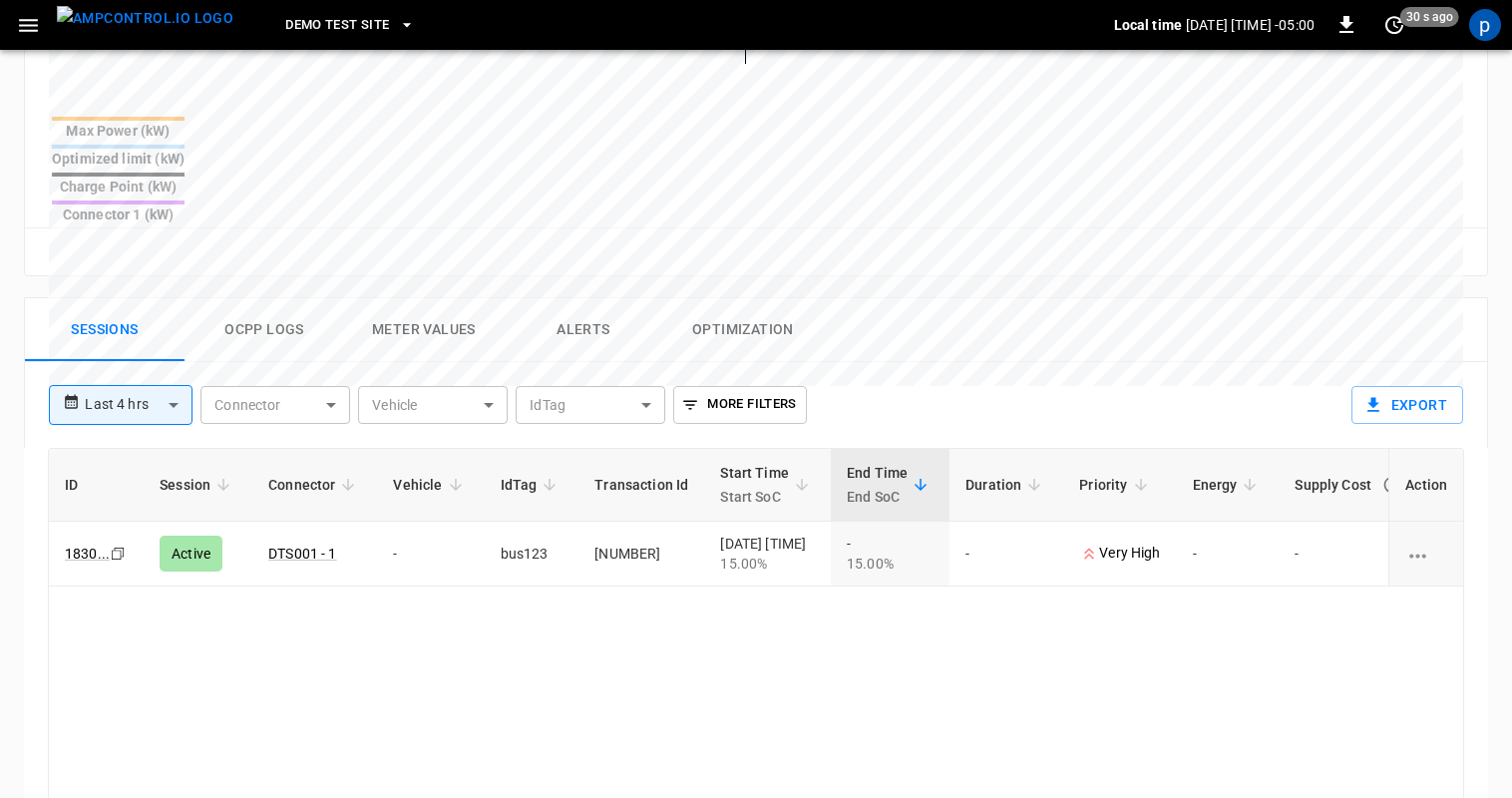type 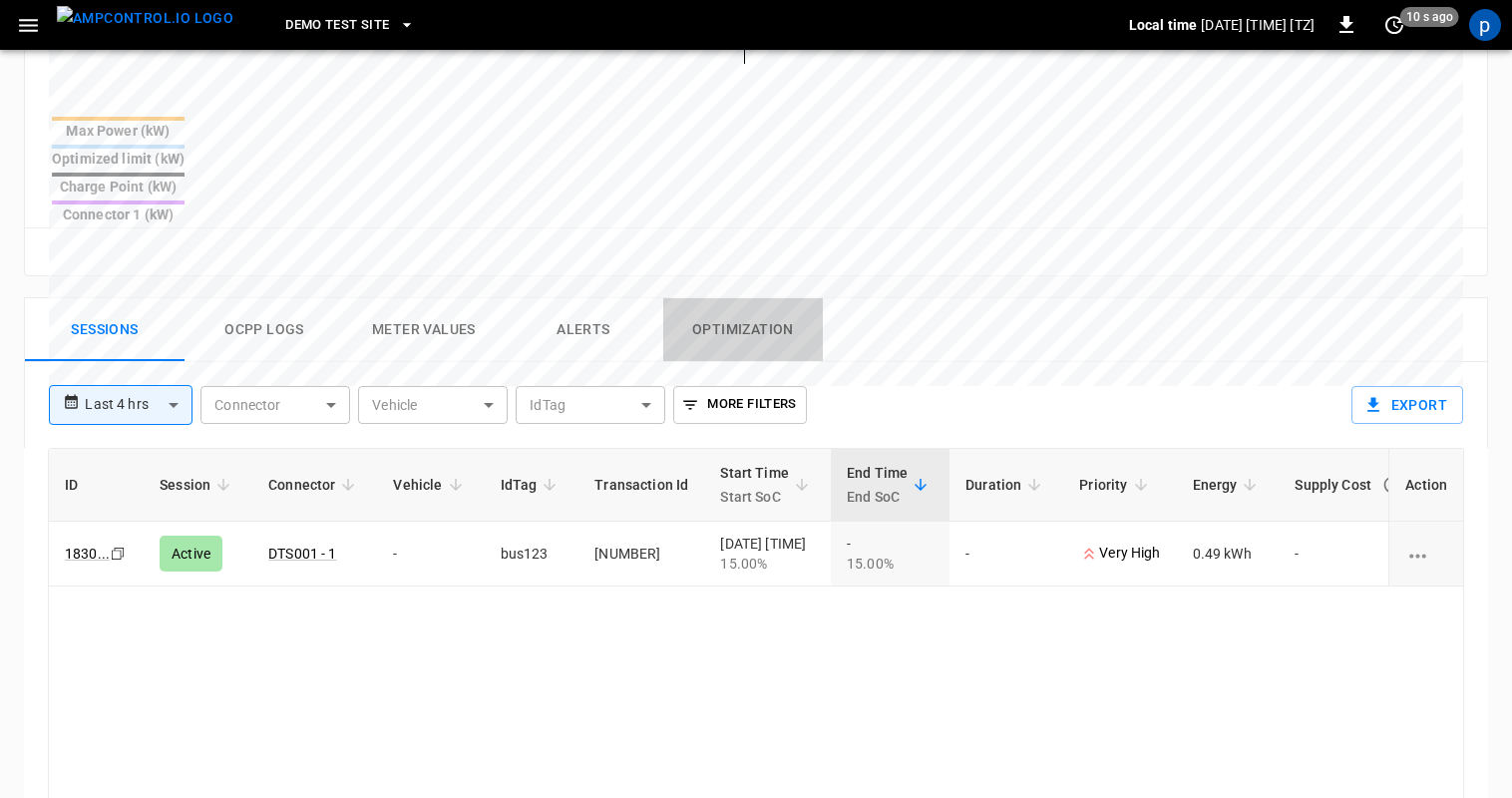 click on "Optimization" at bounding box center [743, 330] 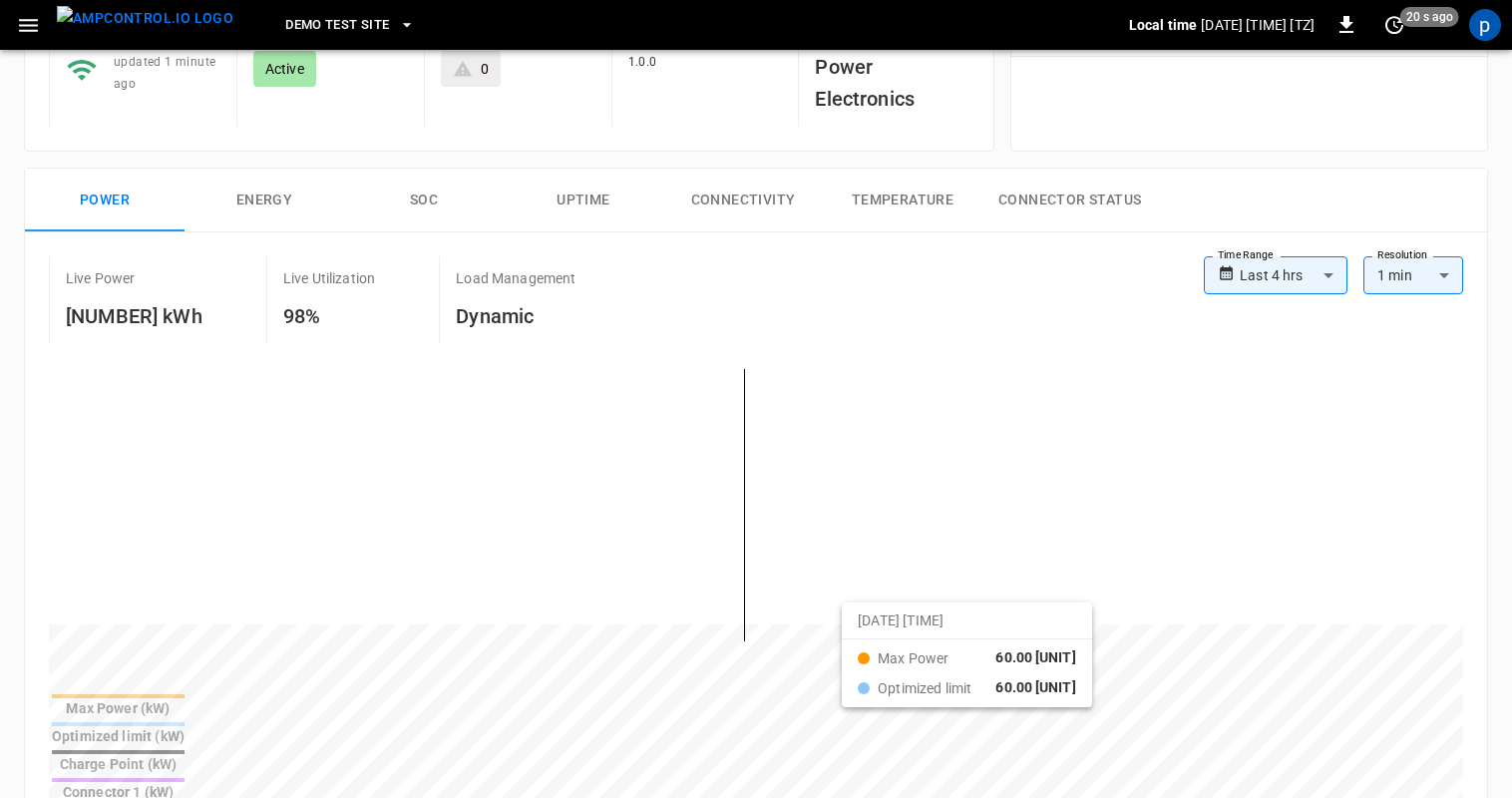 scroll, scrollTop: 200, scrollLeft: 0, axis: vertical 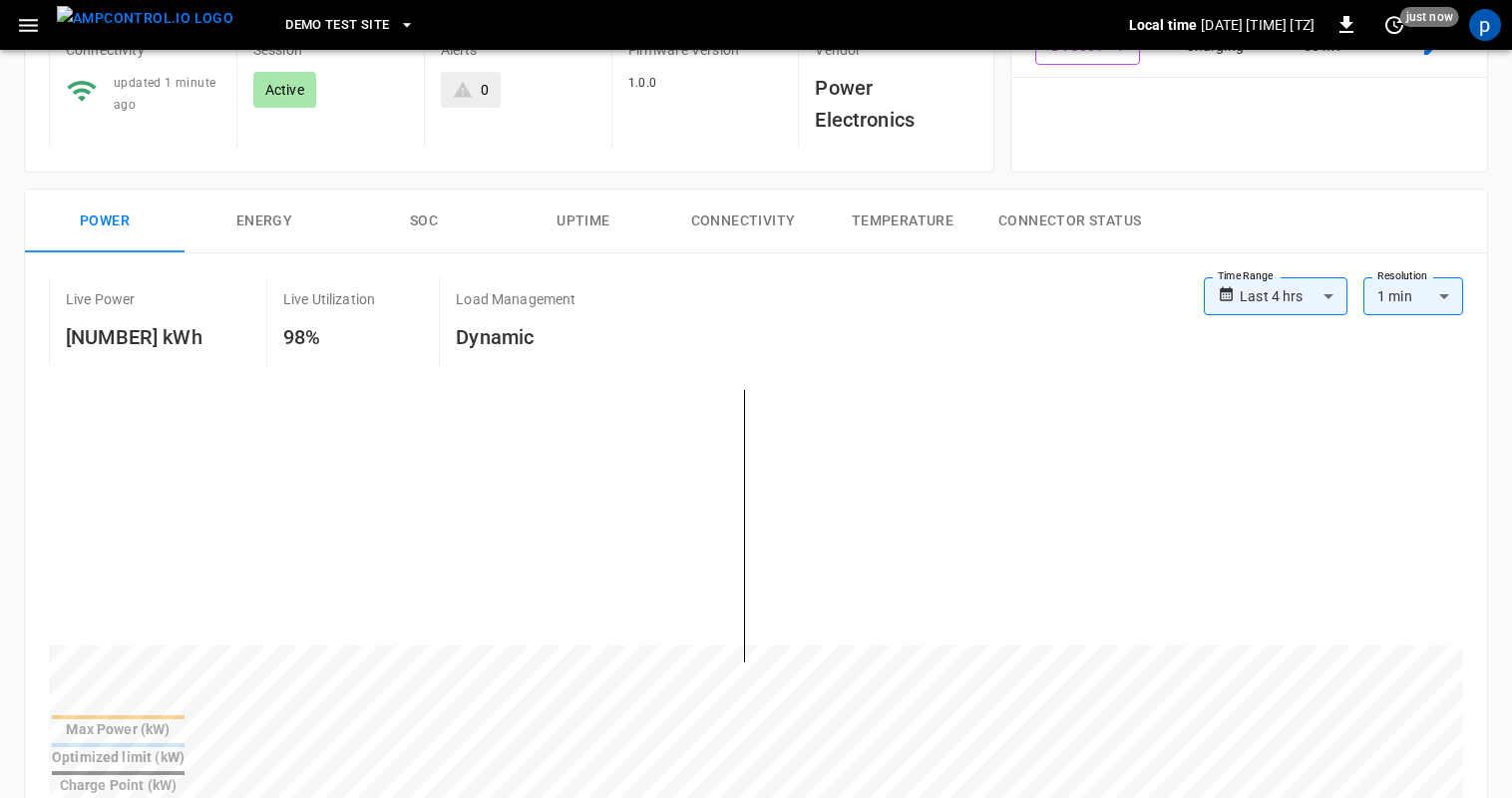 type 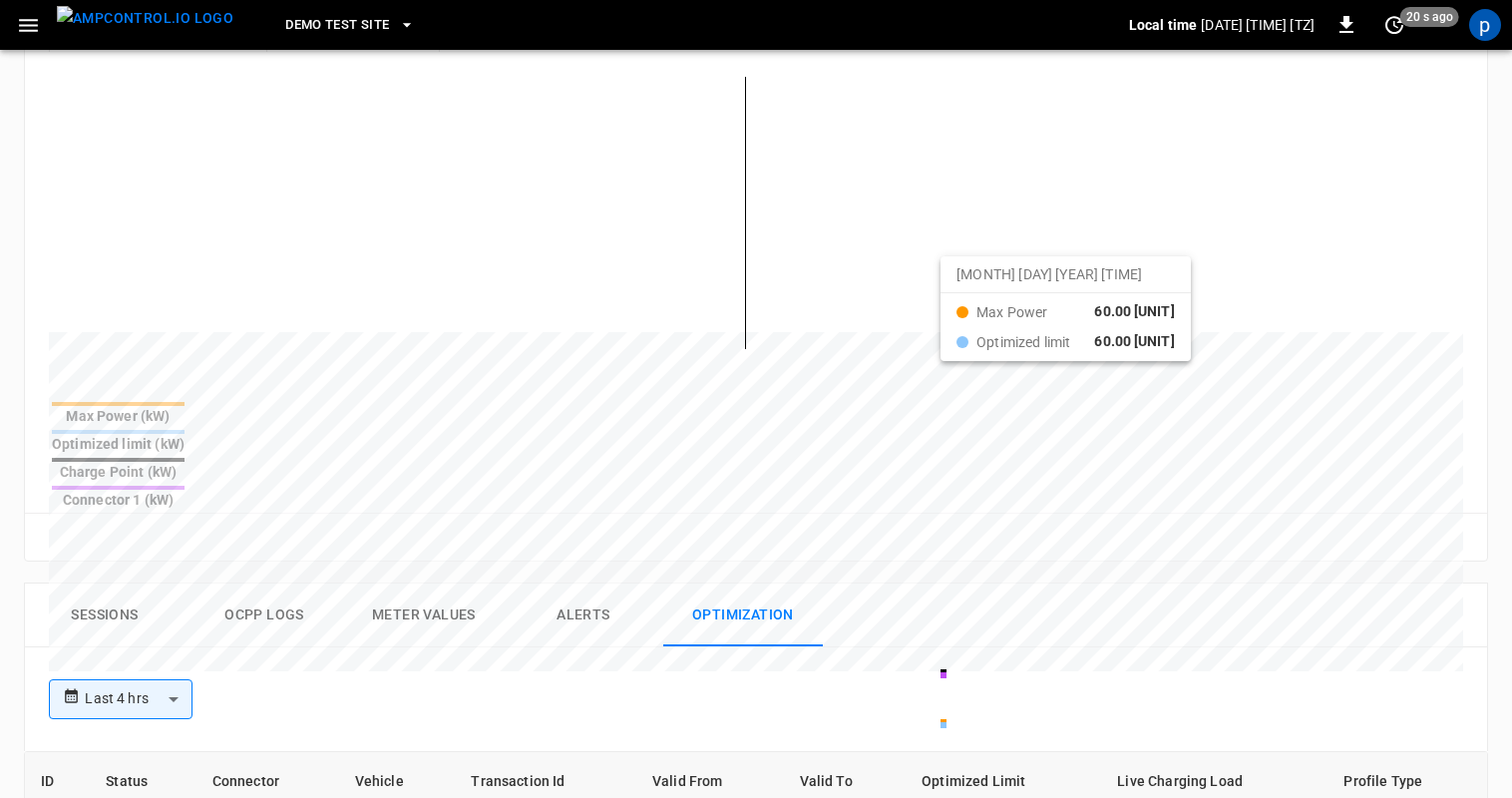 scroll, scrollTop: 499, scrollLeft: 0, axis: vertical 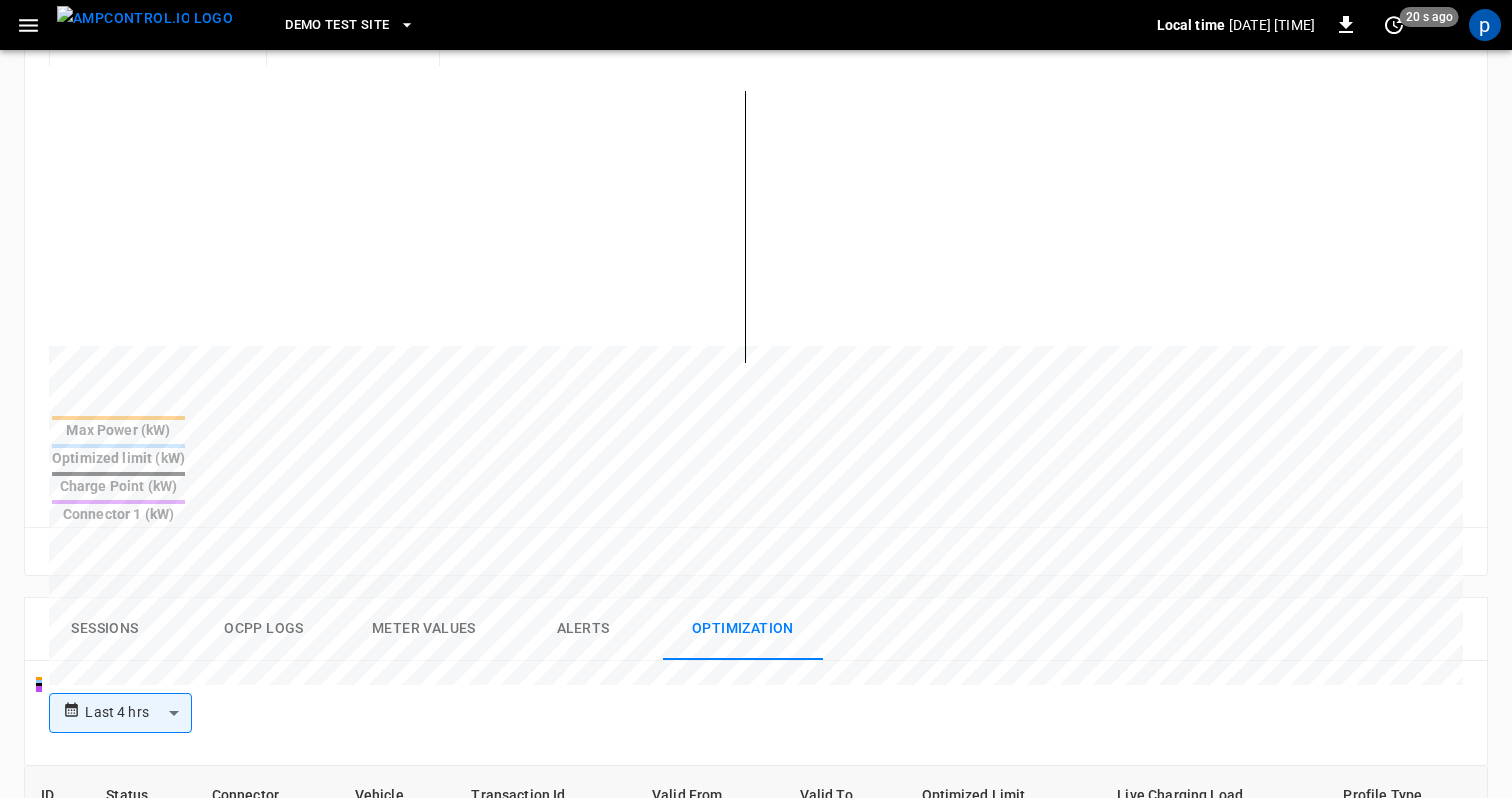click on "Sessions" at bounding box center [105, 629] 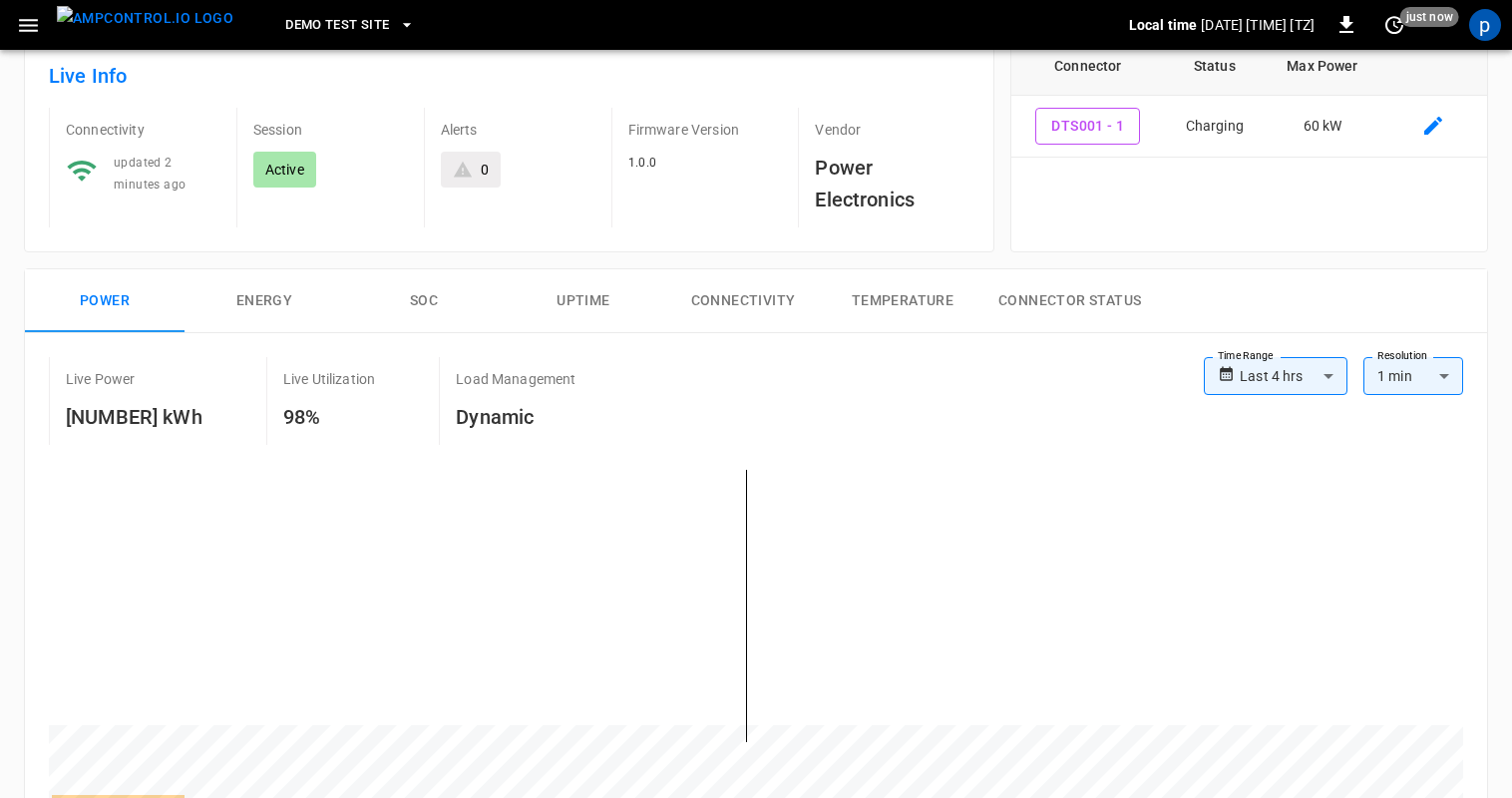 scroll, scrollTop: 0, scrollLeft: 0, axis: both 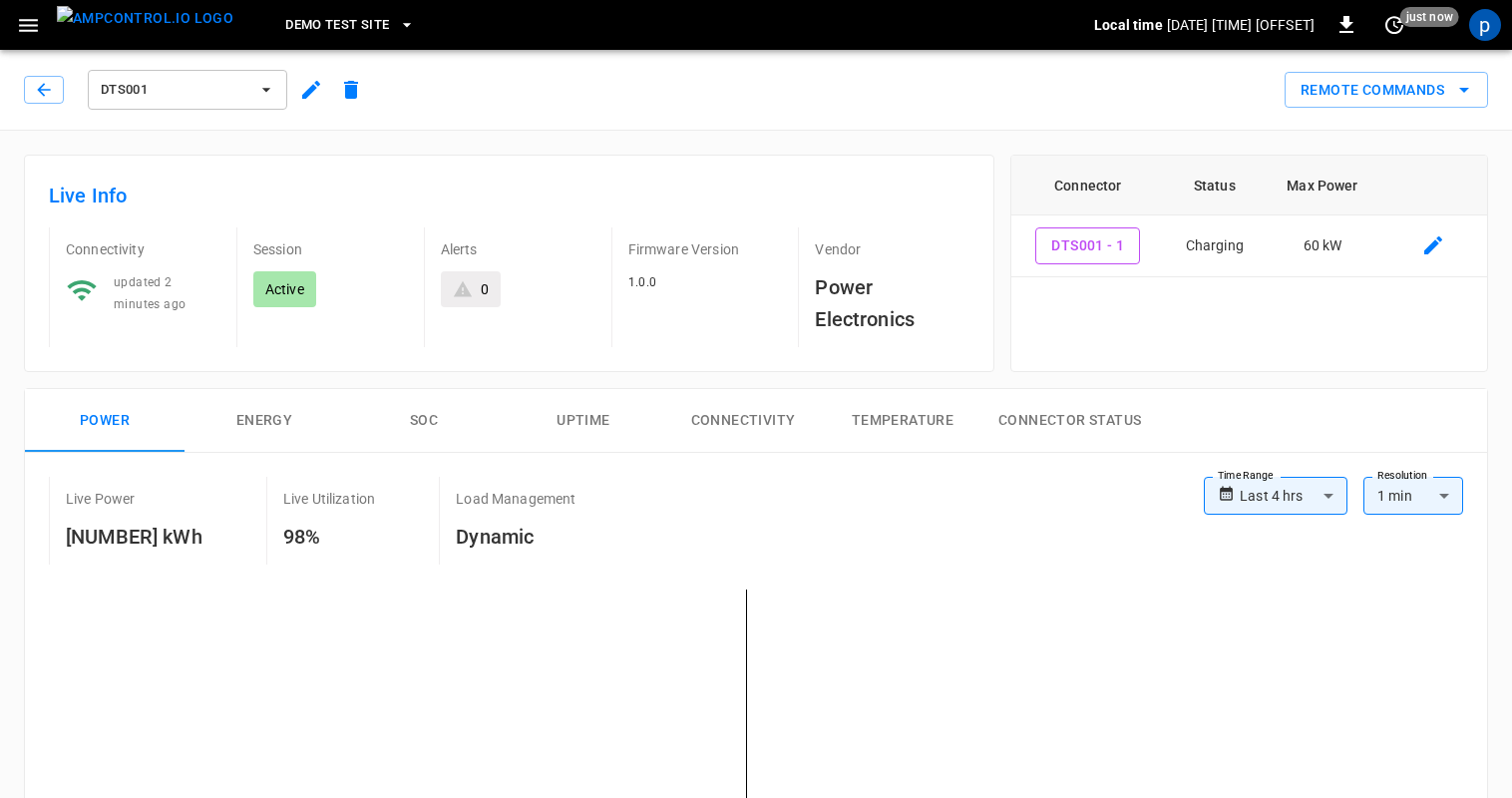 click on "DTS001" at bounding box center [175, 90] 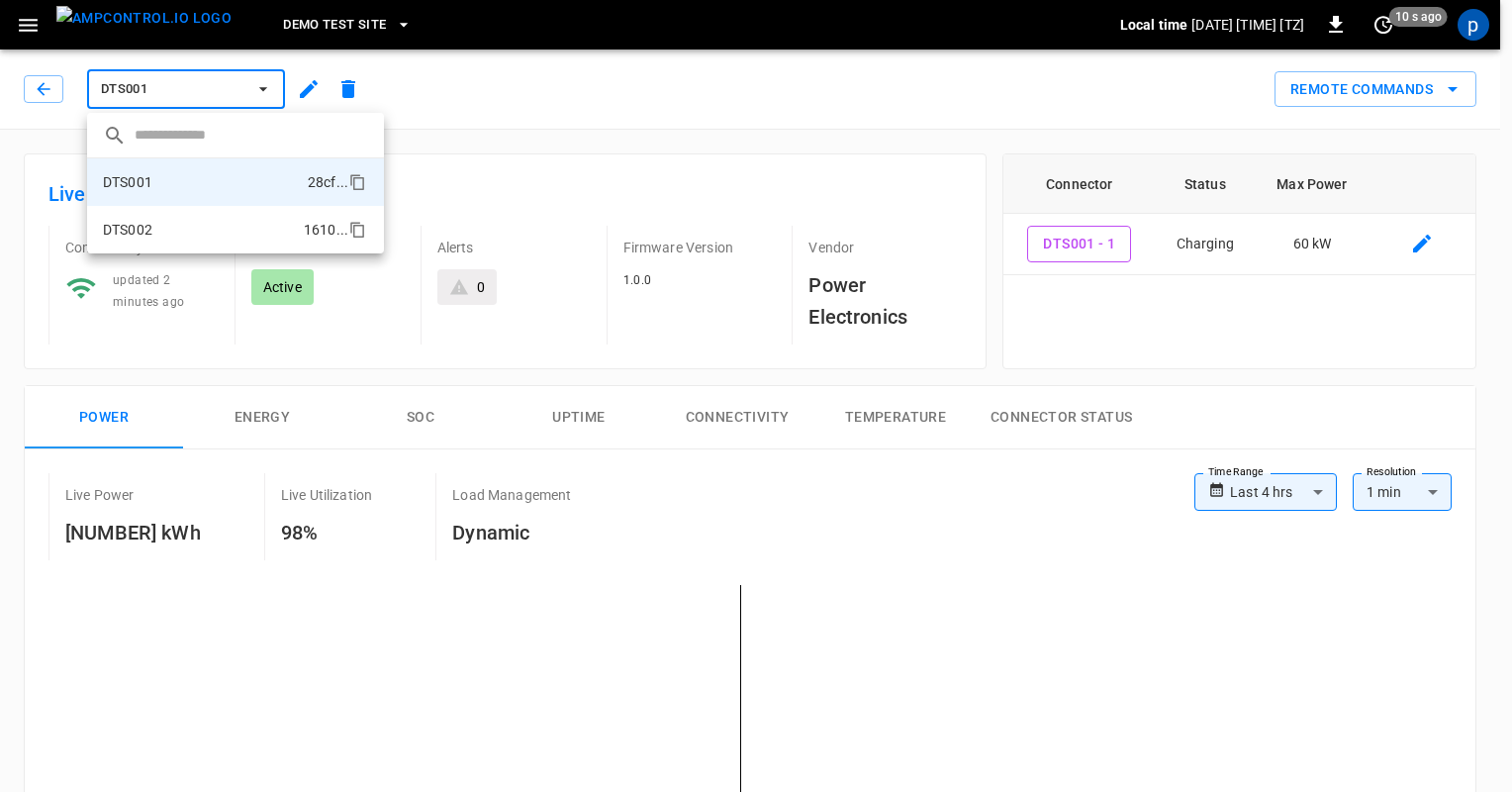 click on "[ID] [NUMBER] ..." at bounding box center [236, 230] 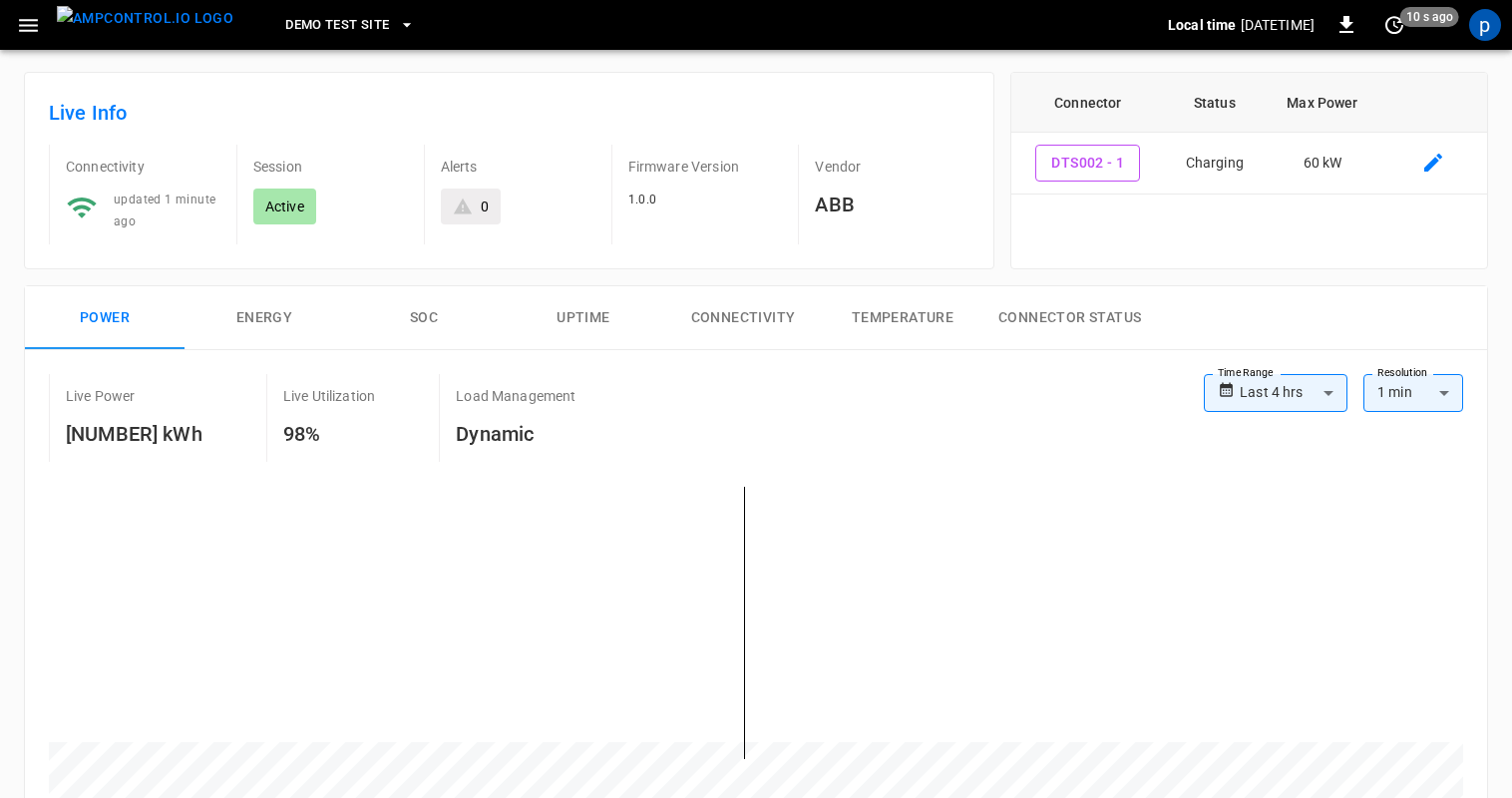 scroll, scrollTop: 0, scrollLeft: 0, axis: both 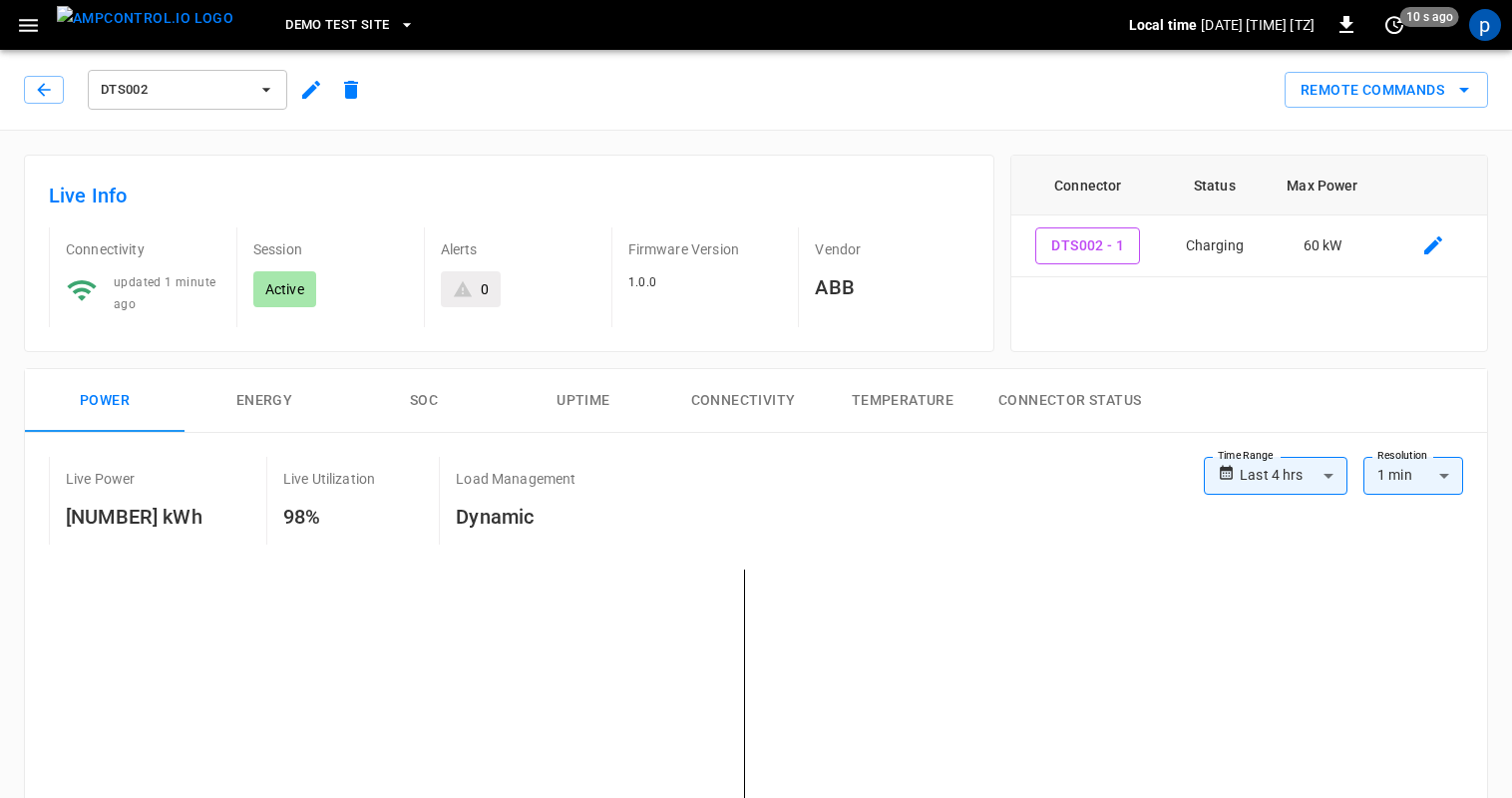 click on "DTS002" at bounding box center [175, 90] 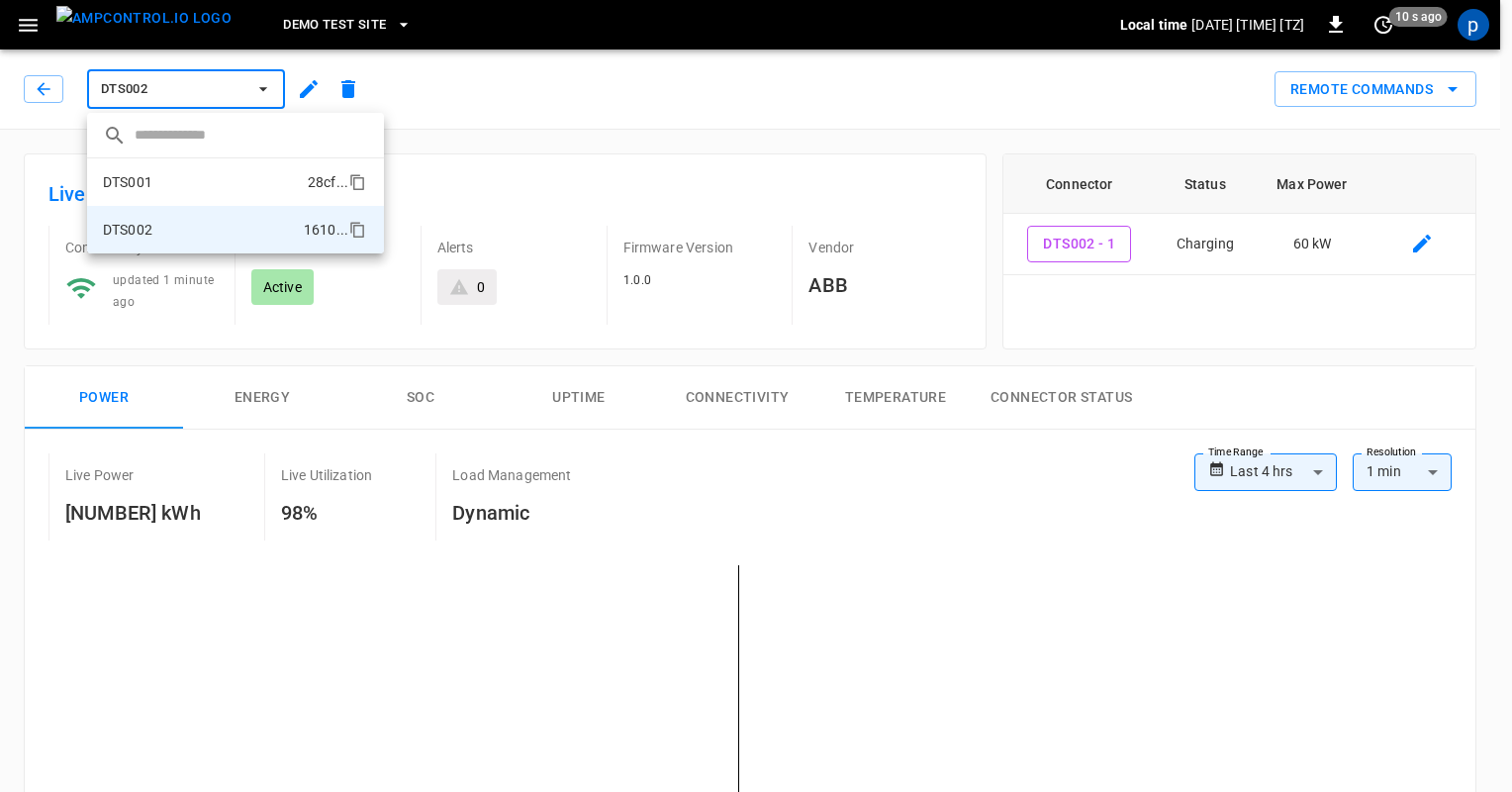 click on "DTS001 28cf ..." at bounding box center [236, 182] 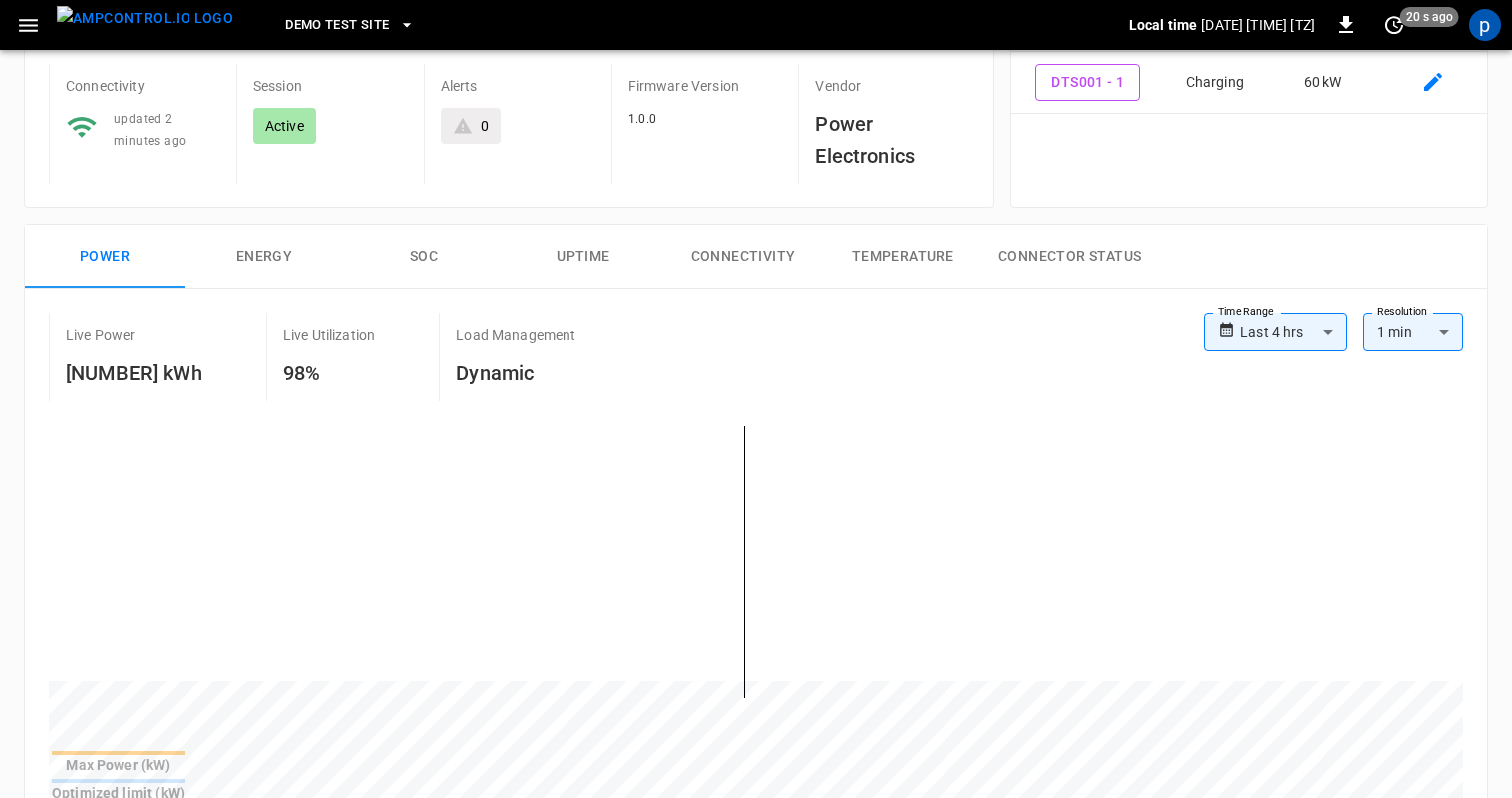 scroll, scrollTop: 0, scrollLeft: 0, axis: both 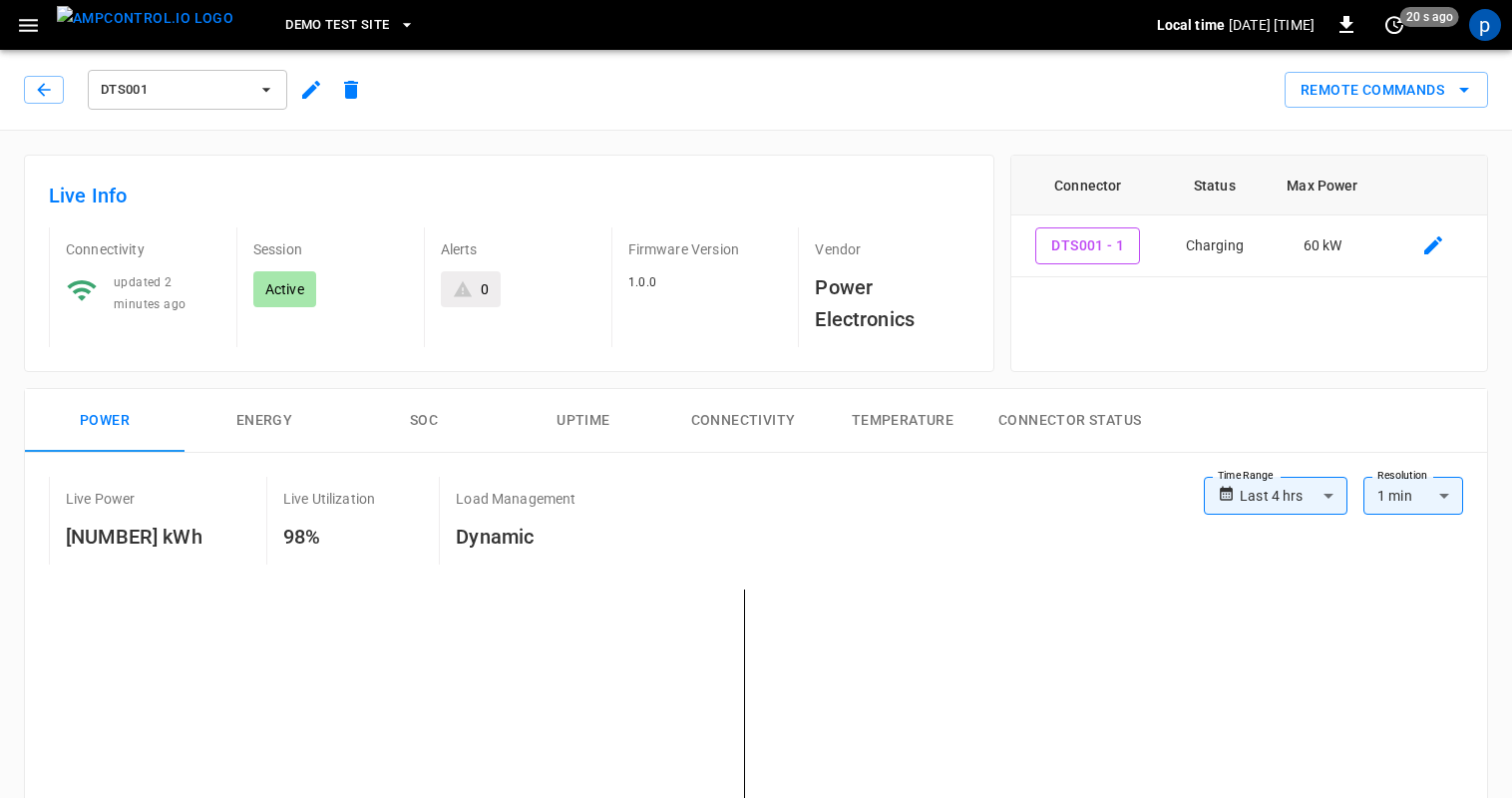 click on "DTS001" at bounding box center (175, 90) 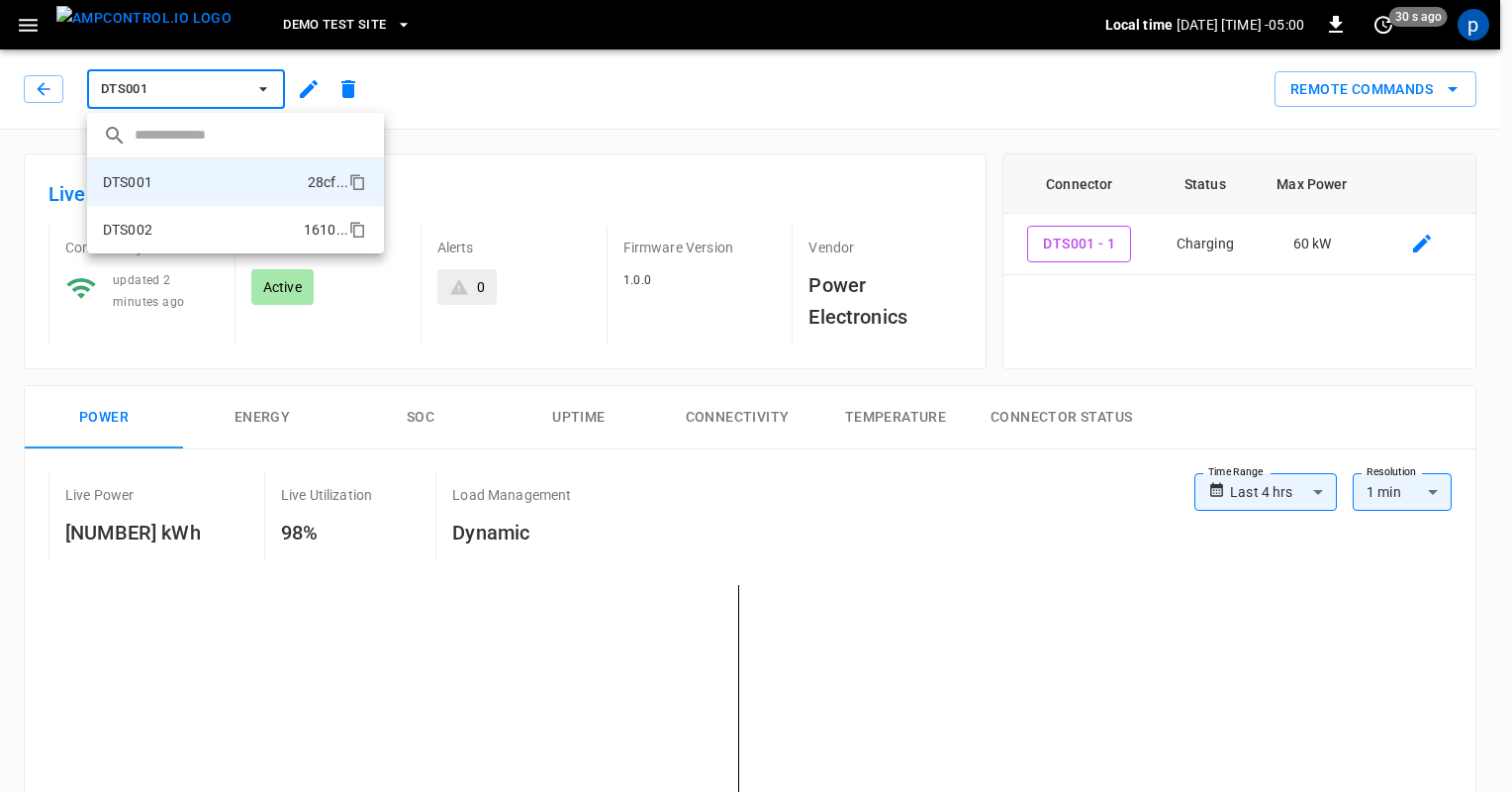 click on "[ID] [NUMBER] ..." at bounding box center (236, 230) 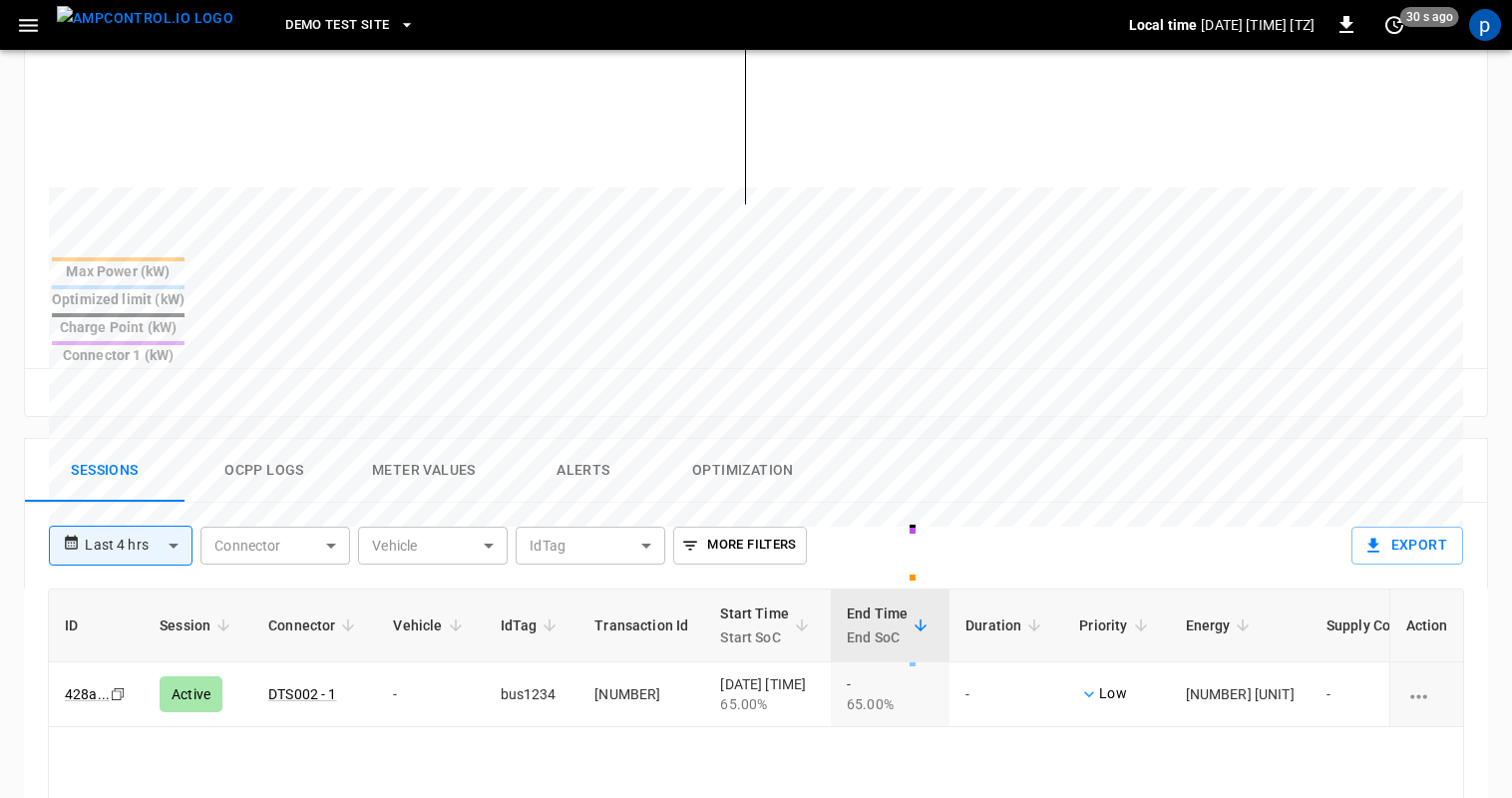 scroll, scrollTop: 698, scrollLeft: 0, axis: vertical 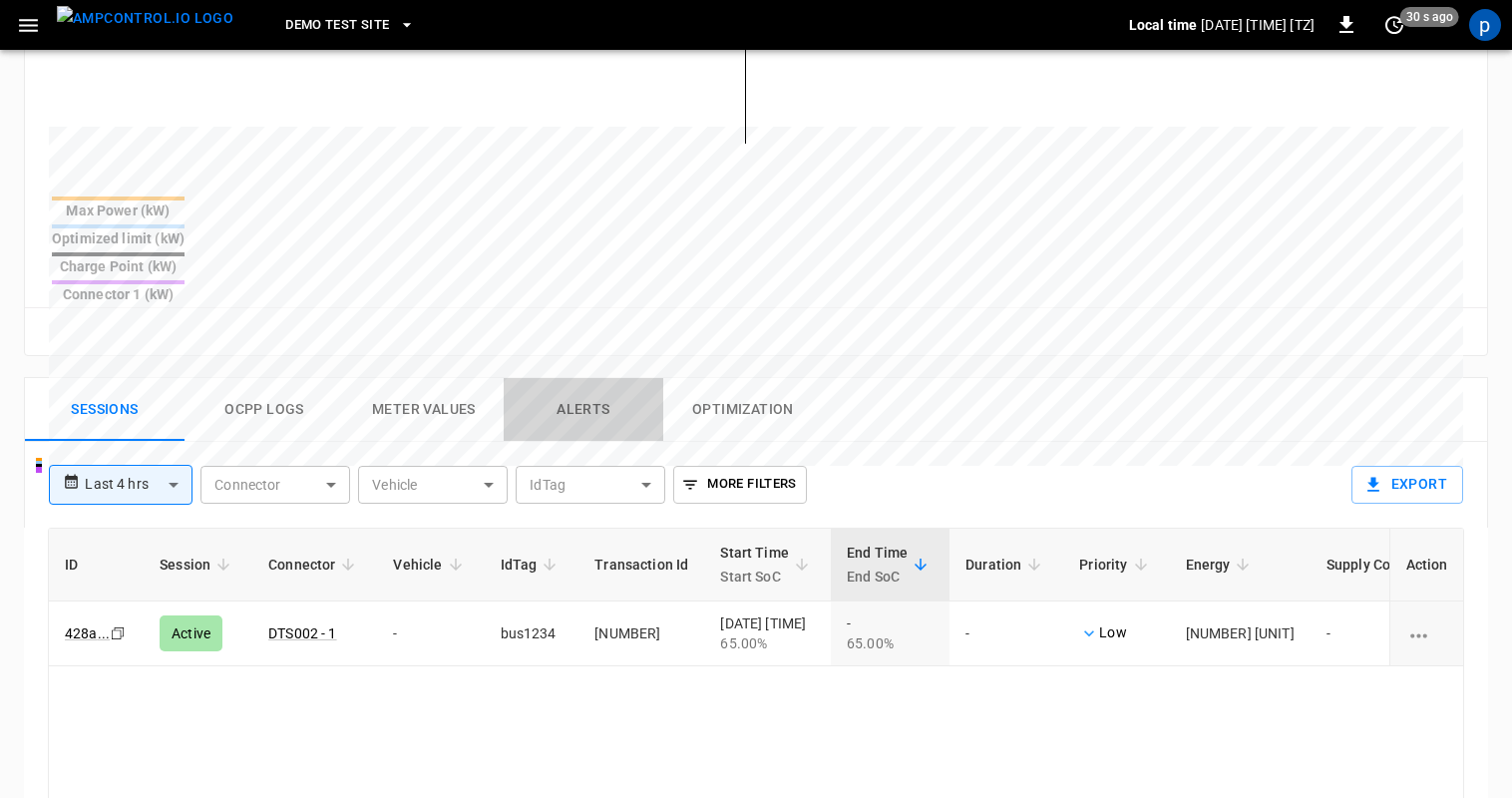 click on "Alerts" at bounding box center [583, 410] 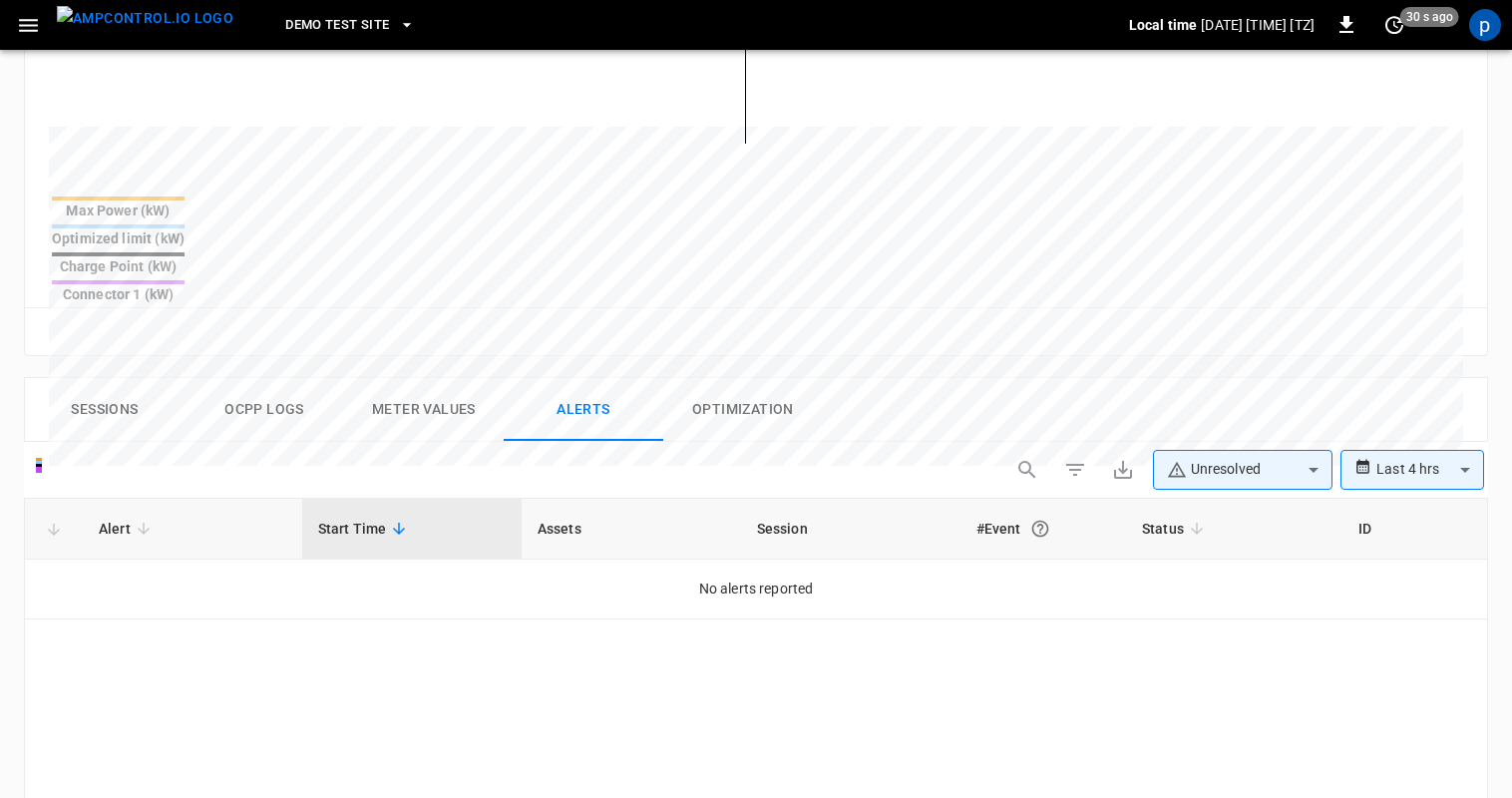 click on "Sessions" at bounding box center (105, 410) 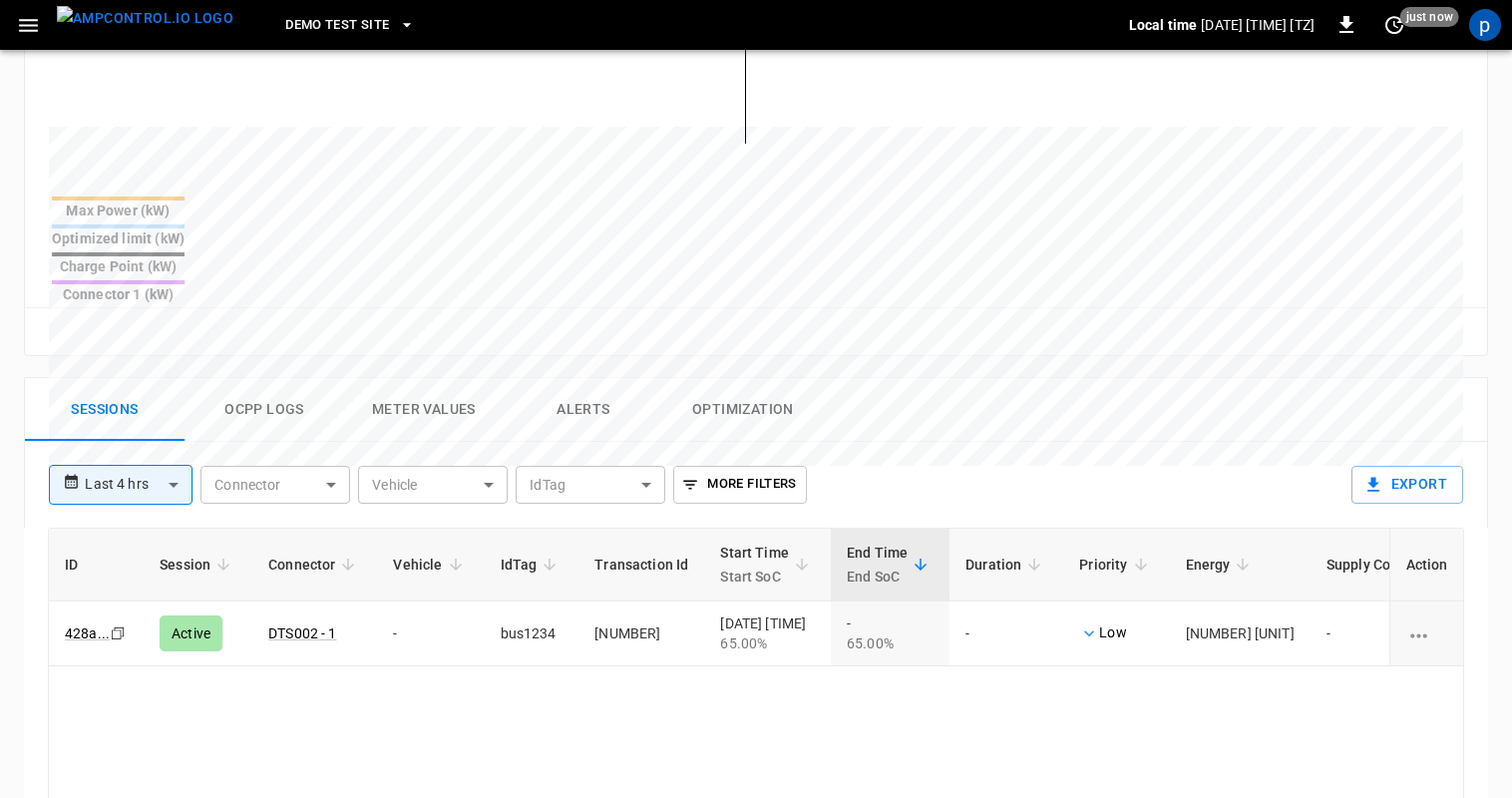 click on "Optimization" at bounding box center (743, 410) 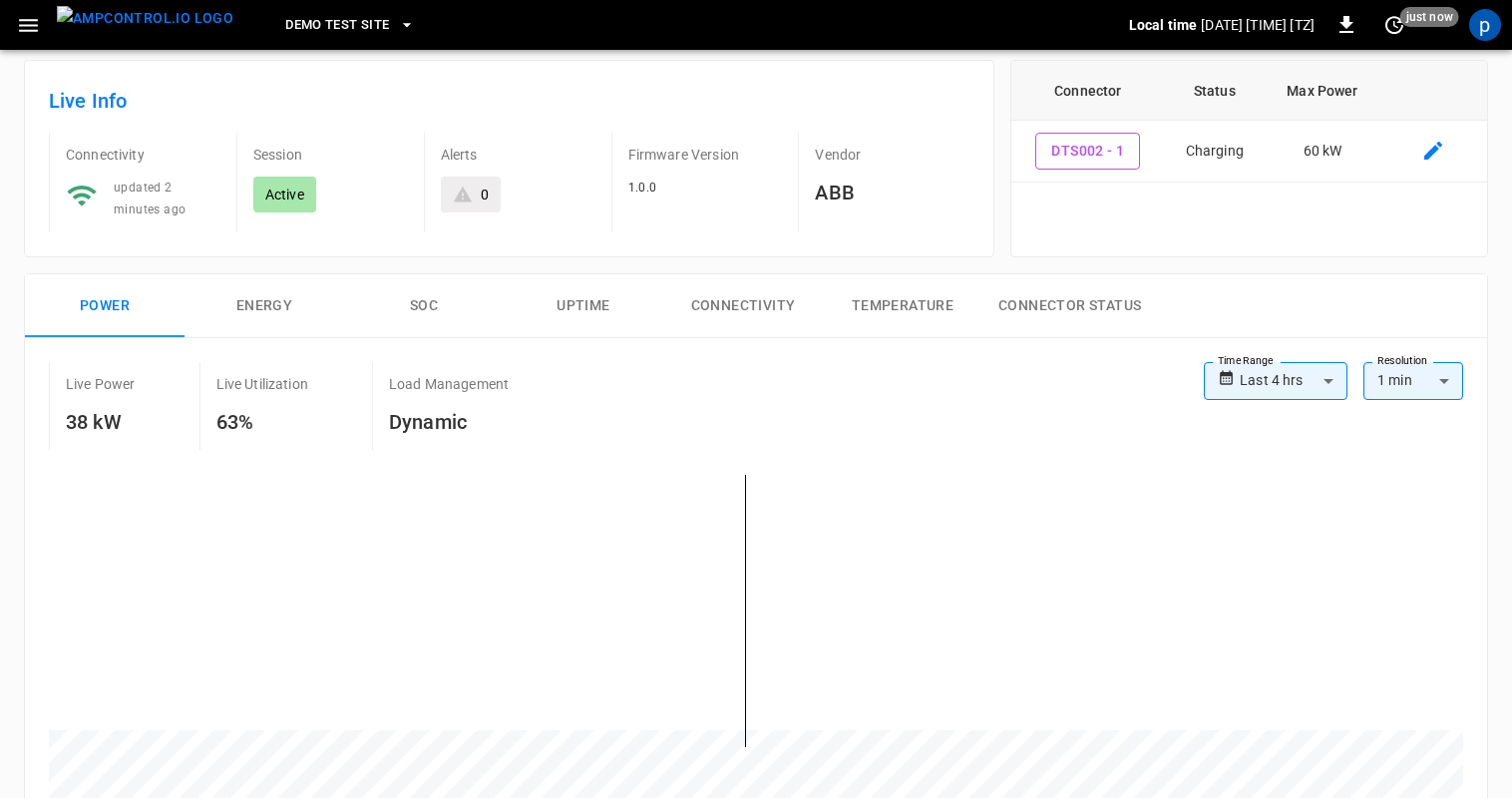 scroll, scrollTop: 0, scrollLeft: 0, axis: both 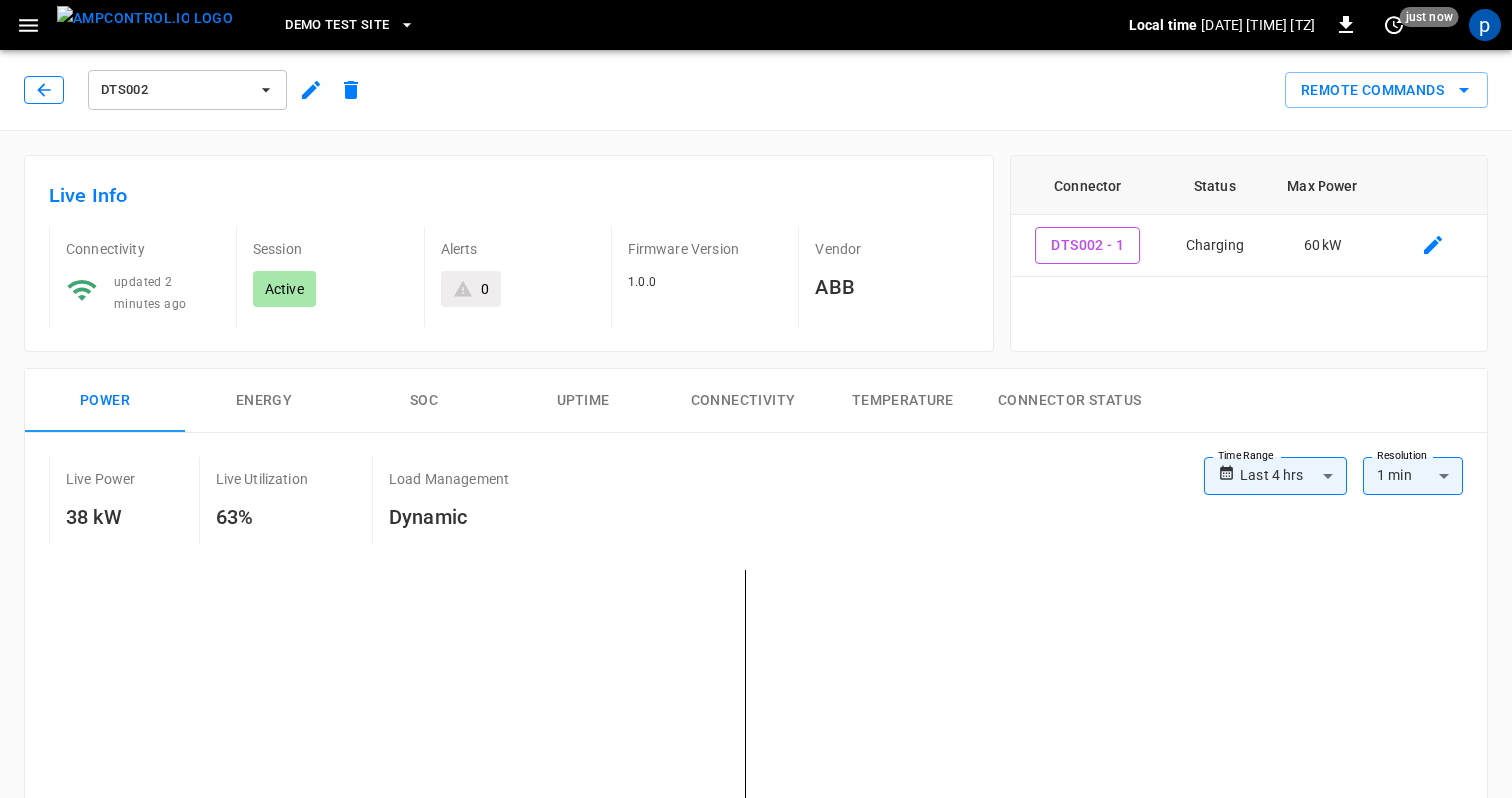click 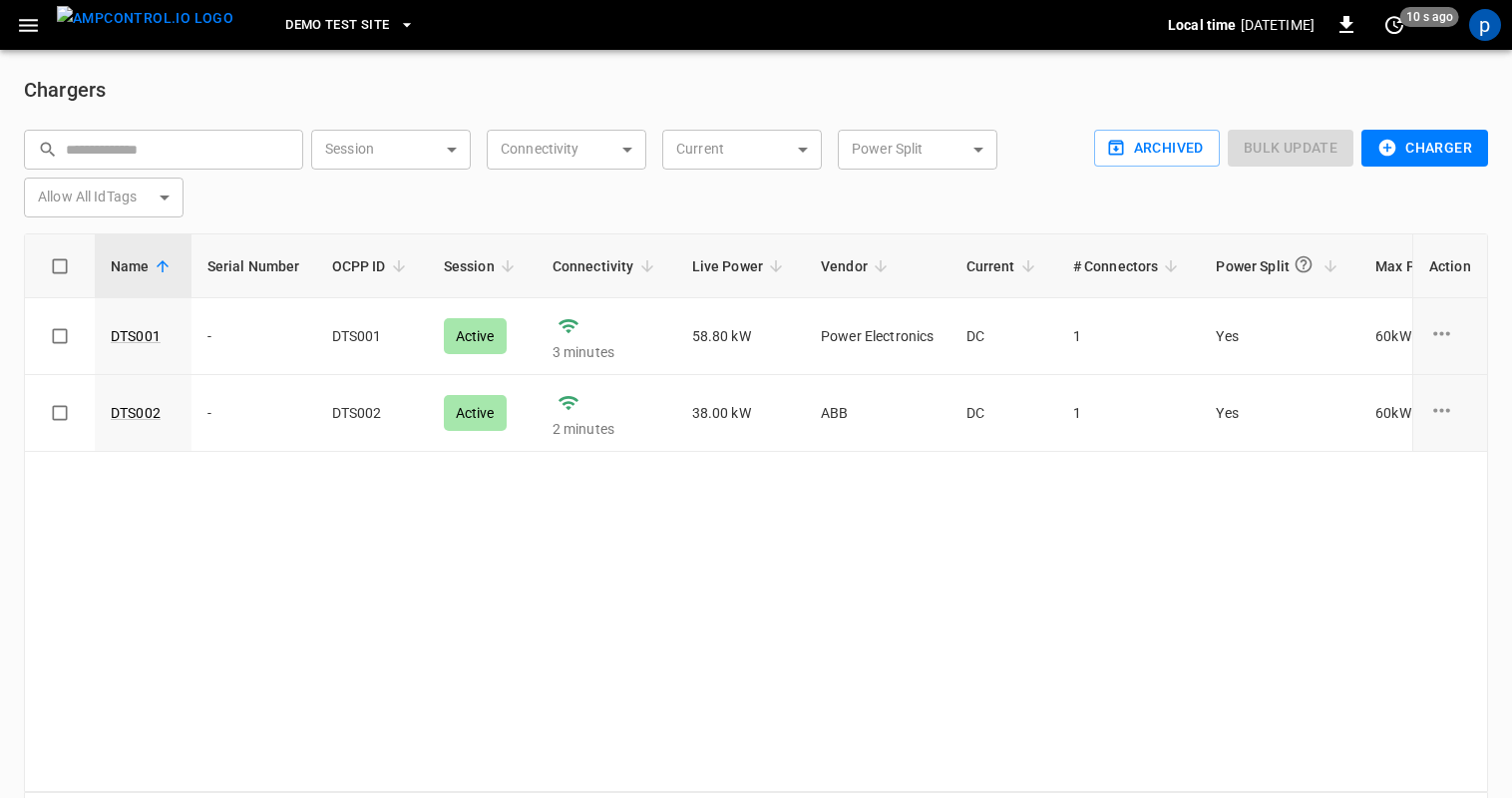 click 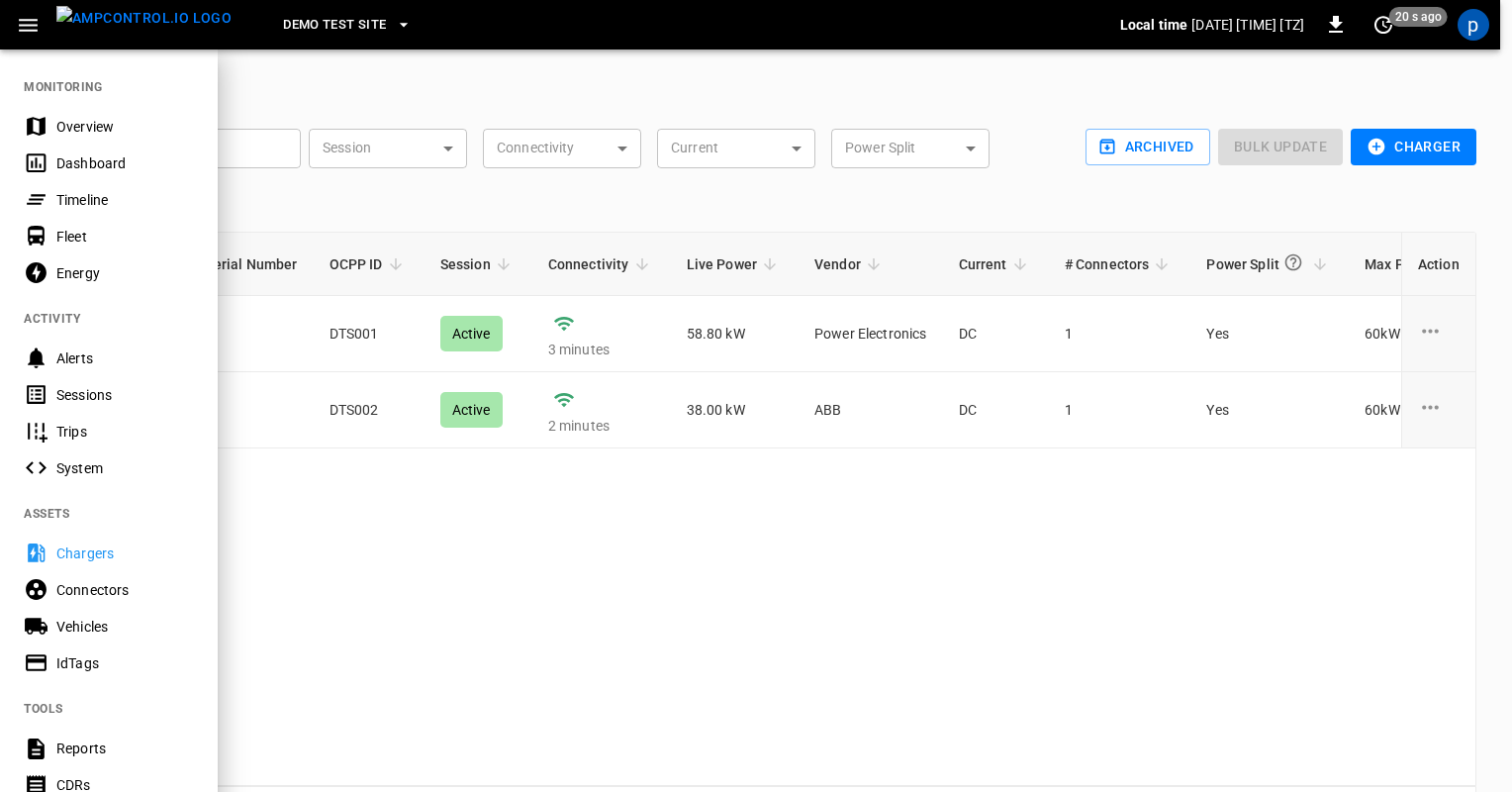 click on "System" at bounding box center [125, 468] 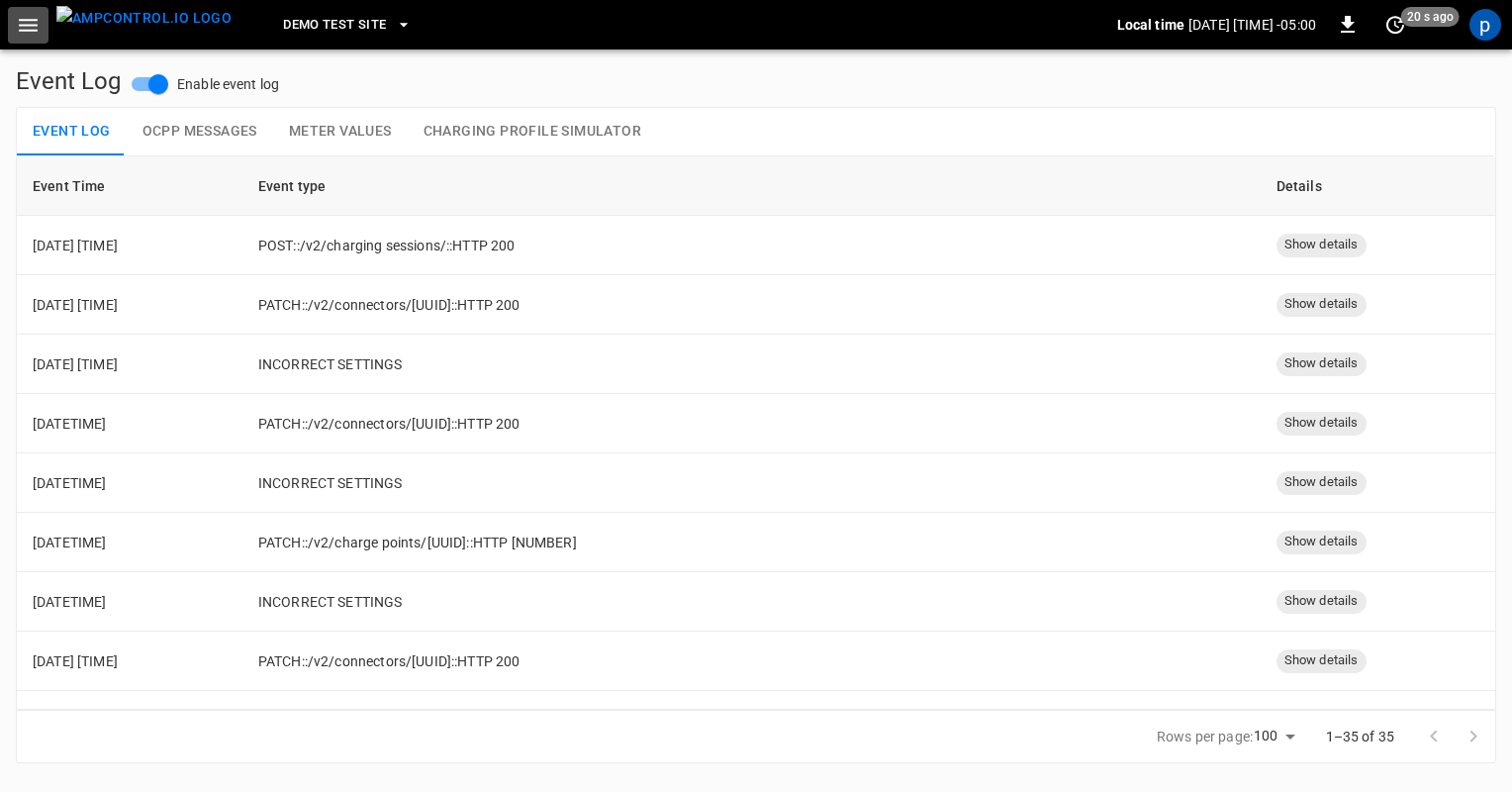 click 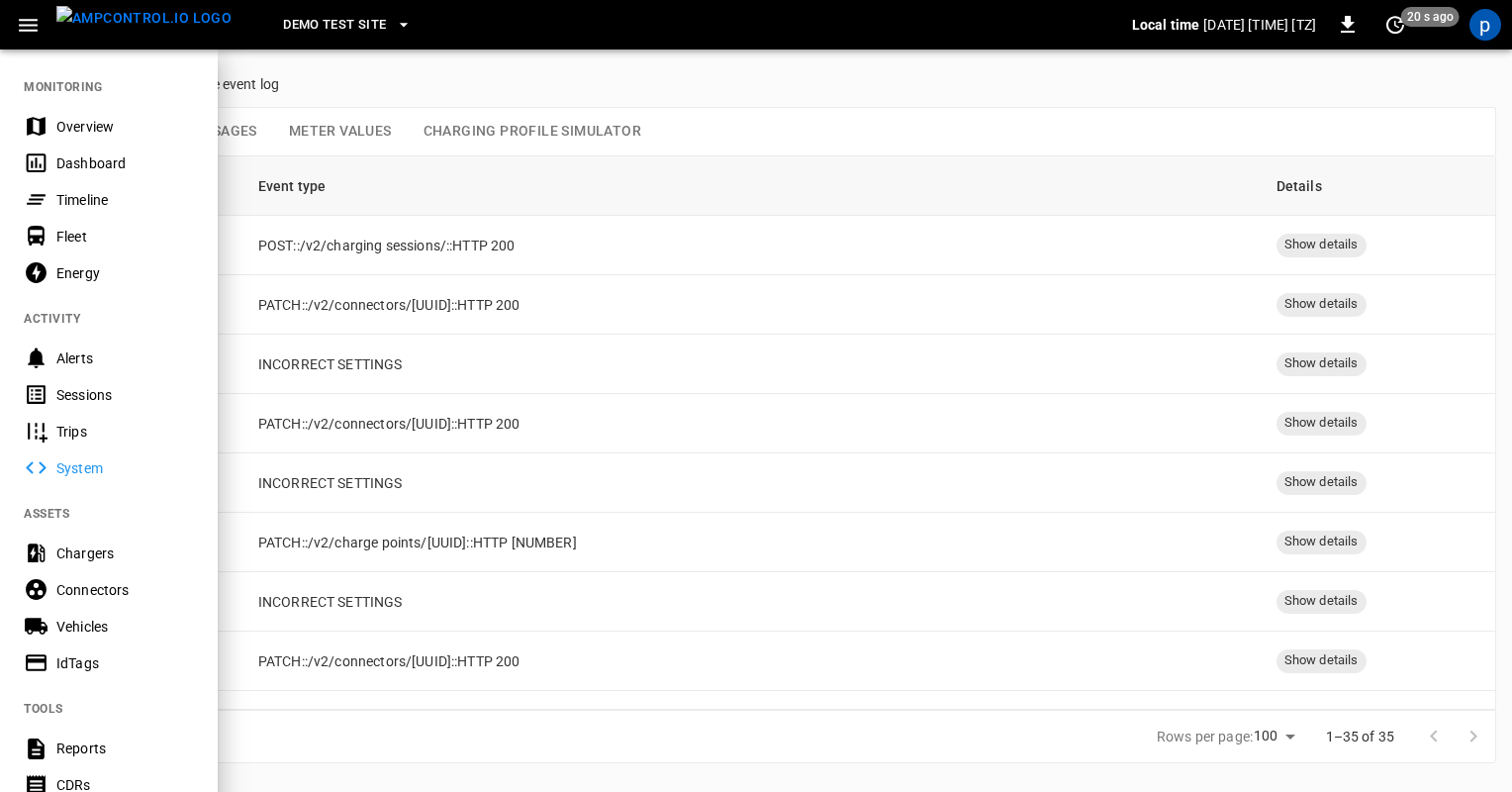 click at bounding box center [756, 396] 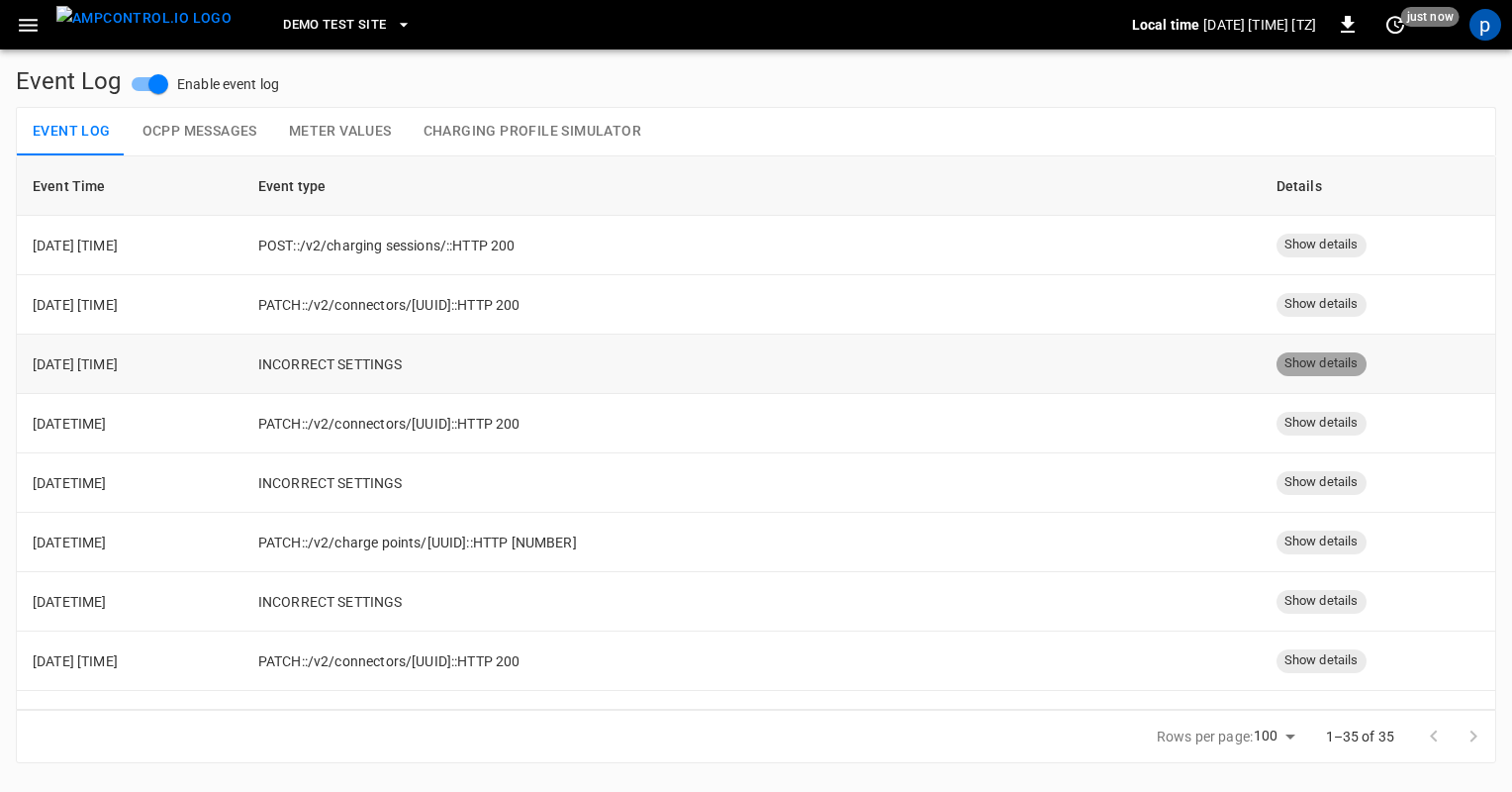 click on "Show details" at bounding box center [1321, 363] 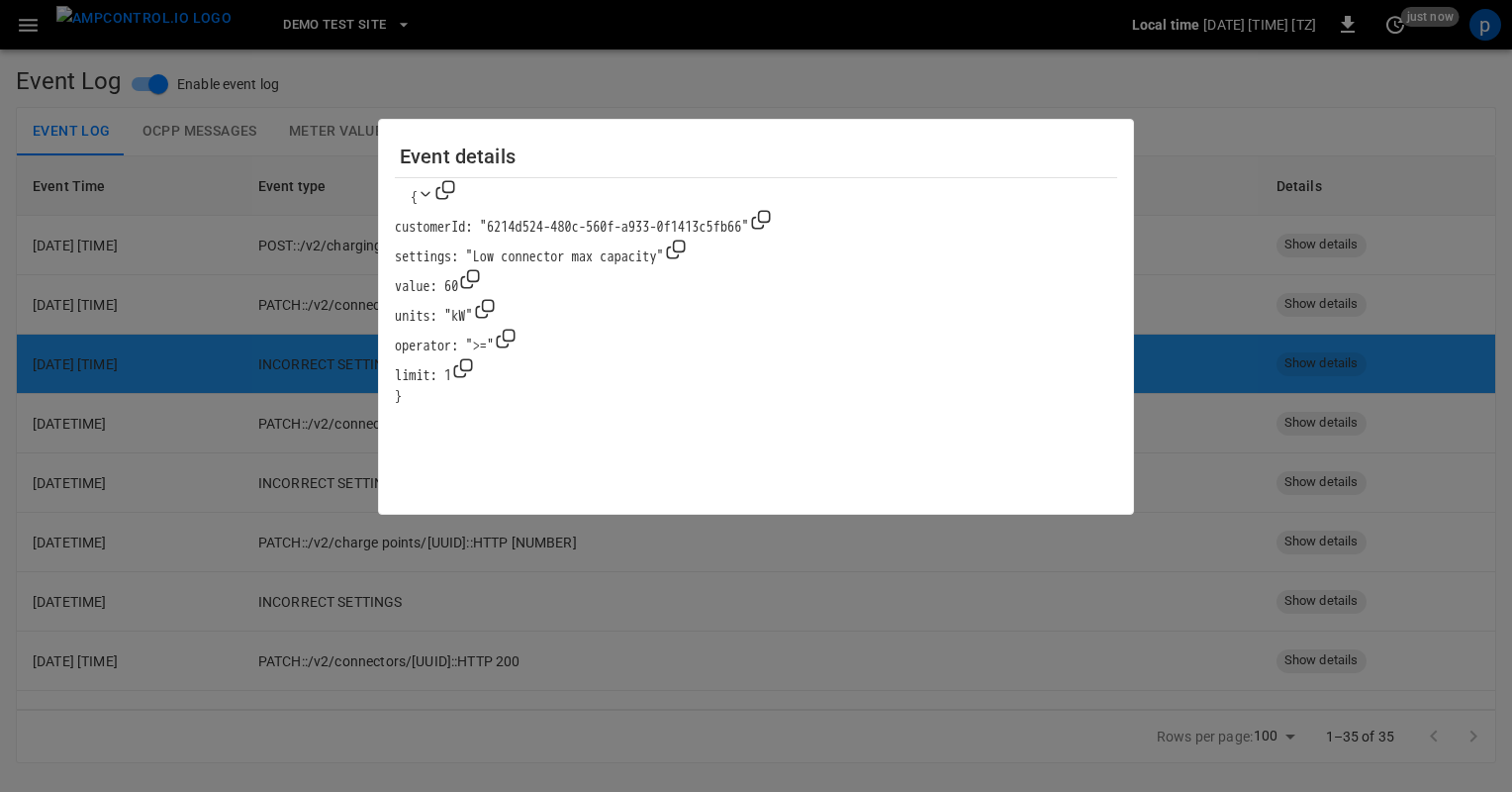 click at bounding box center [756, 396] 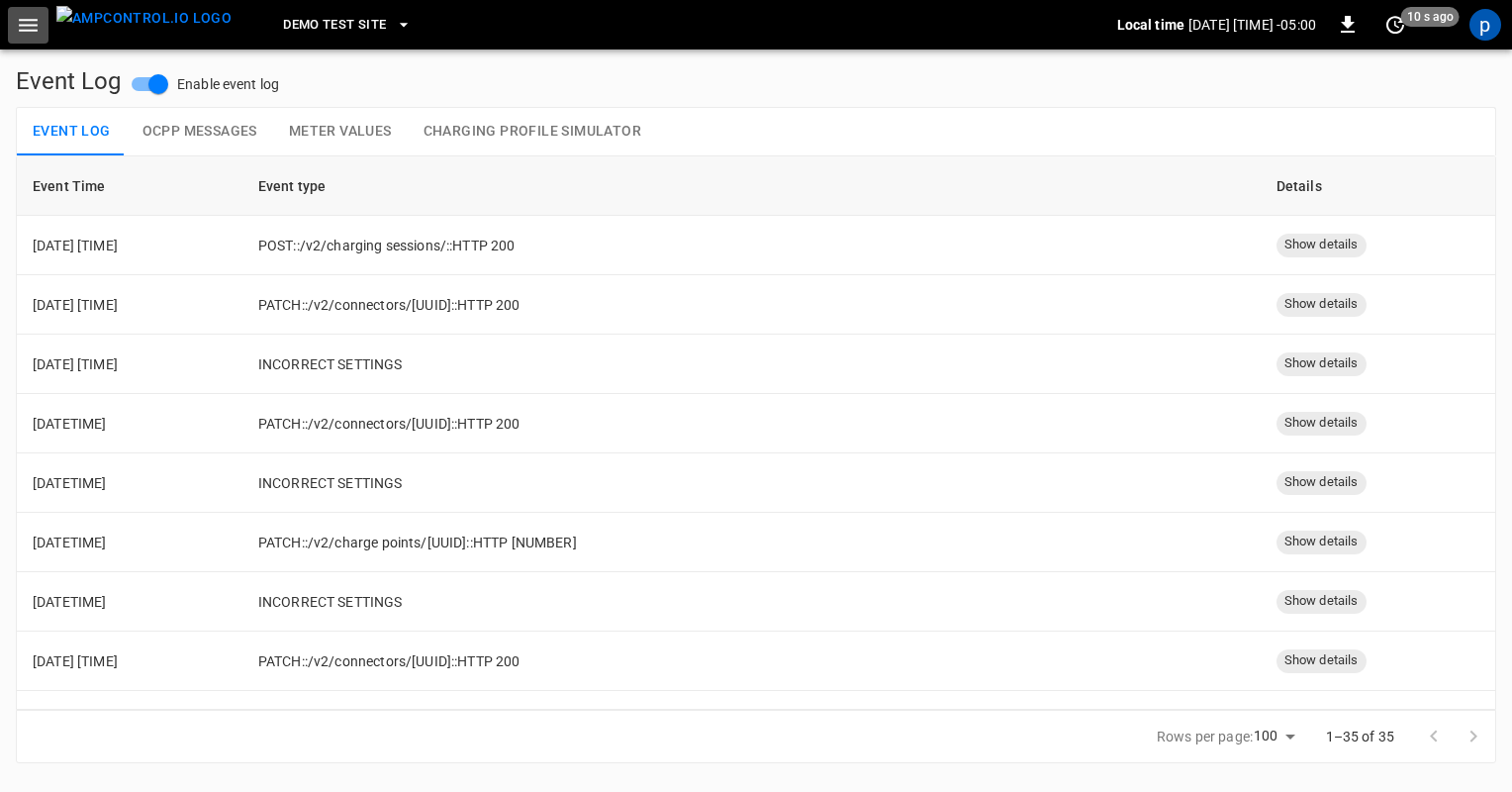 click 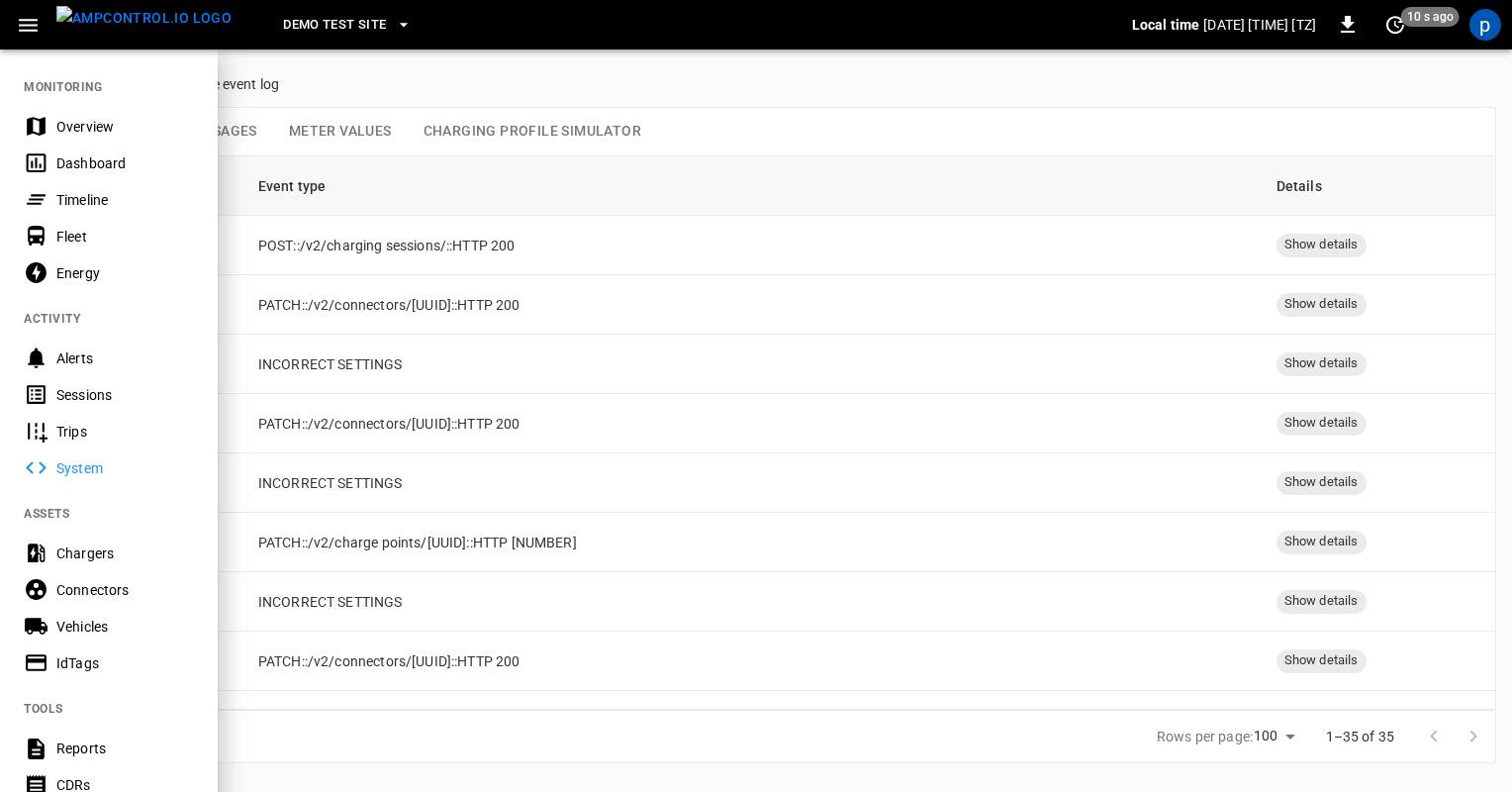 click on "Alerts" at bounding box center [125, 358] 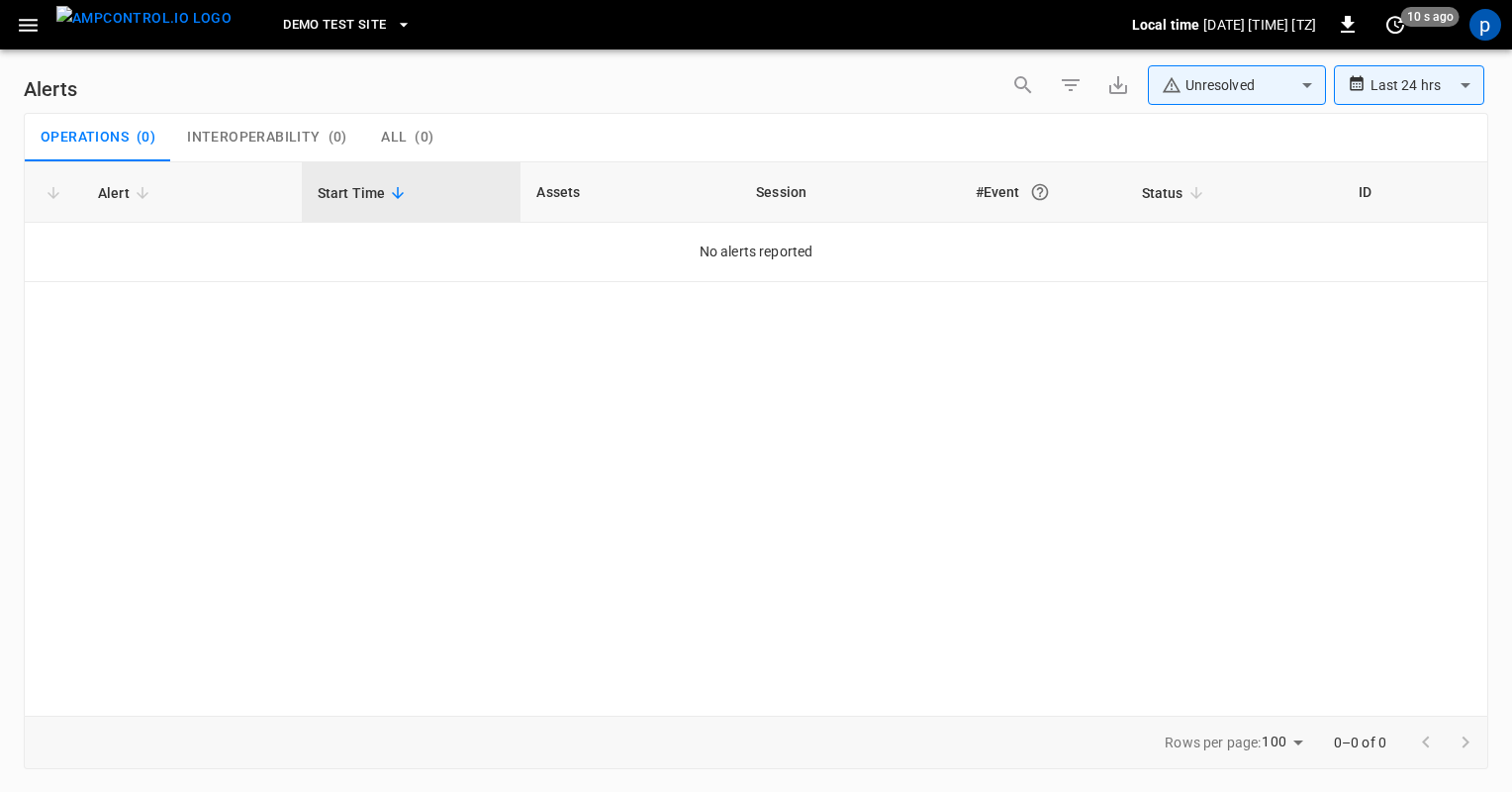 click 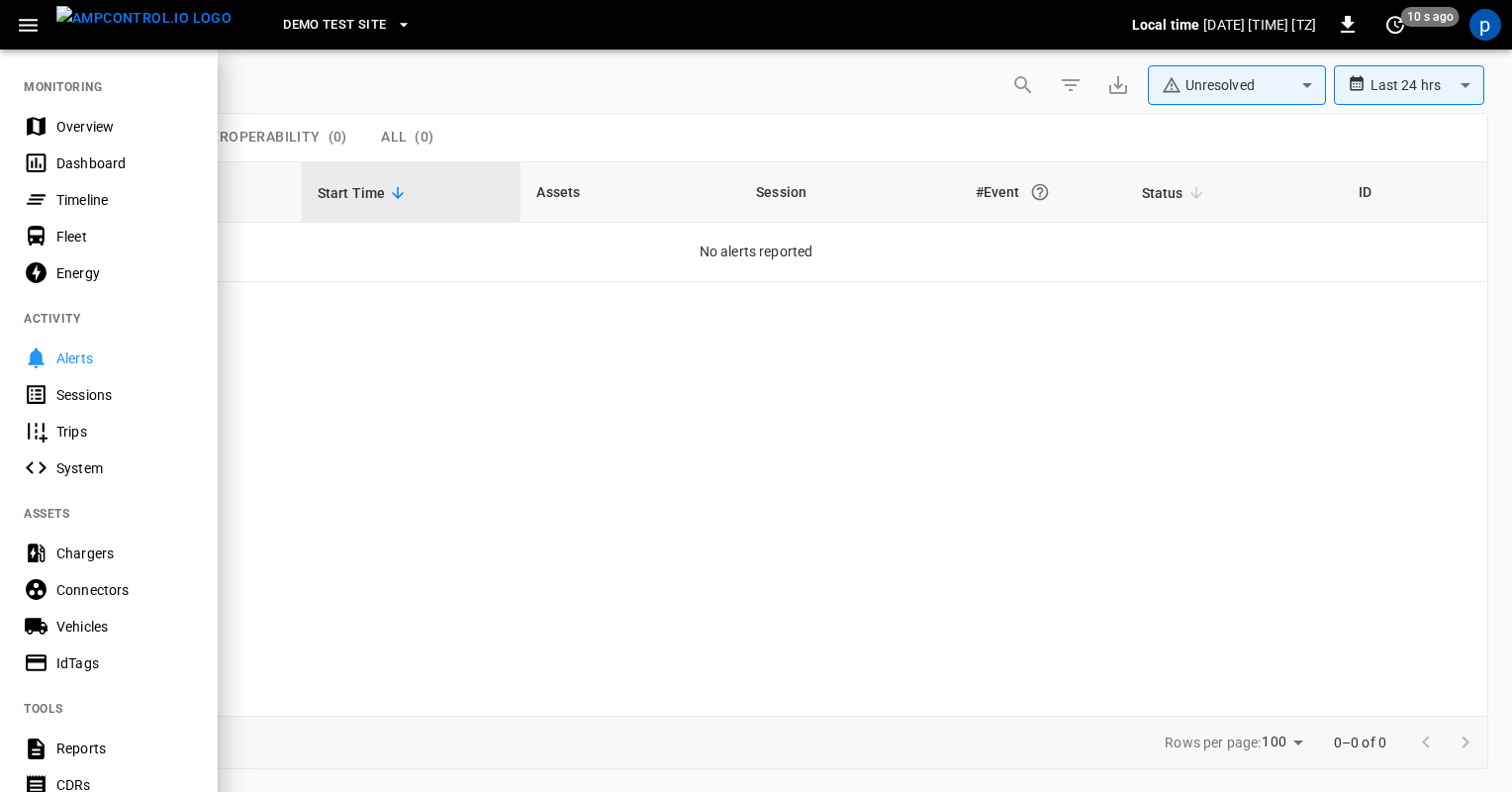 click on "Chargers" at bounding box center [125, 553] 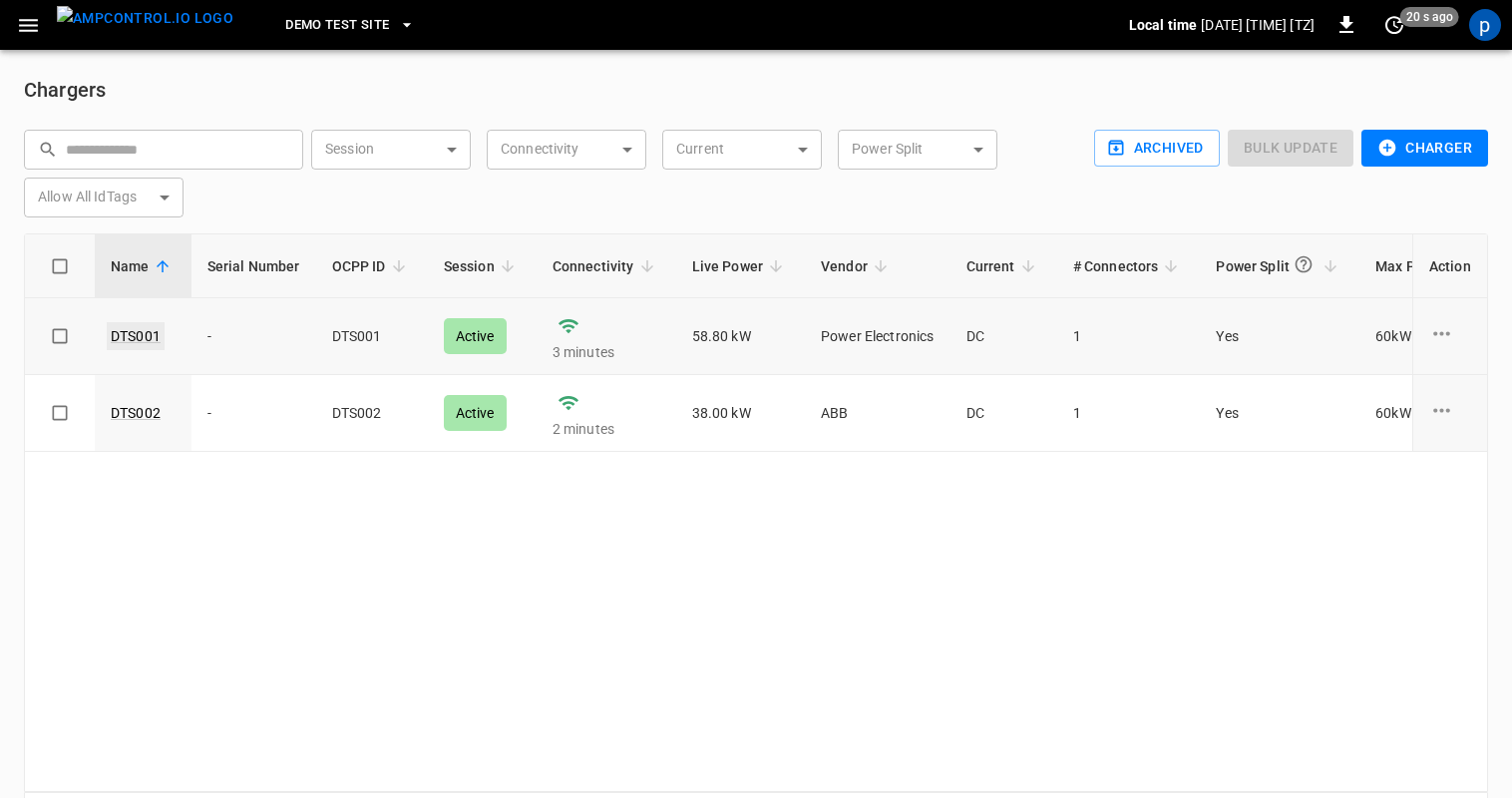 click on "DTS001" at bounding box center [136, 336] 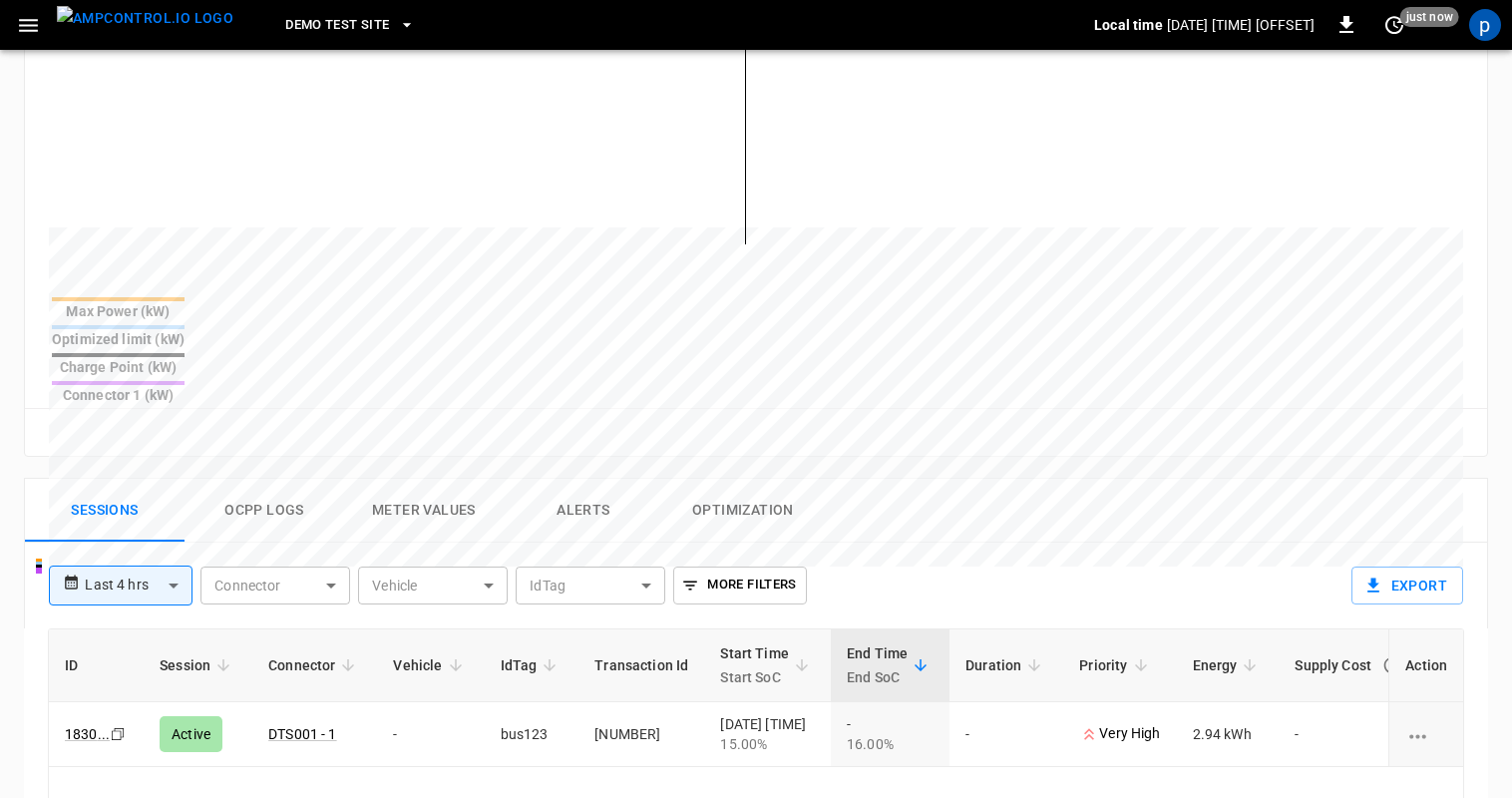 scroll, scrollTop: 698, scrollLeft: 0, axis: vertical 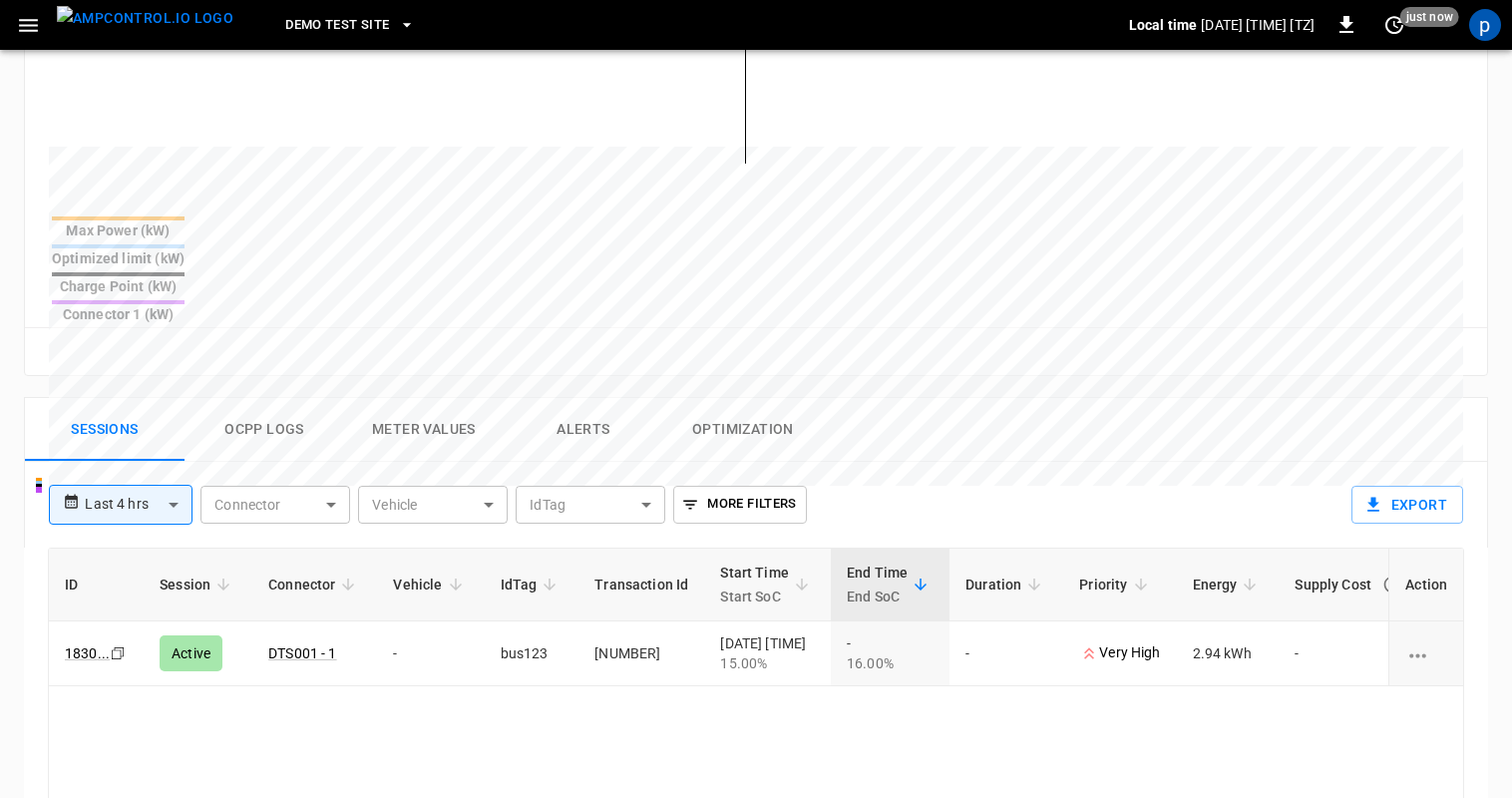 click on "Optimization" at bounding box center (743, 430) 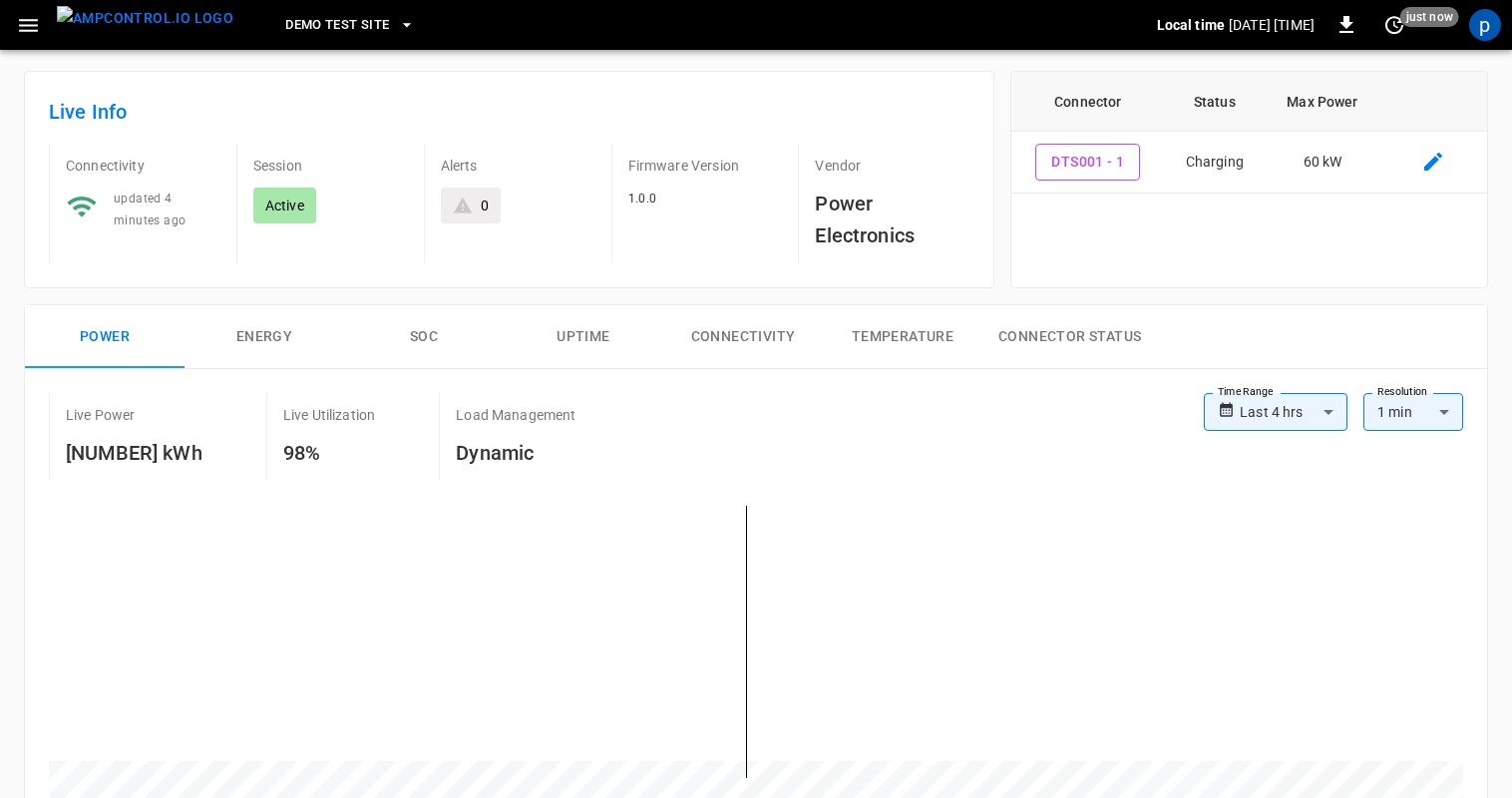 scroll, scrollTop: 0, scrollLeft: 0, axis: both 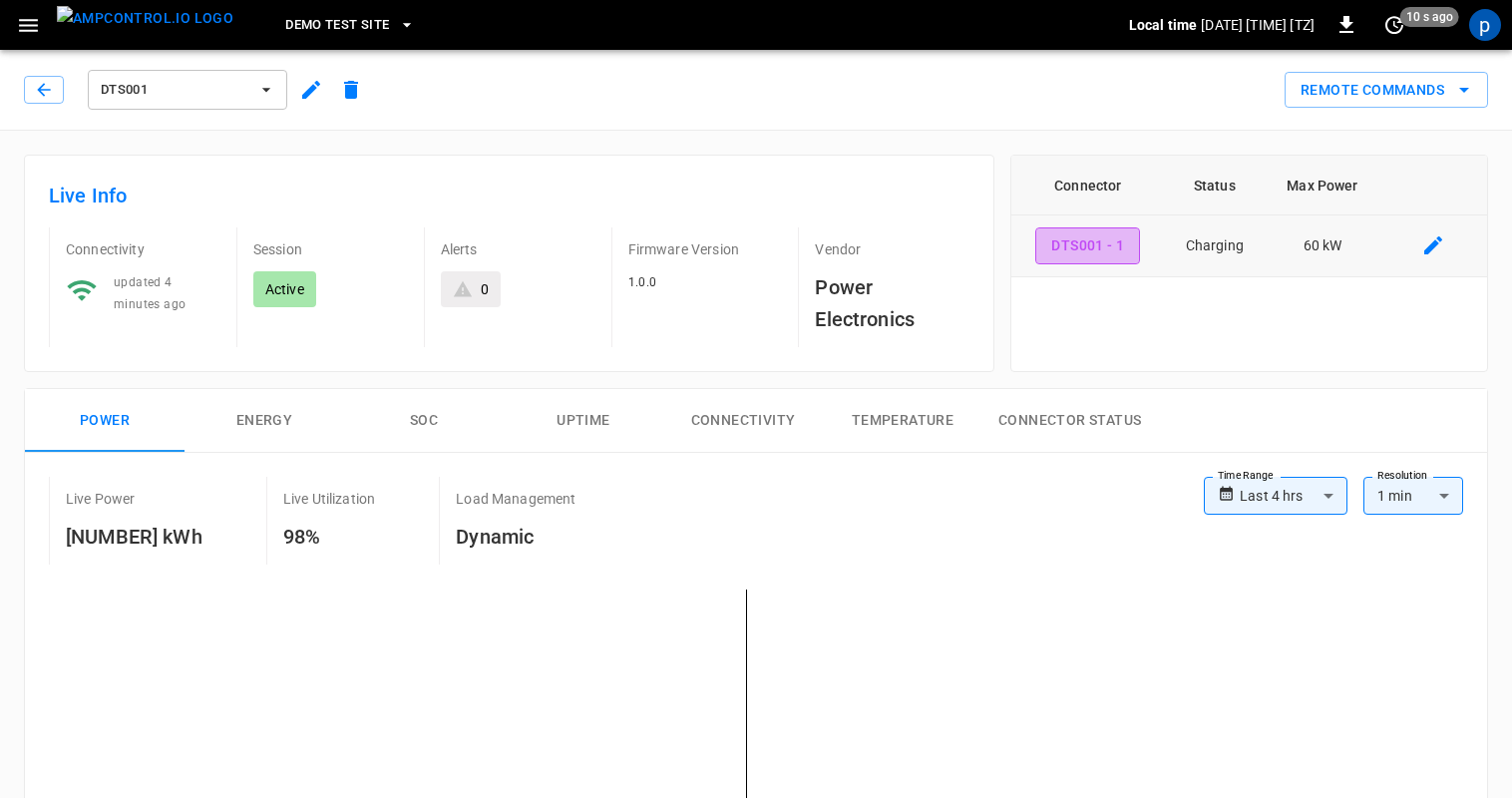 click on "DTS001 - 1" at bounding box center [1087, 245] 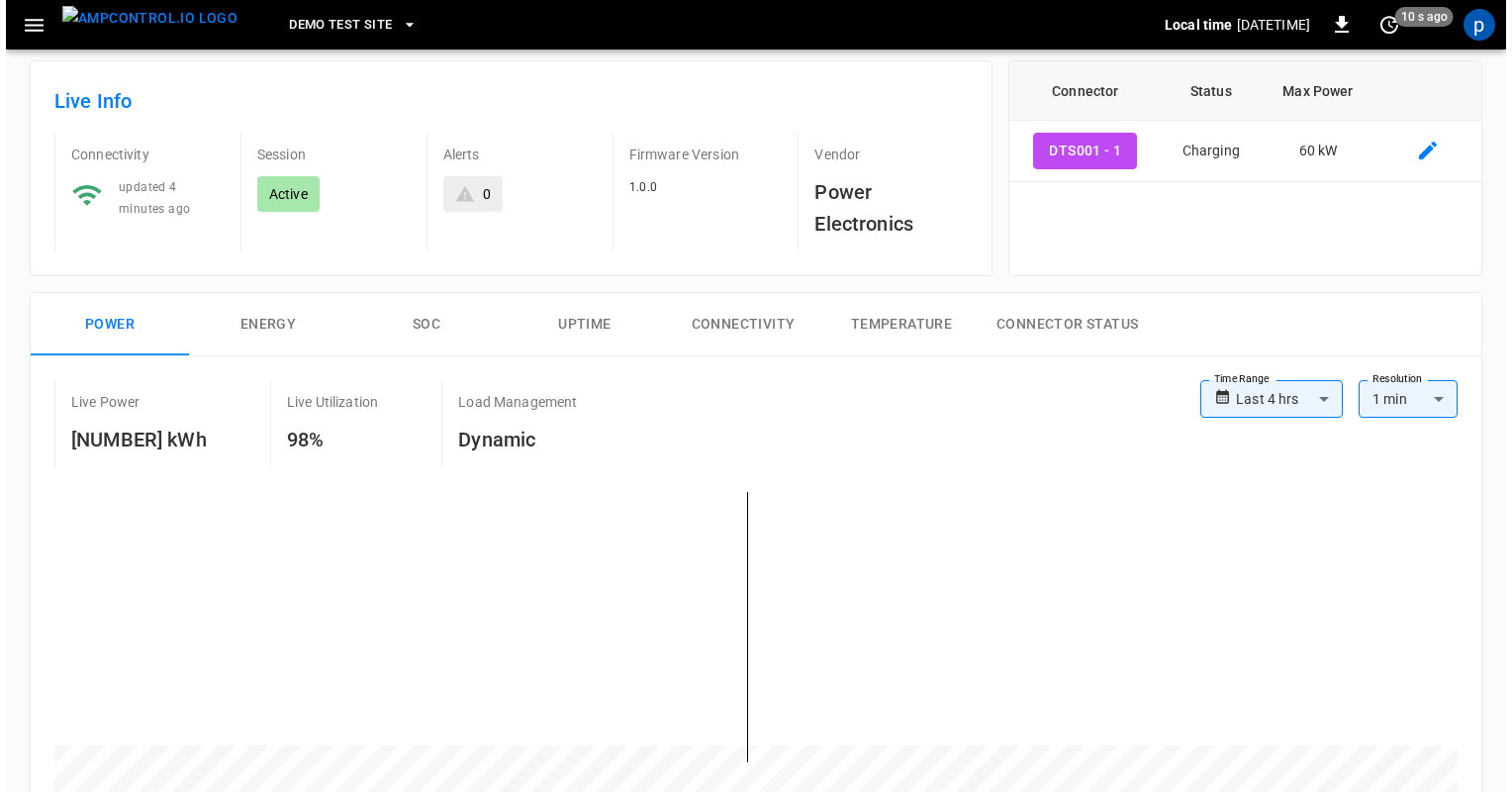 scroll, scrollTop: 0, scrollLeft: 0, axis: both 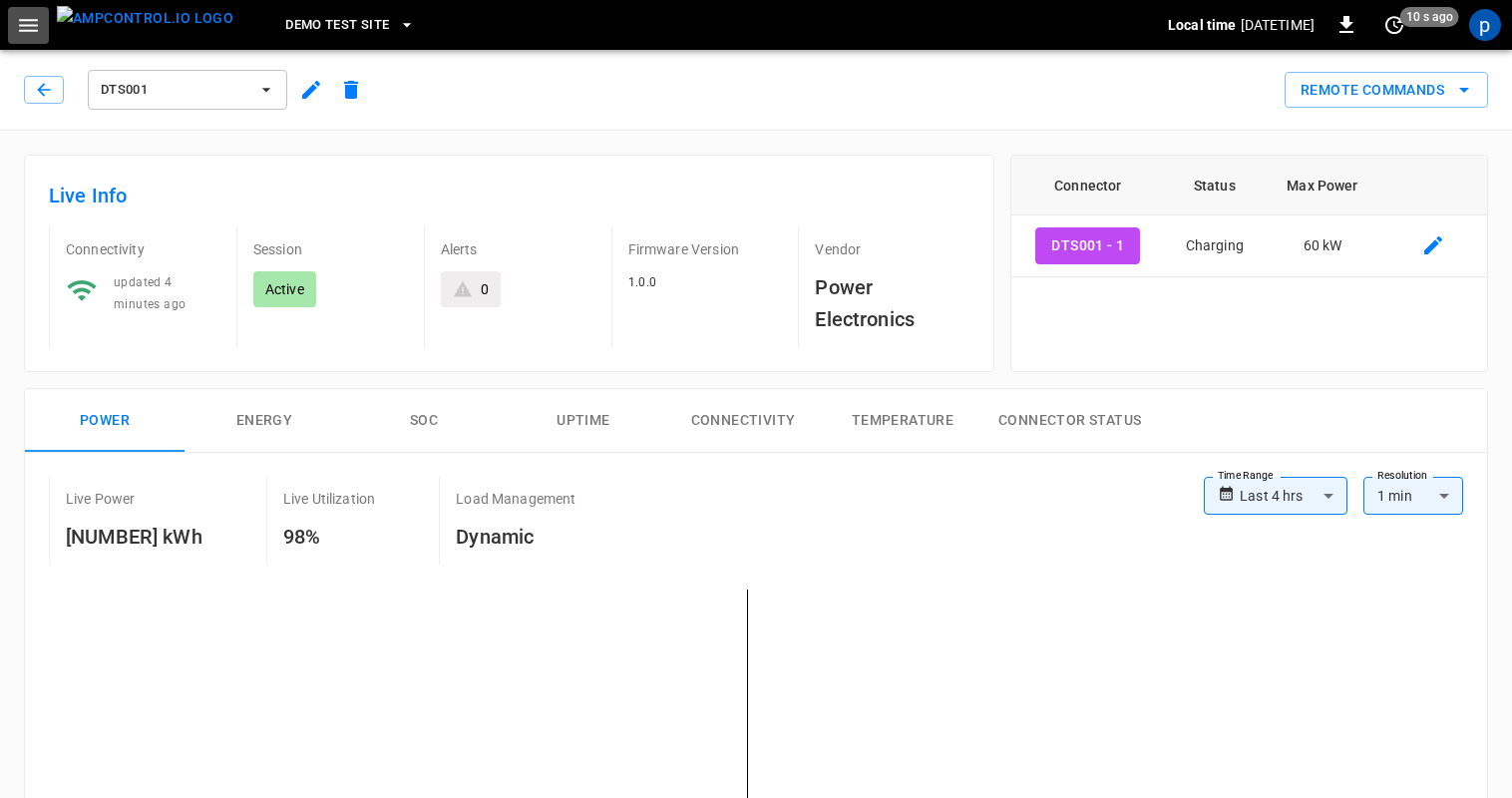 click 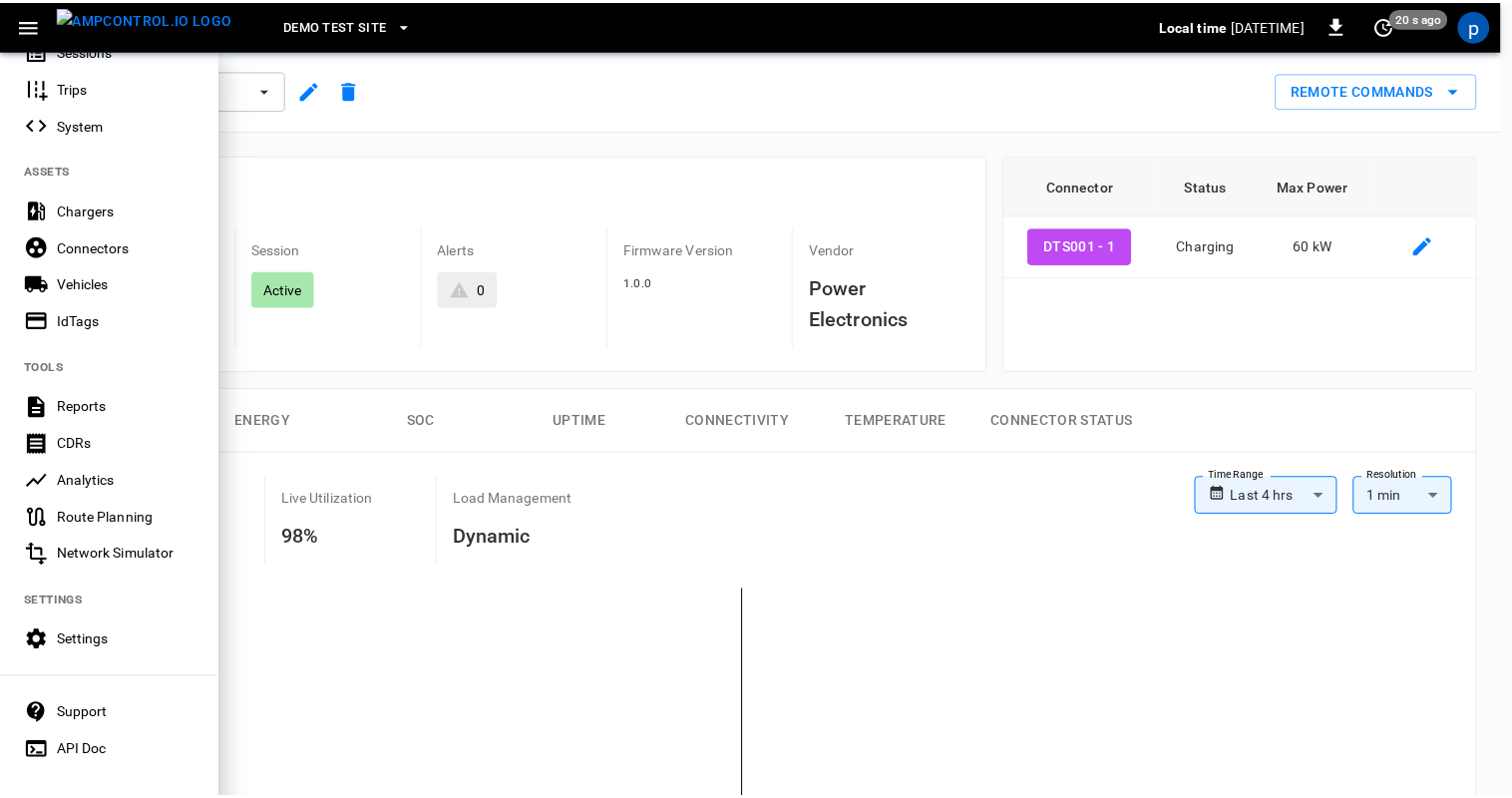 scroll, scrollTop: 374, scrollLeft: 0, axis: vertical 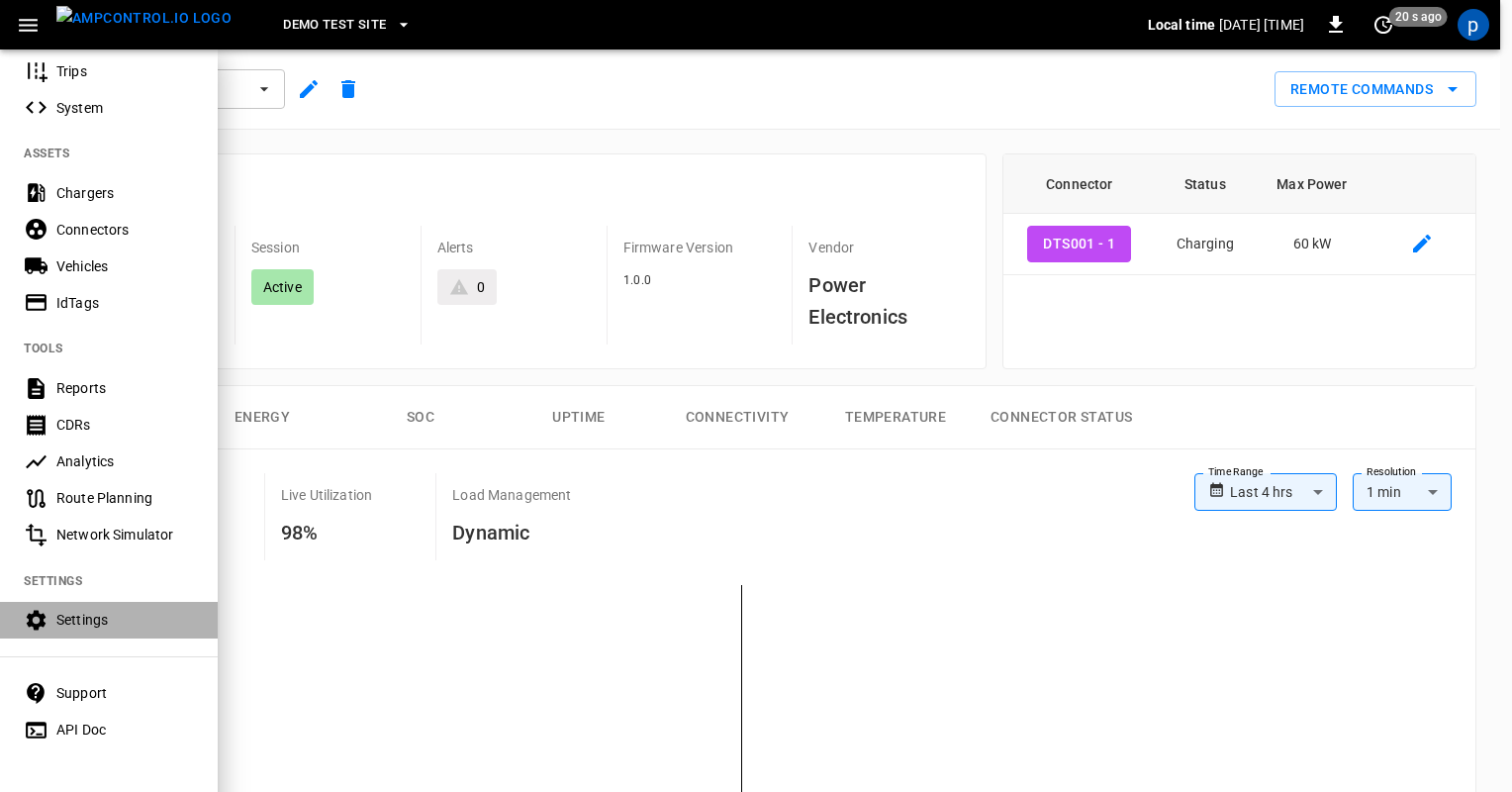 click on "Settings" at bounding box center (125, 620) 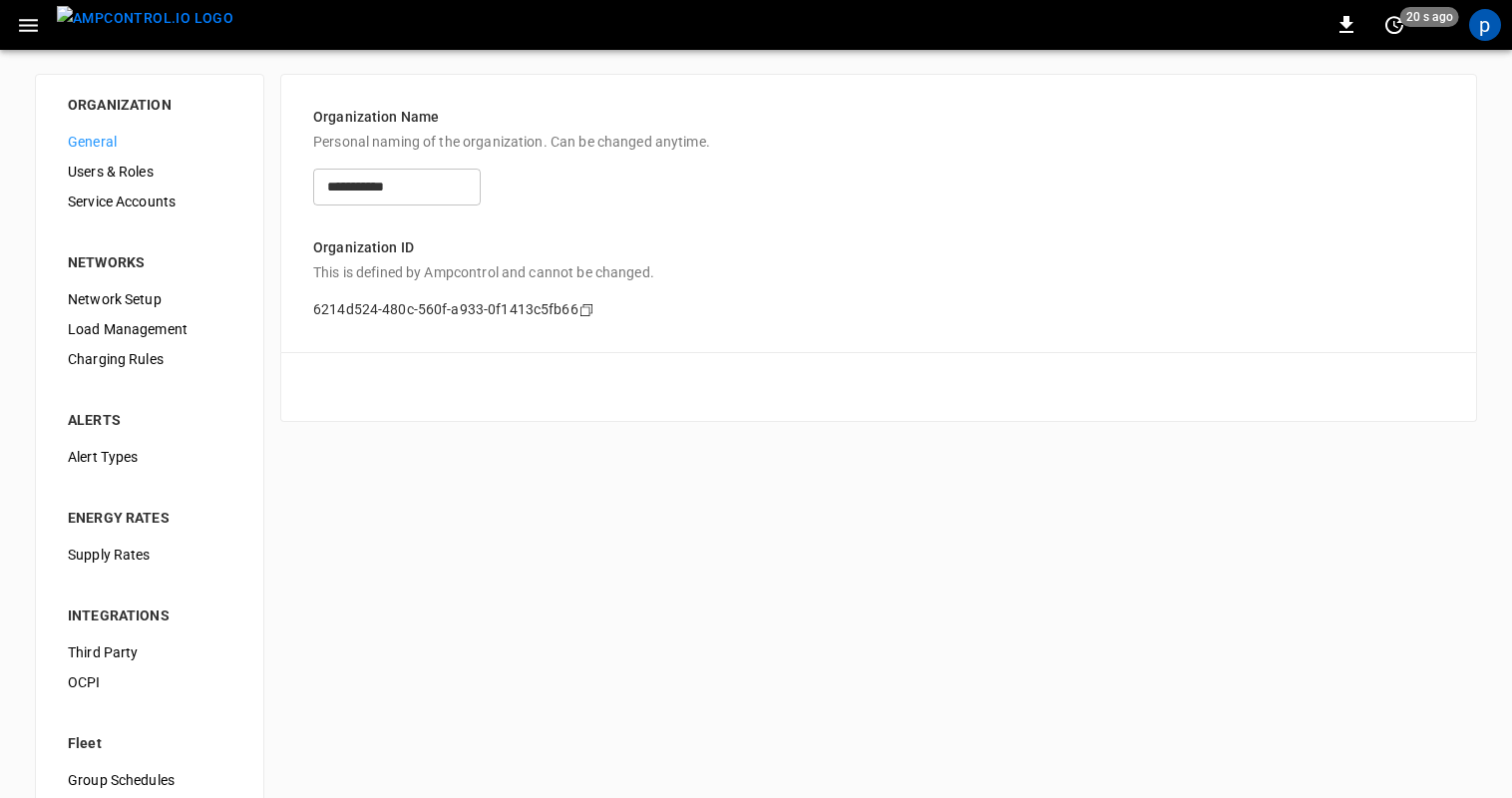 click on "Load Management" at bounding box center (150, 329) 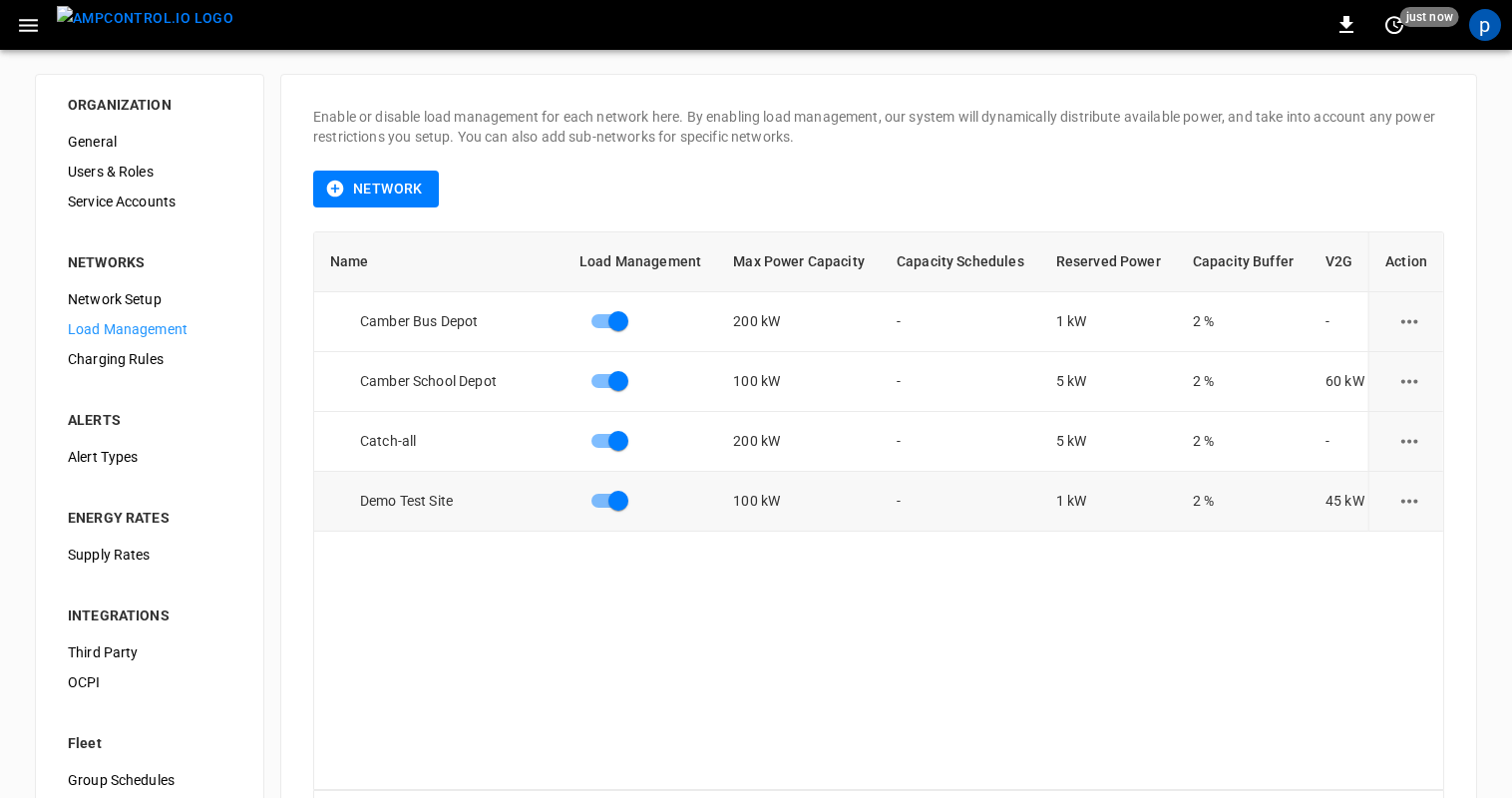 click 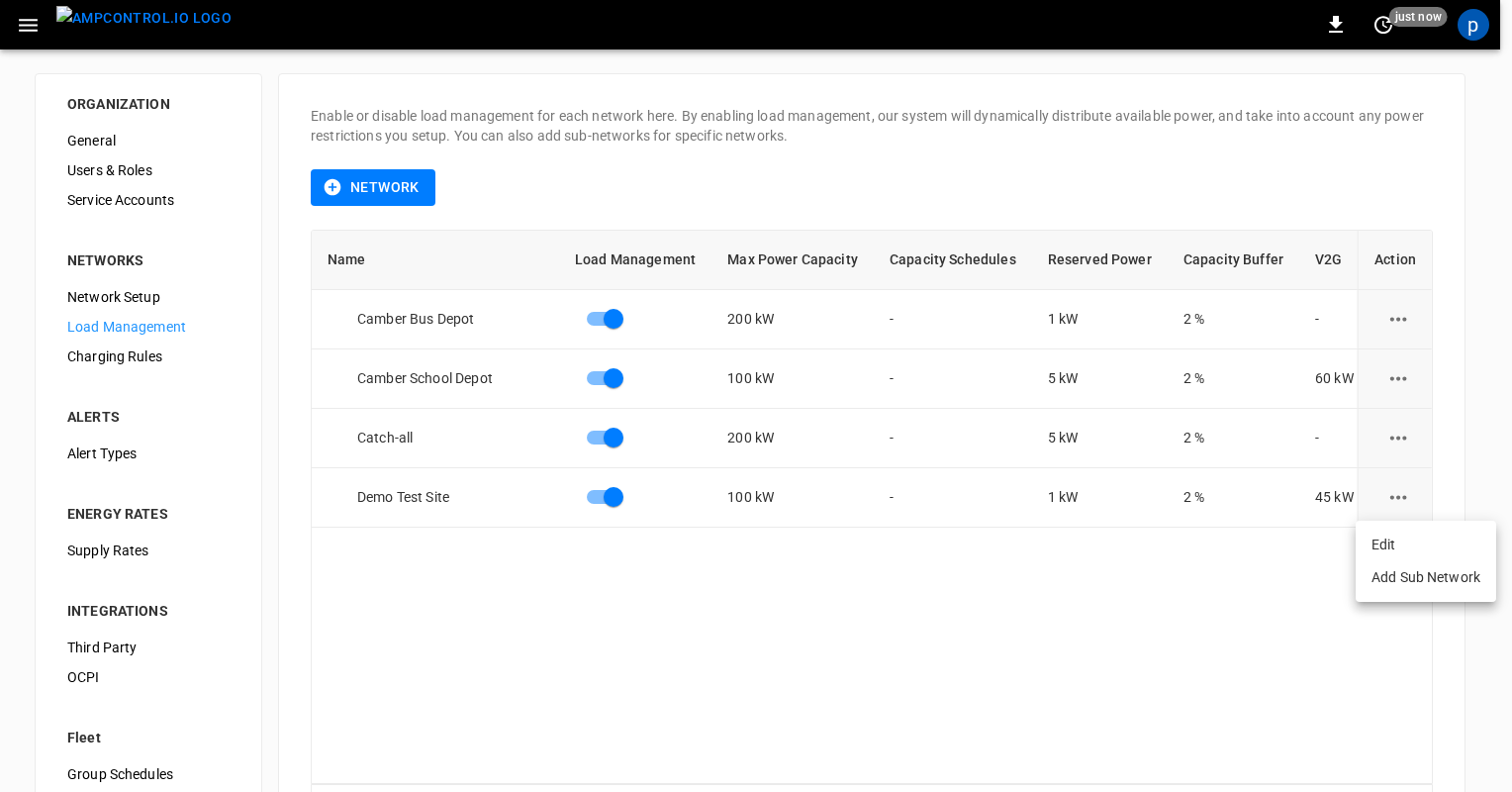 click on "Edit" at bounding box center (1426, 544) 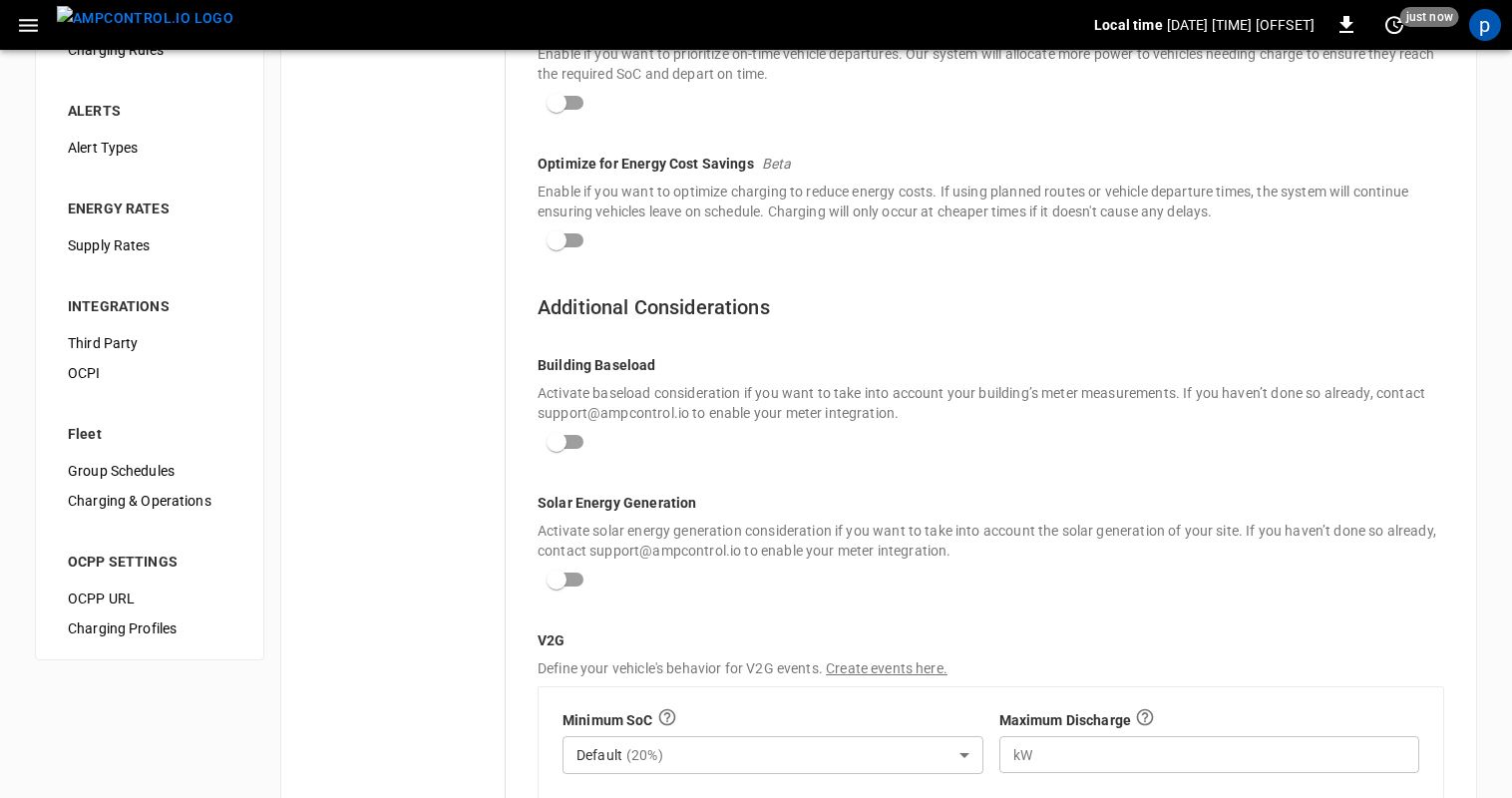 scroll, scrollTop: 0, scrollLeft: 0, axis: both 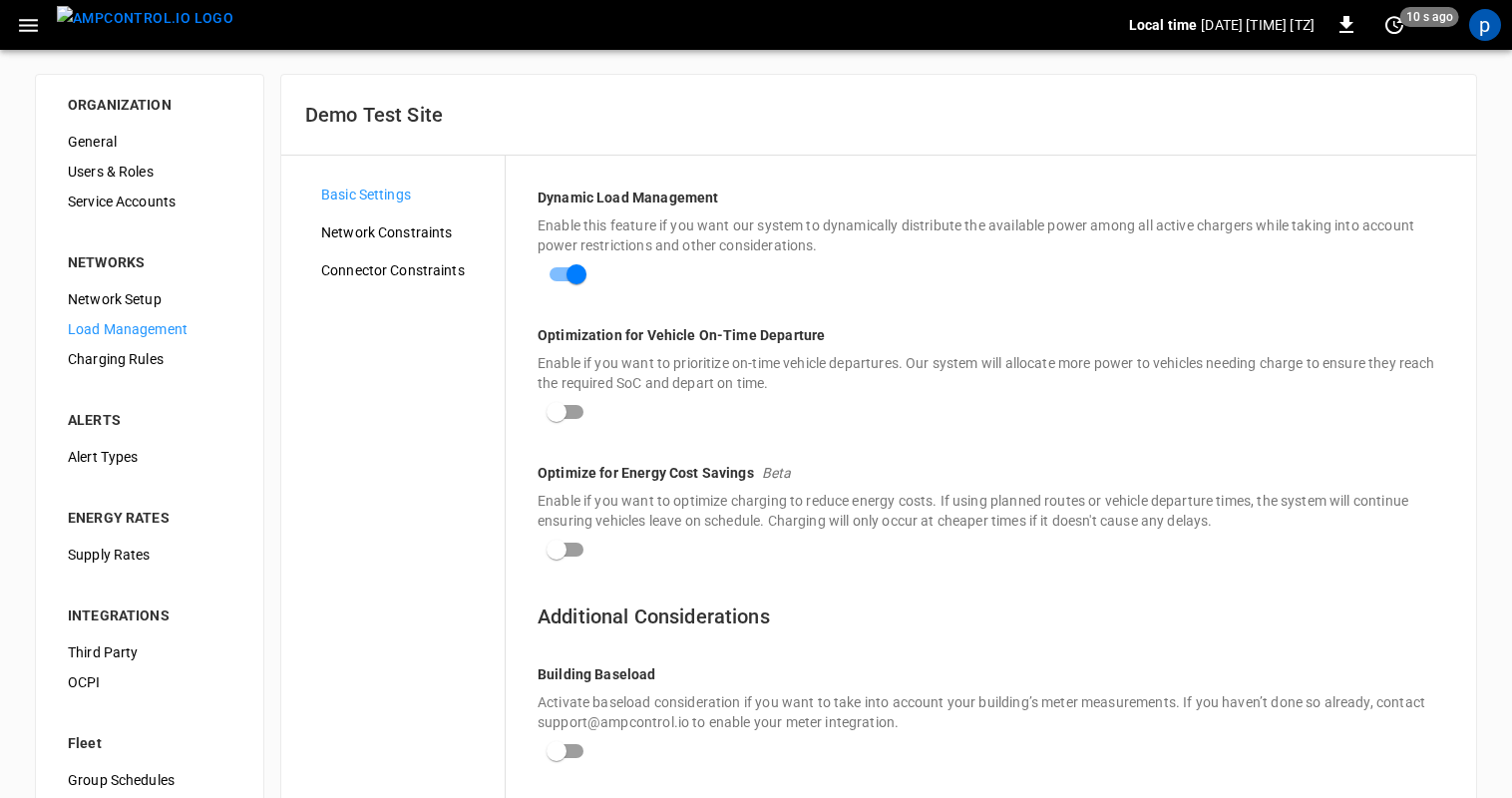 click on "Network Constraints" at bounding box center (405, 232) 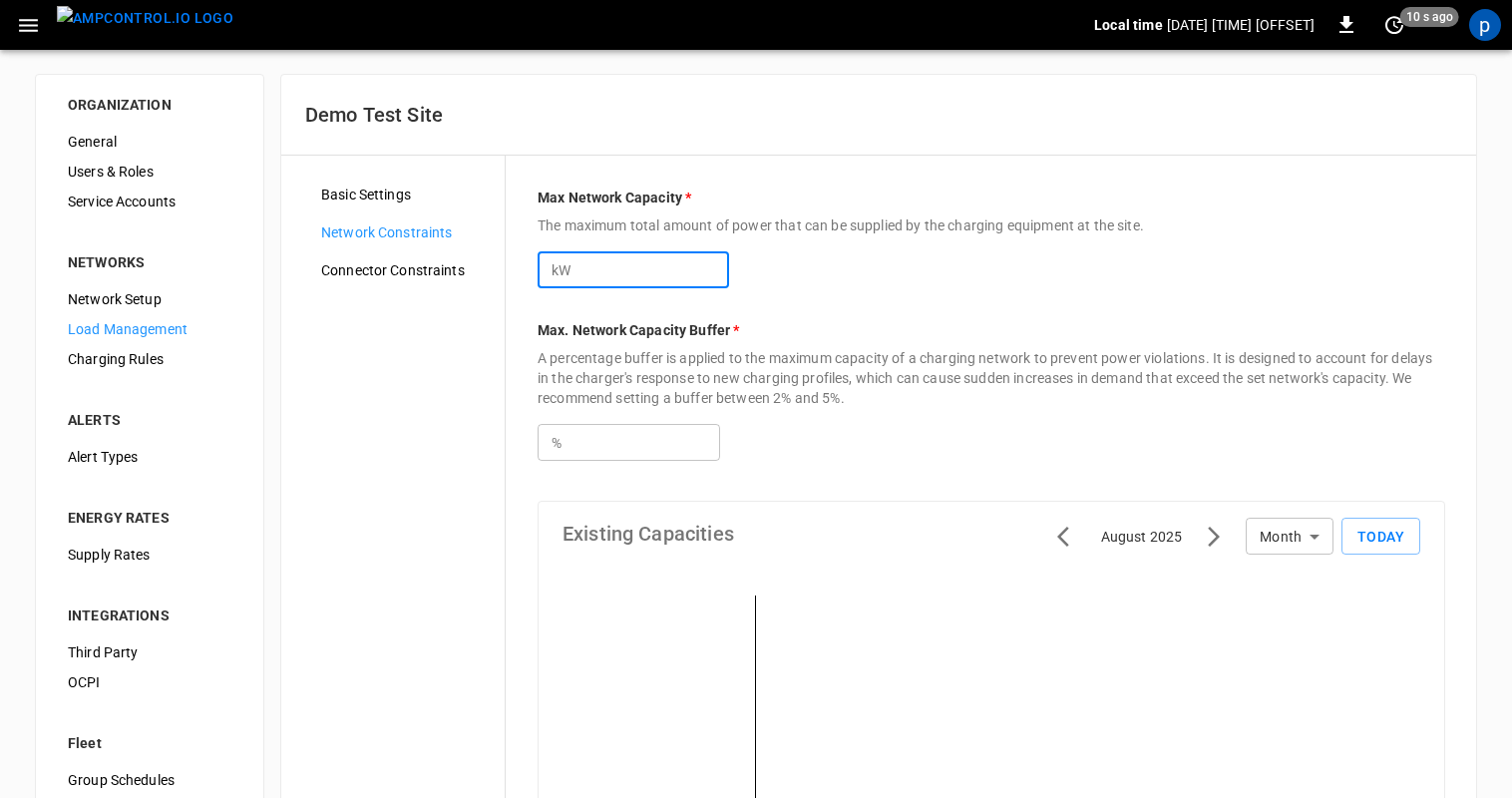 drag, startPoint x: 668, startPoint y: 255, endPoint x: 541, endPoint y: 254, distance: 127.0039 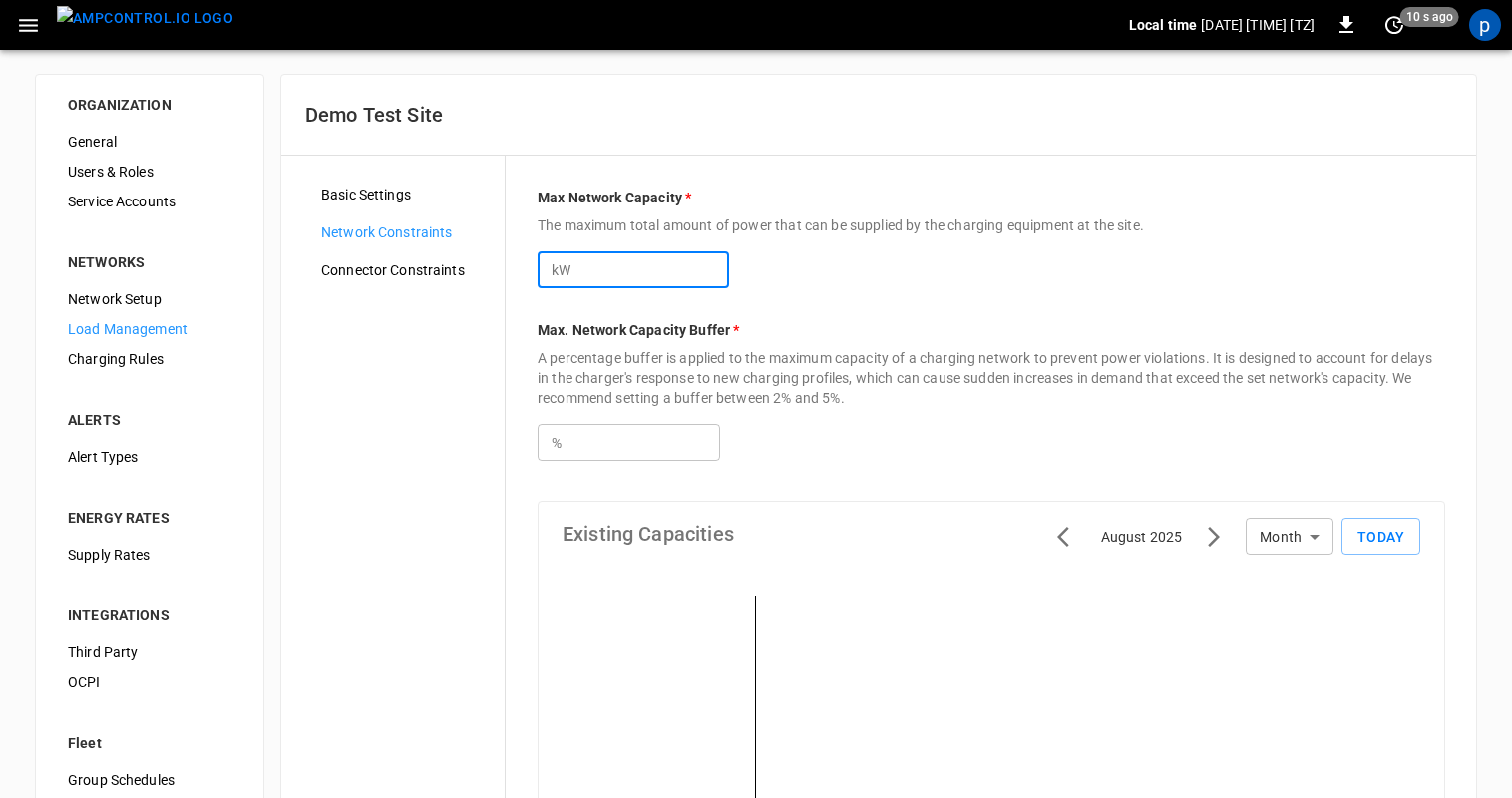 type on "**" 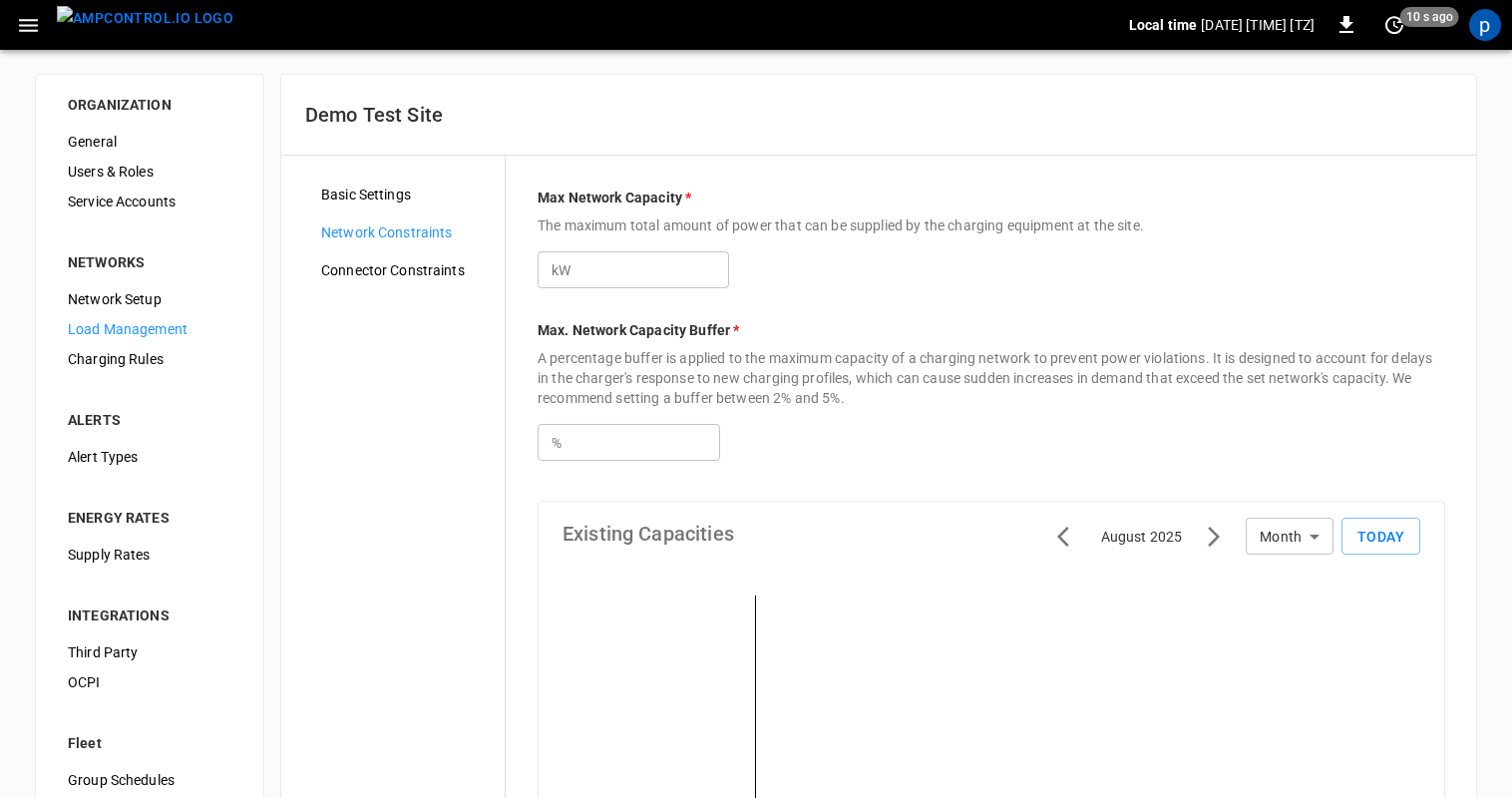 click on "Max Network Capacity   * The maximum total amount of power that can be supplied by the charging equipment at the site.   kW ** ​ Max. Network Capacity Buffer   * A percentage buffer is applied to the maximum capacity of a charging network to prevent power violations. It is designed to account for delays in the charger's response to new charging profiles, which can cause sudden increases in demand that exceed the set network's capacity. We recommend setting a buffer between [NUMBER]% and [NUMBER]%. % *** ​ Existing Capacities [YEAR] Month ***** ​ Today Variable Capacity (kW) Max. Capacity (kW) Capacity Schedules Set up schedules to limit your charger's power at specific times or periods throughout the year. Schedule Name Type Time Range Action No schedules found Rows per page: [NUMBER] *** [NUMBER]–[NUMBER] of [NUMBER]" at bounding box center [991, 746] 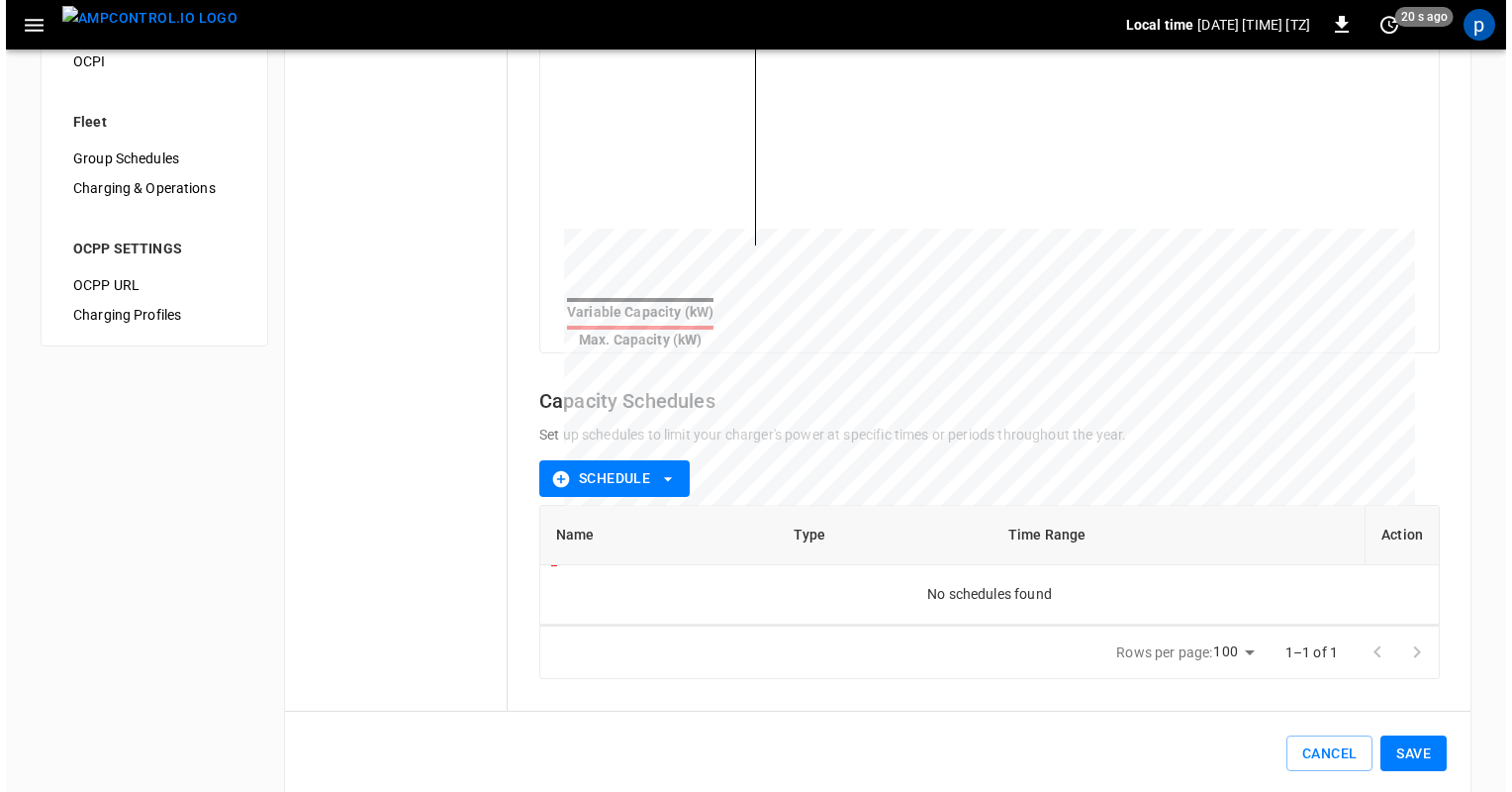 scroll, scrollTop: 630, scrollLeft: 0, axis: vertical 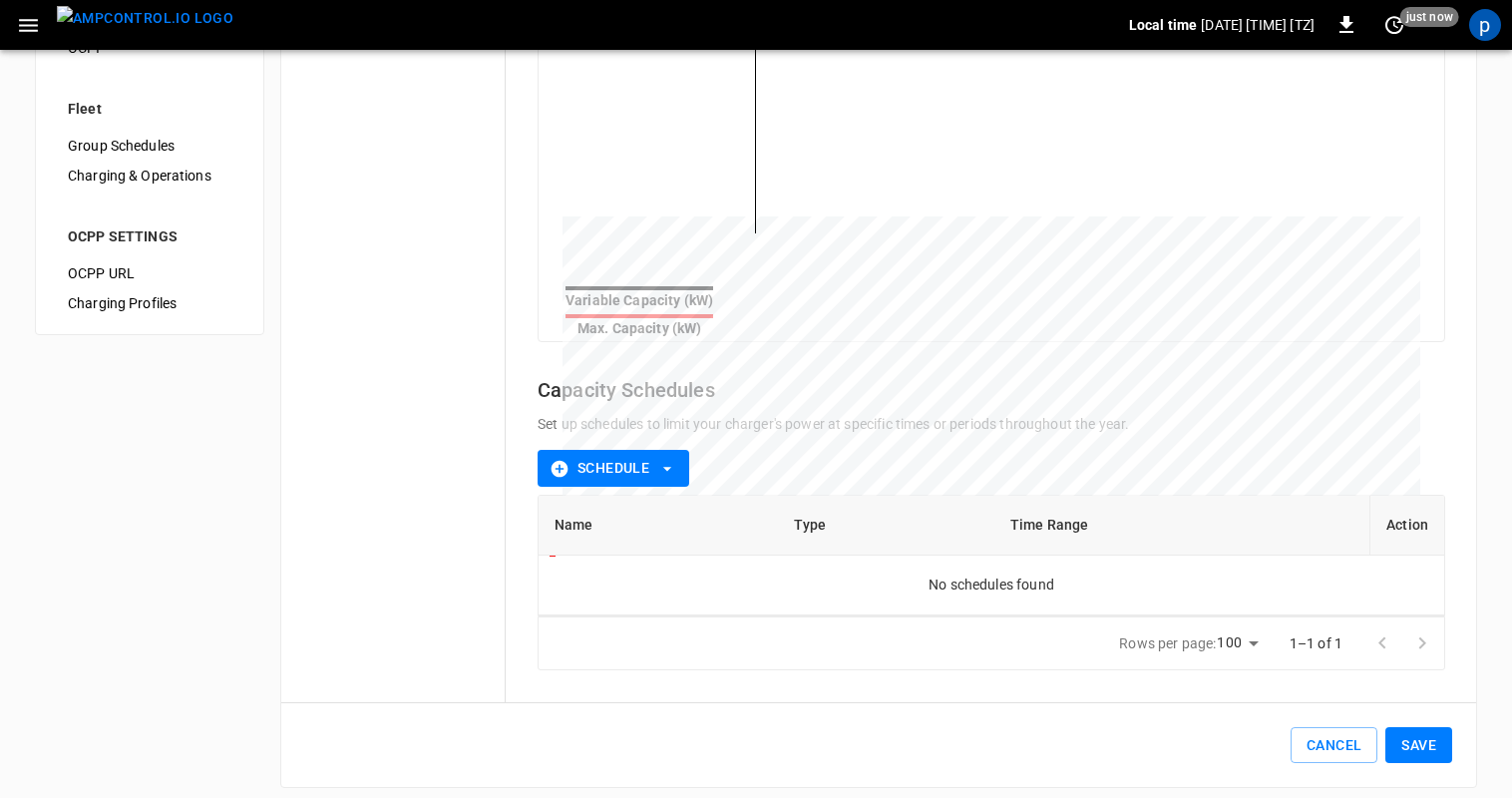 click on "Schedule" at bounding box center [613, 468] 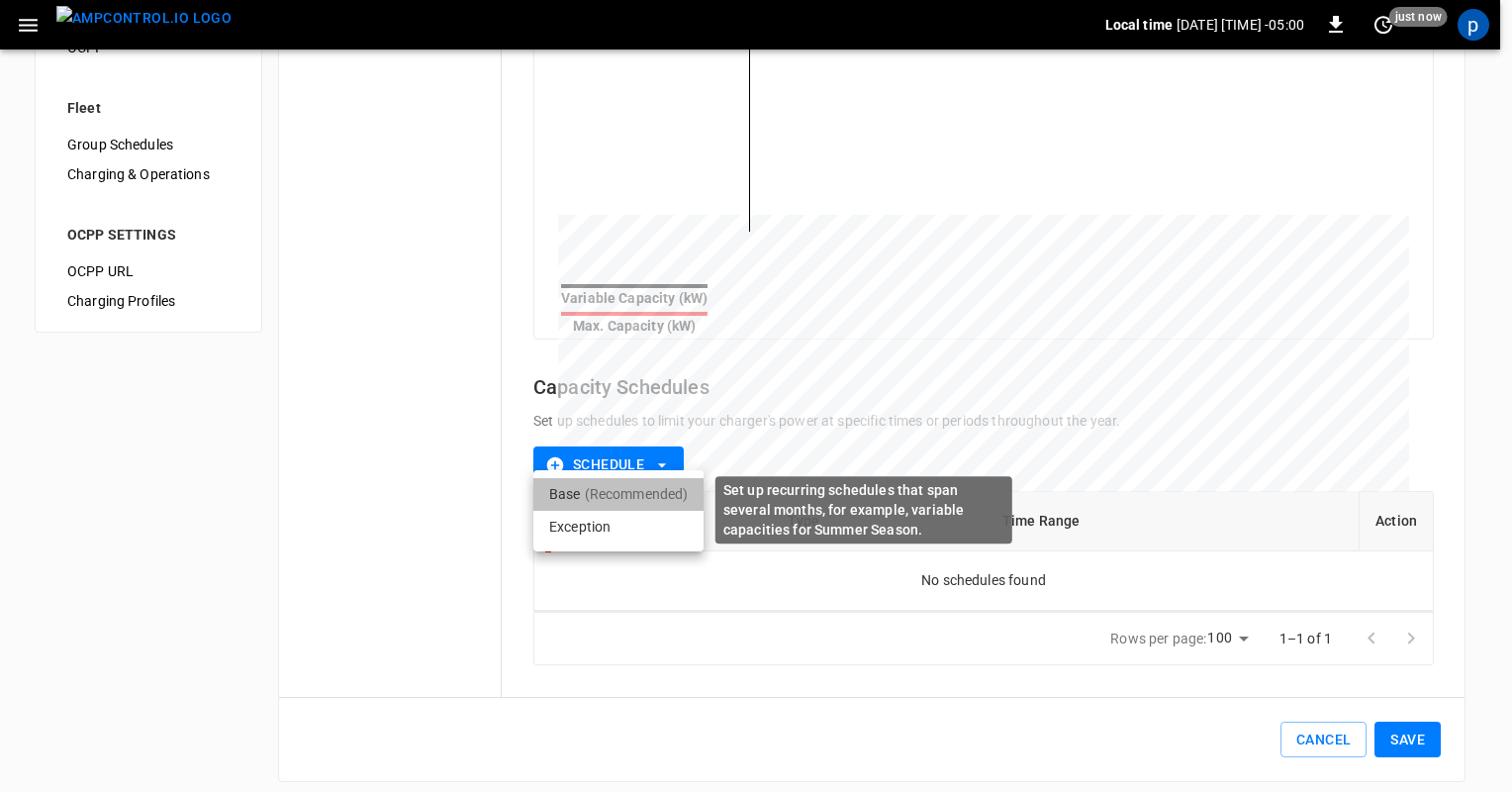 click on "(Recommended)" at bounding box center [636, 494] 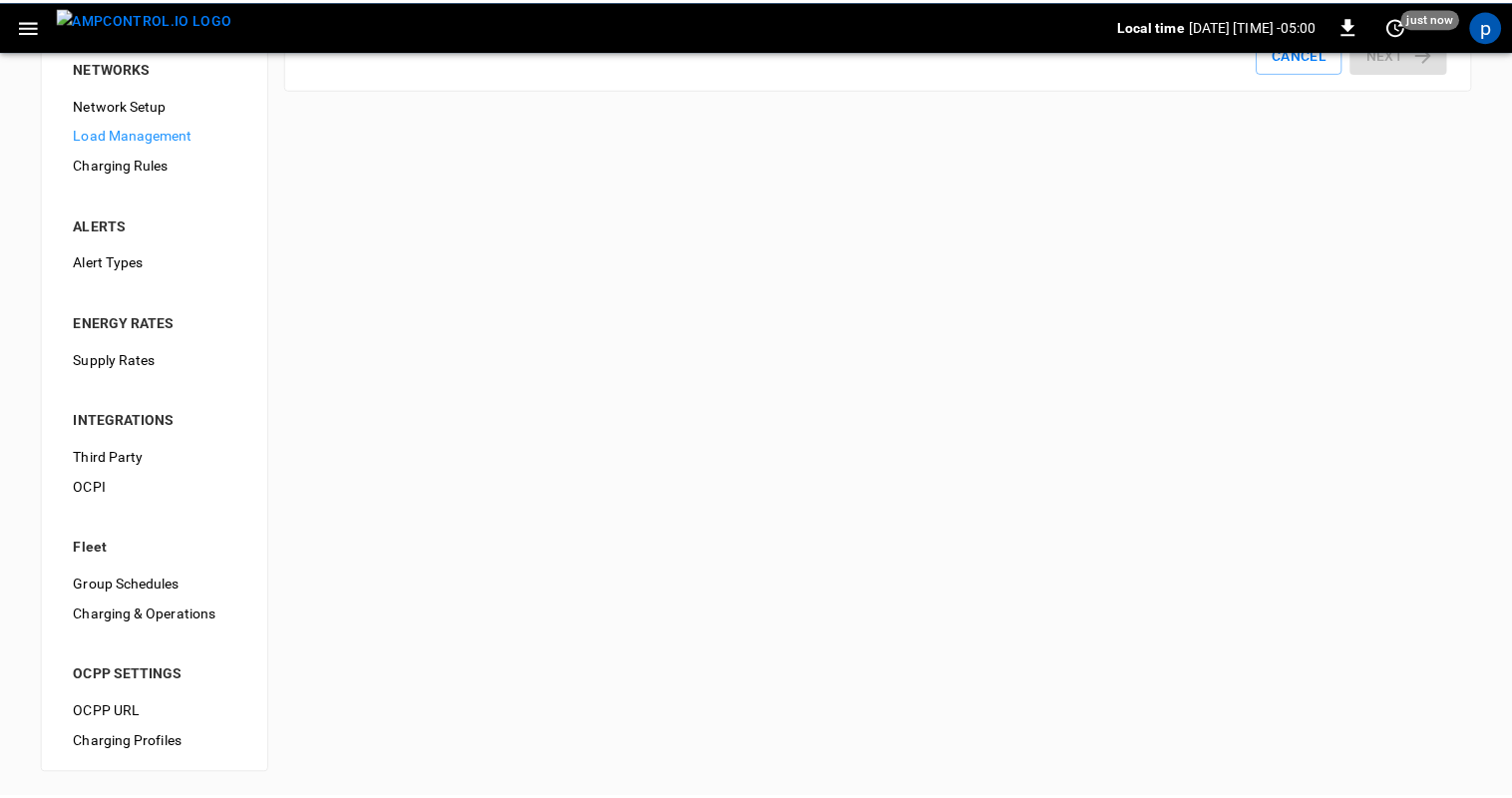 scroll, scrollTop: 0, scrollLeft: 0, axis: both 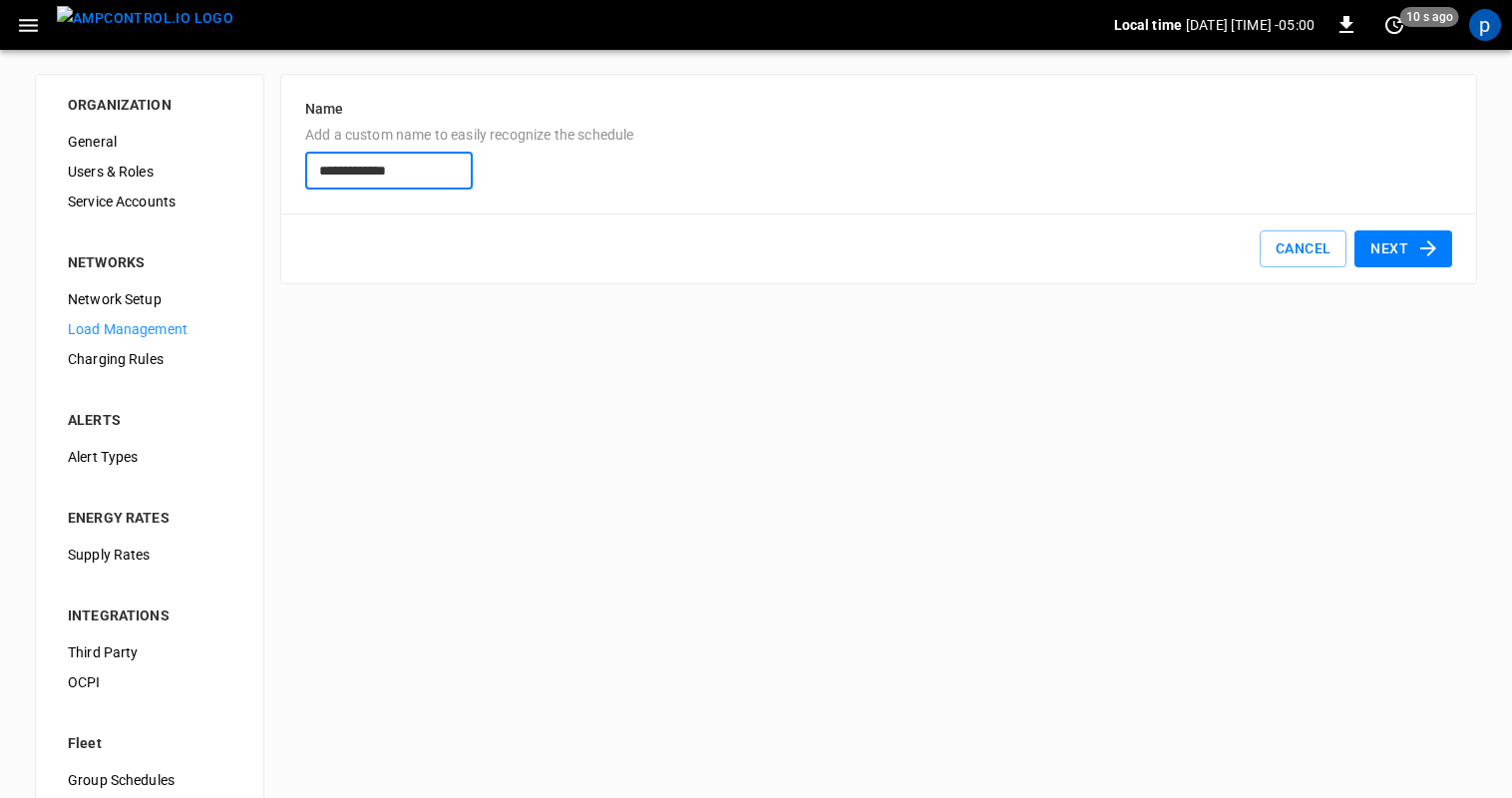 type on "**********" 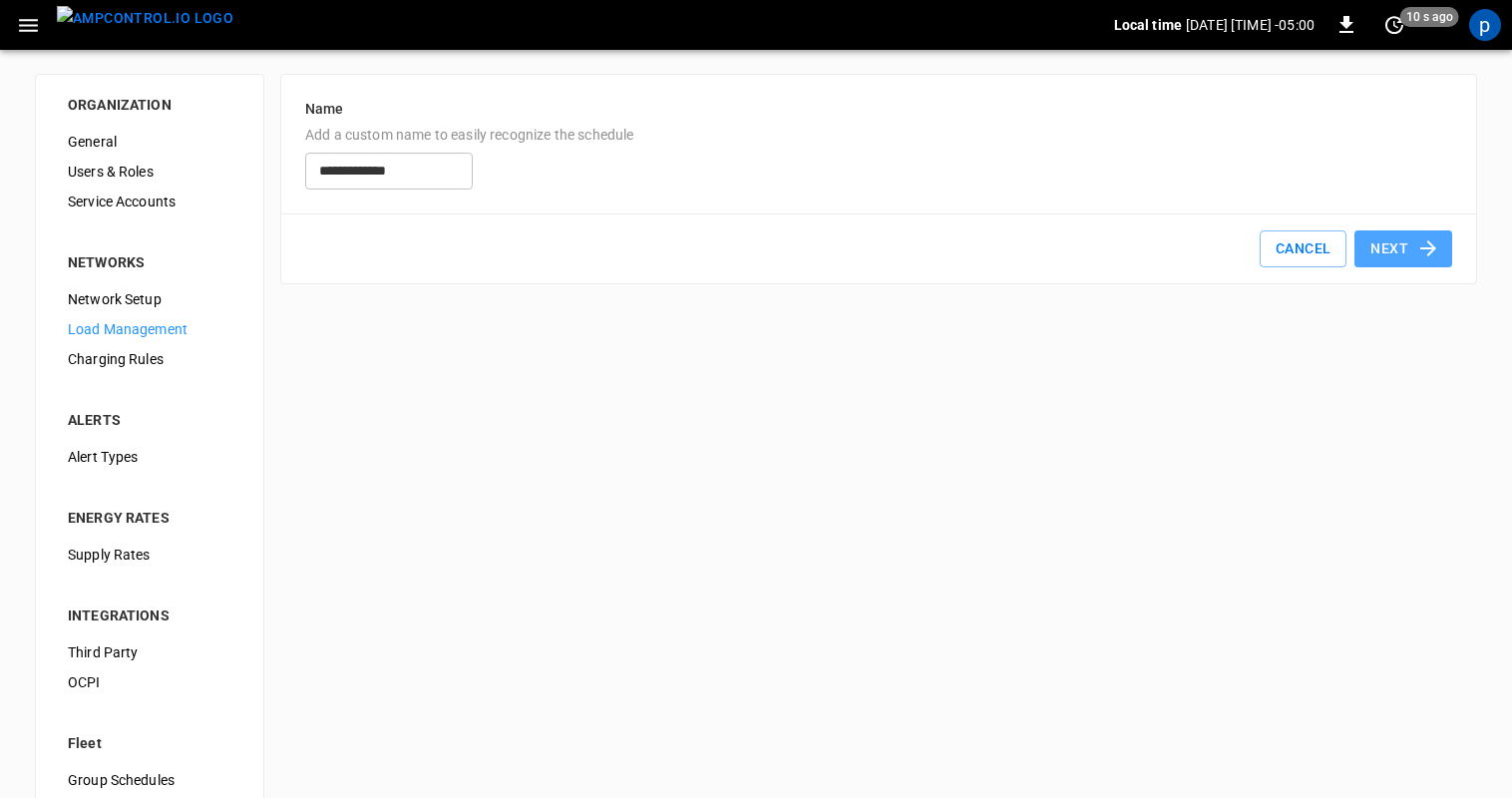 click 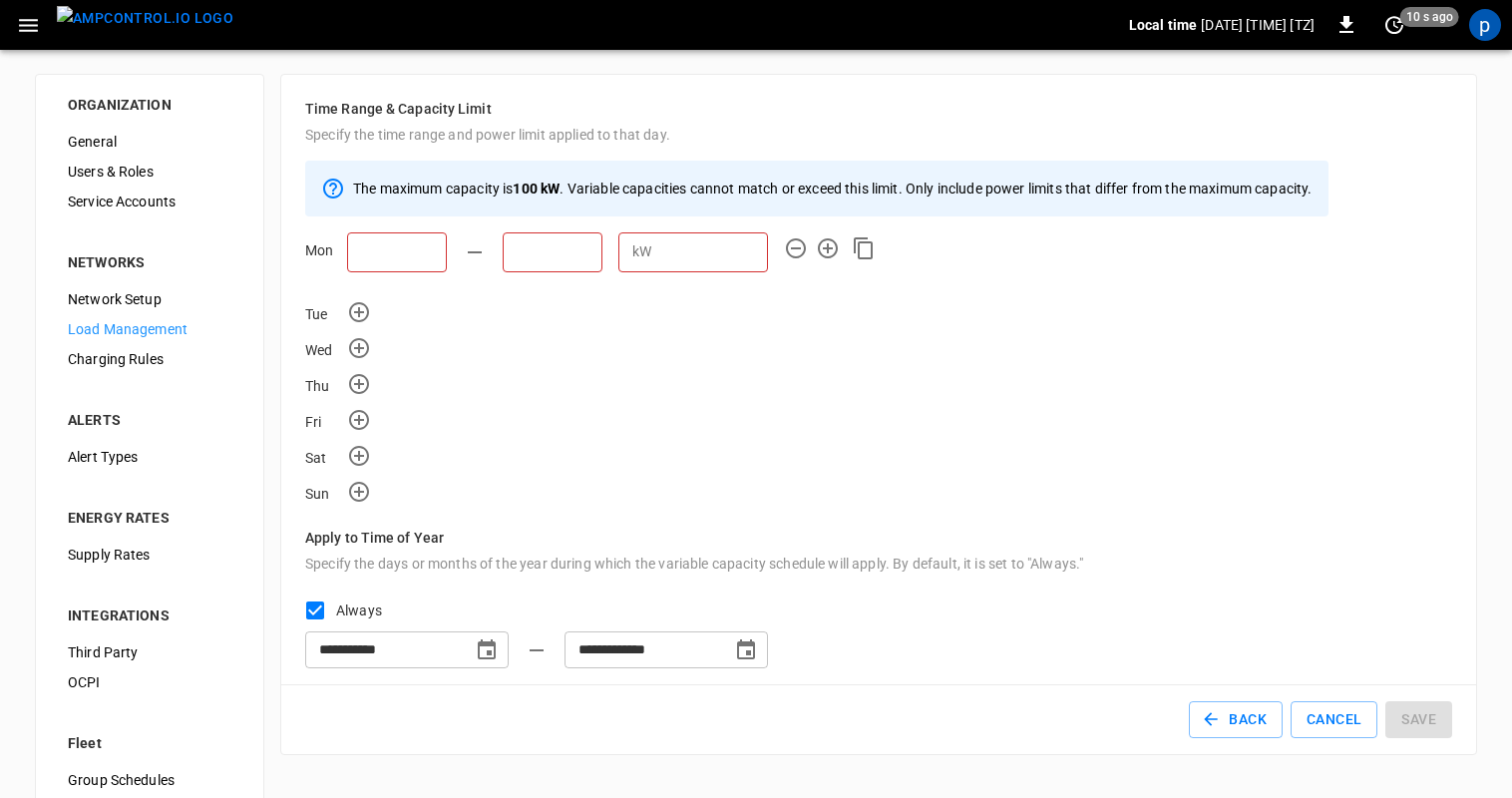 click at bounding box center [397, 252] 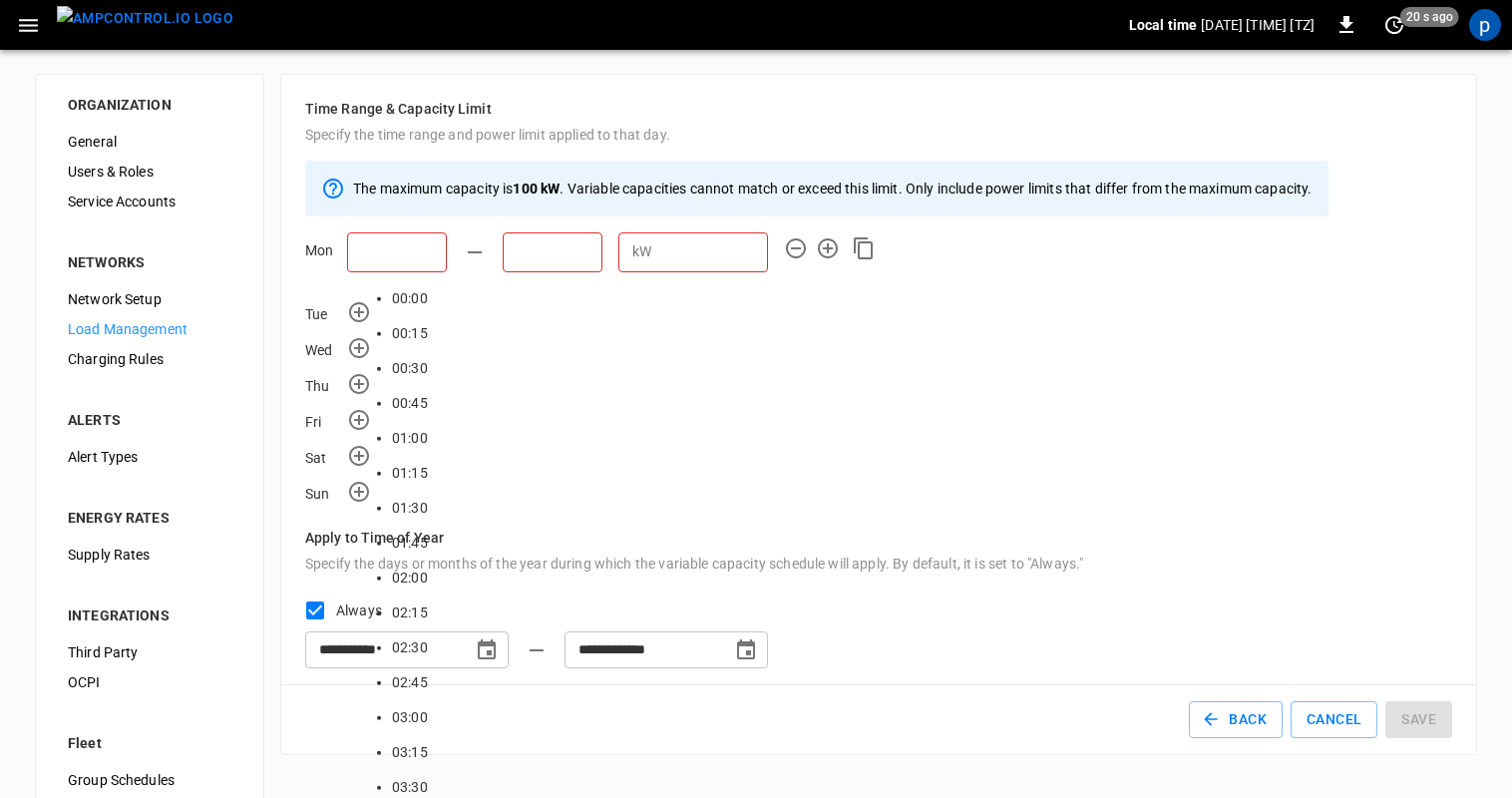scroll, scrollTop: 1744, scrollLeft: 0, axis: vertical 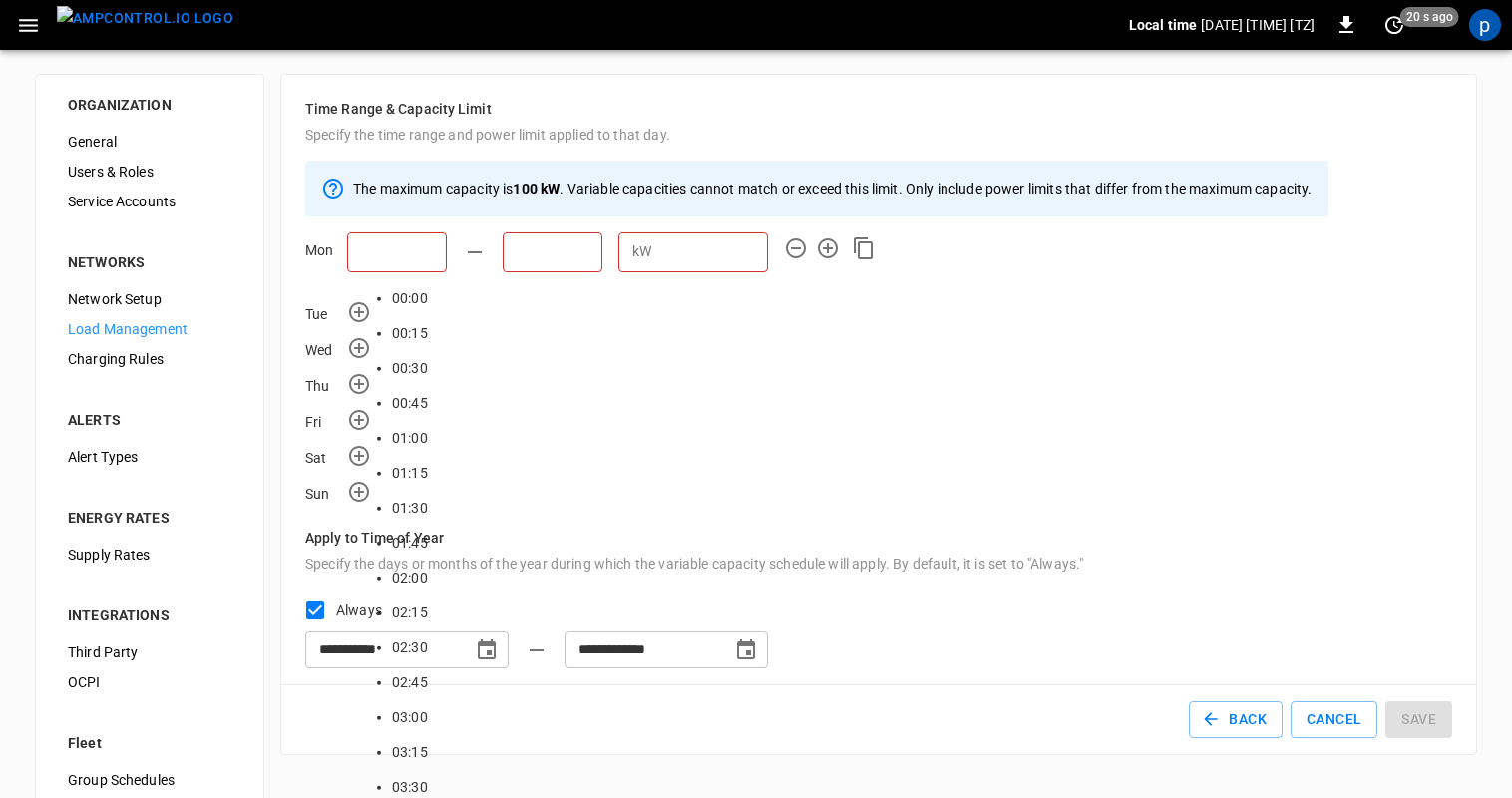 click on "13:00" at bounding box center (410, 2114) 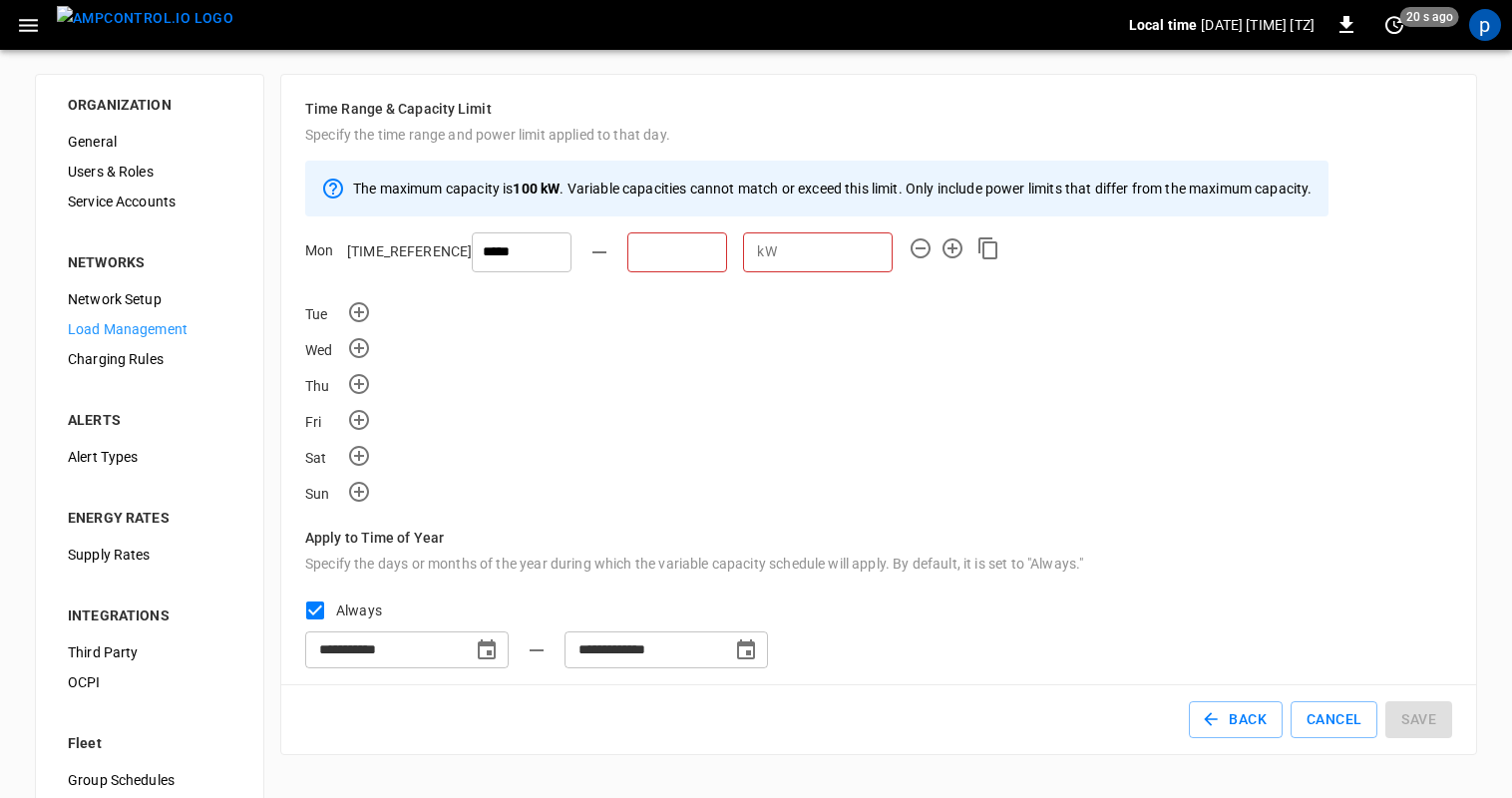 click at bounding box center [677, 252] 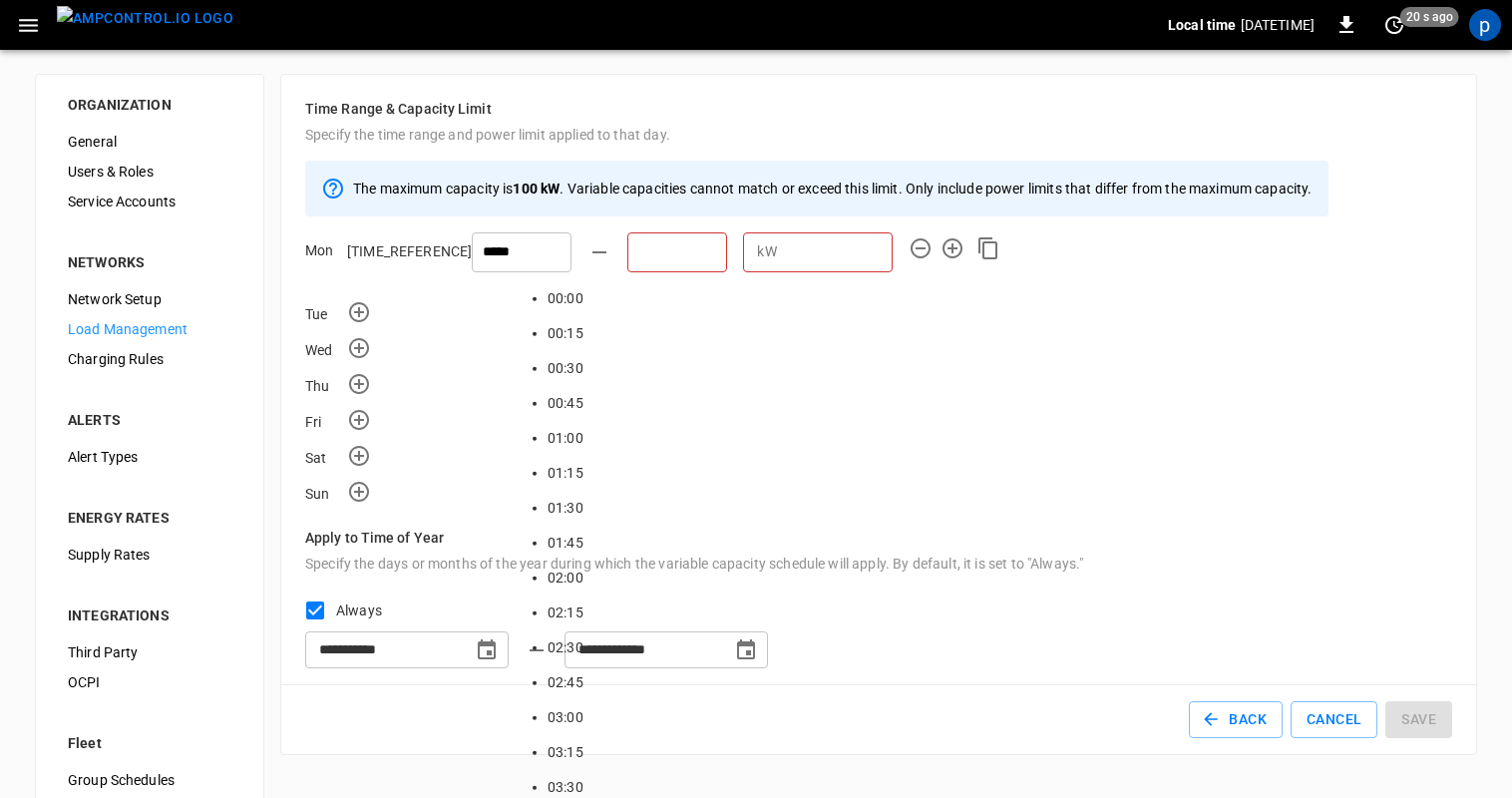scroll, scrollTop: 2242, scrollLeft: 0, axis: vertical 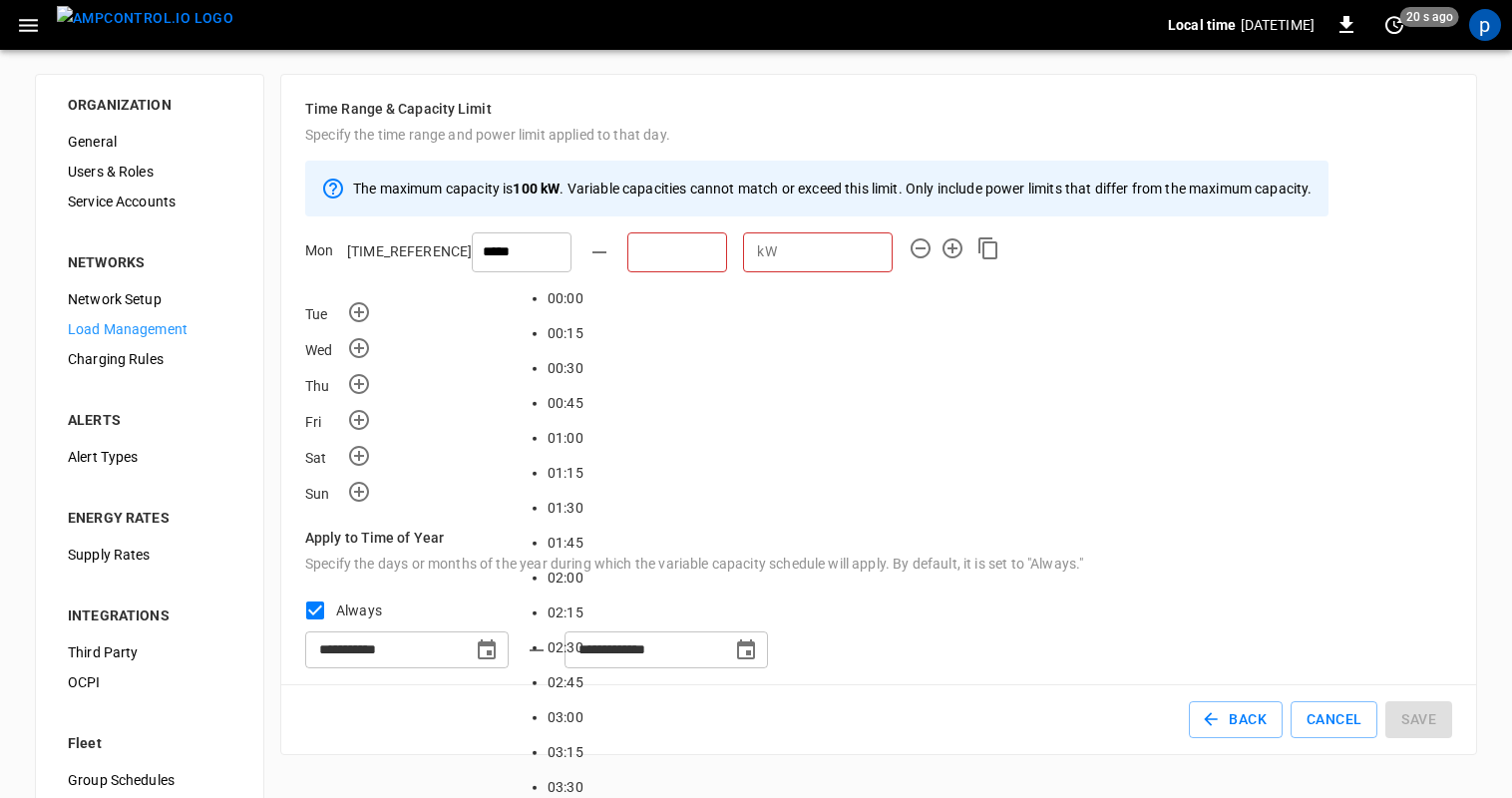 click on "17:00" at bounding box center (567, 2672) 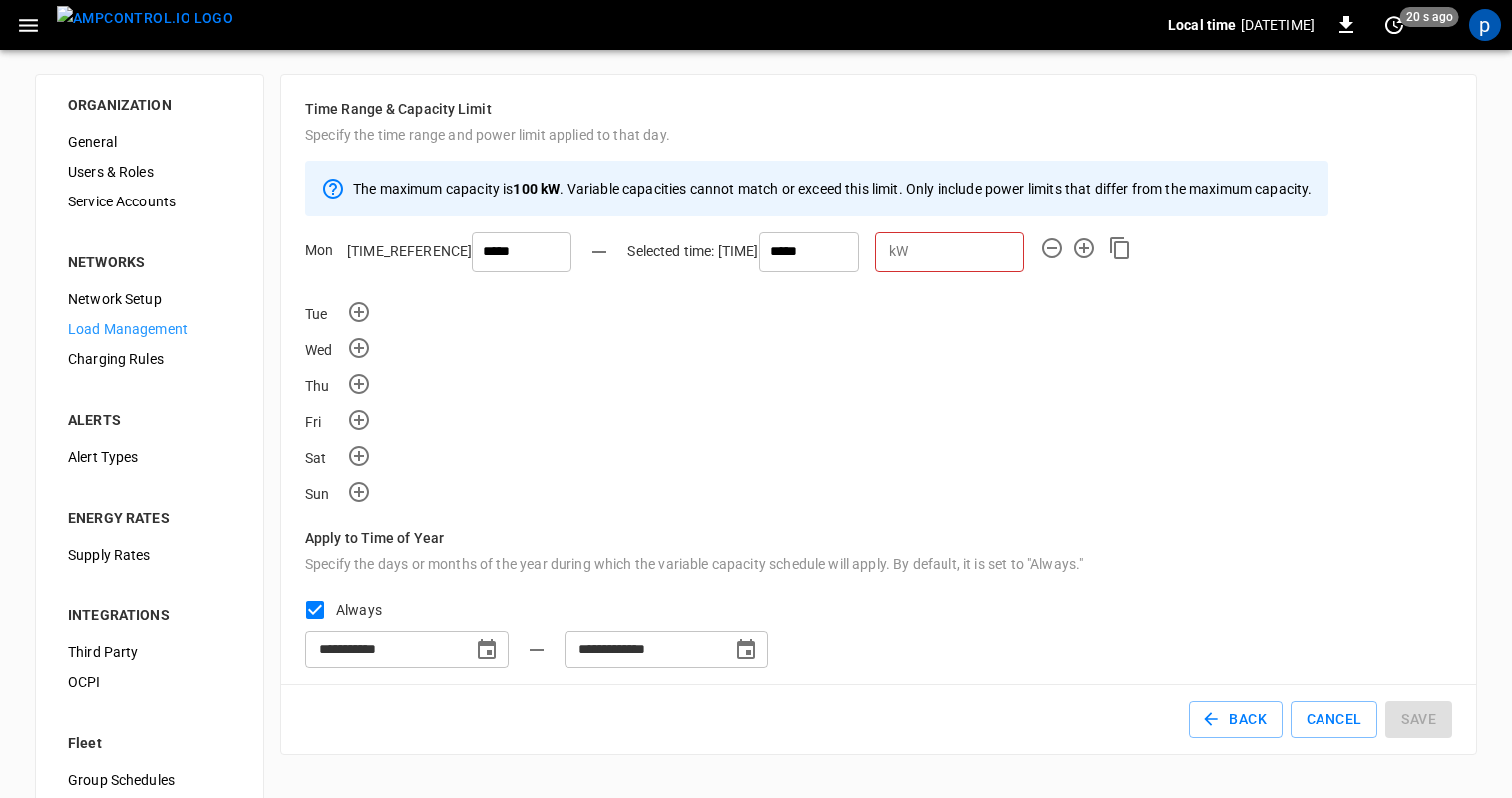 click at bounding box center [969, 251] 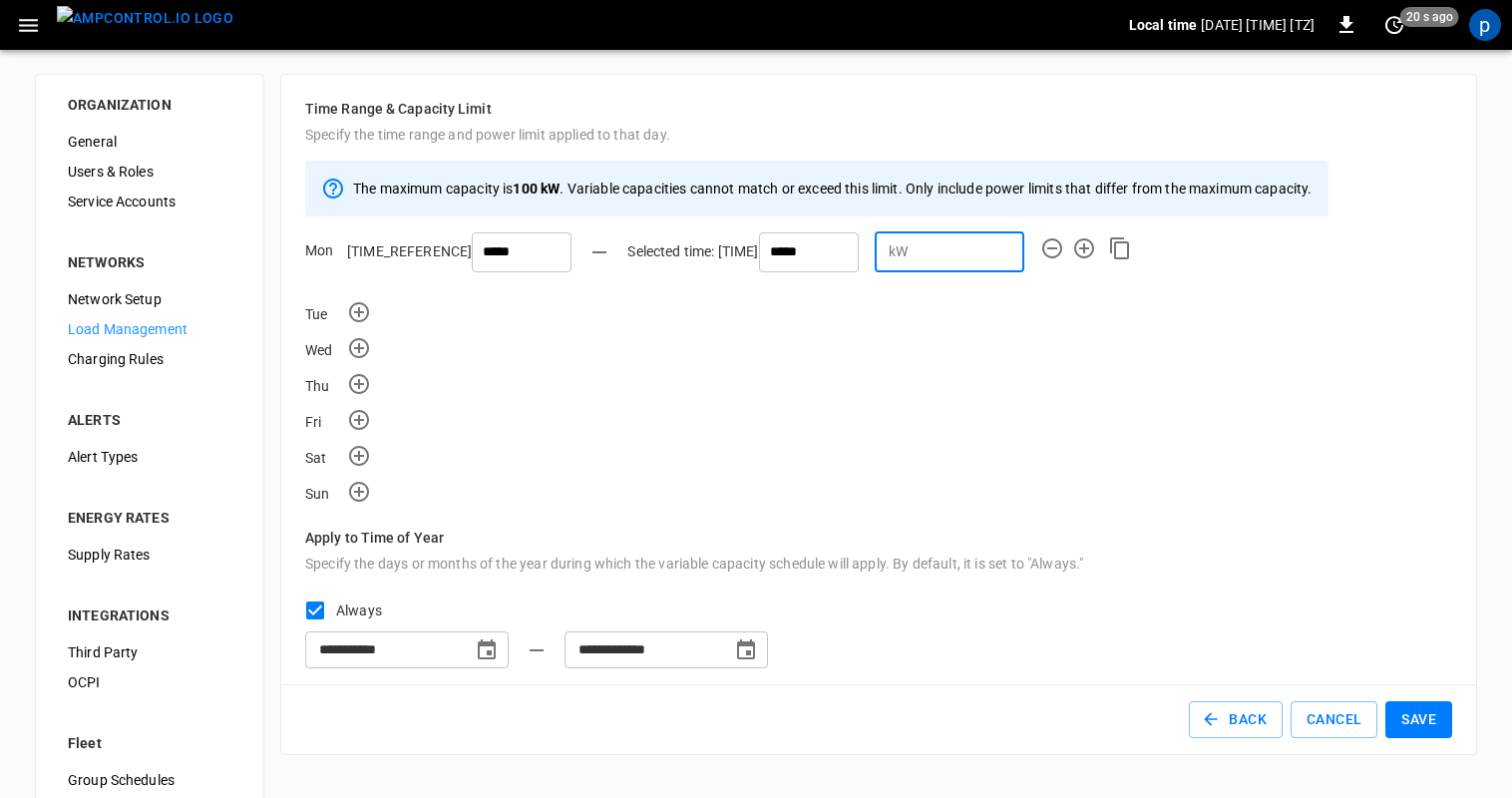 type on "**" 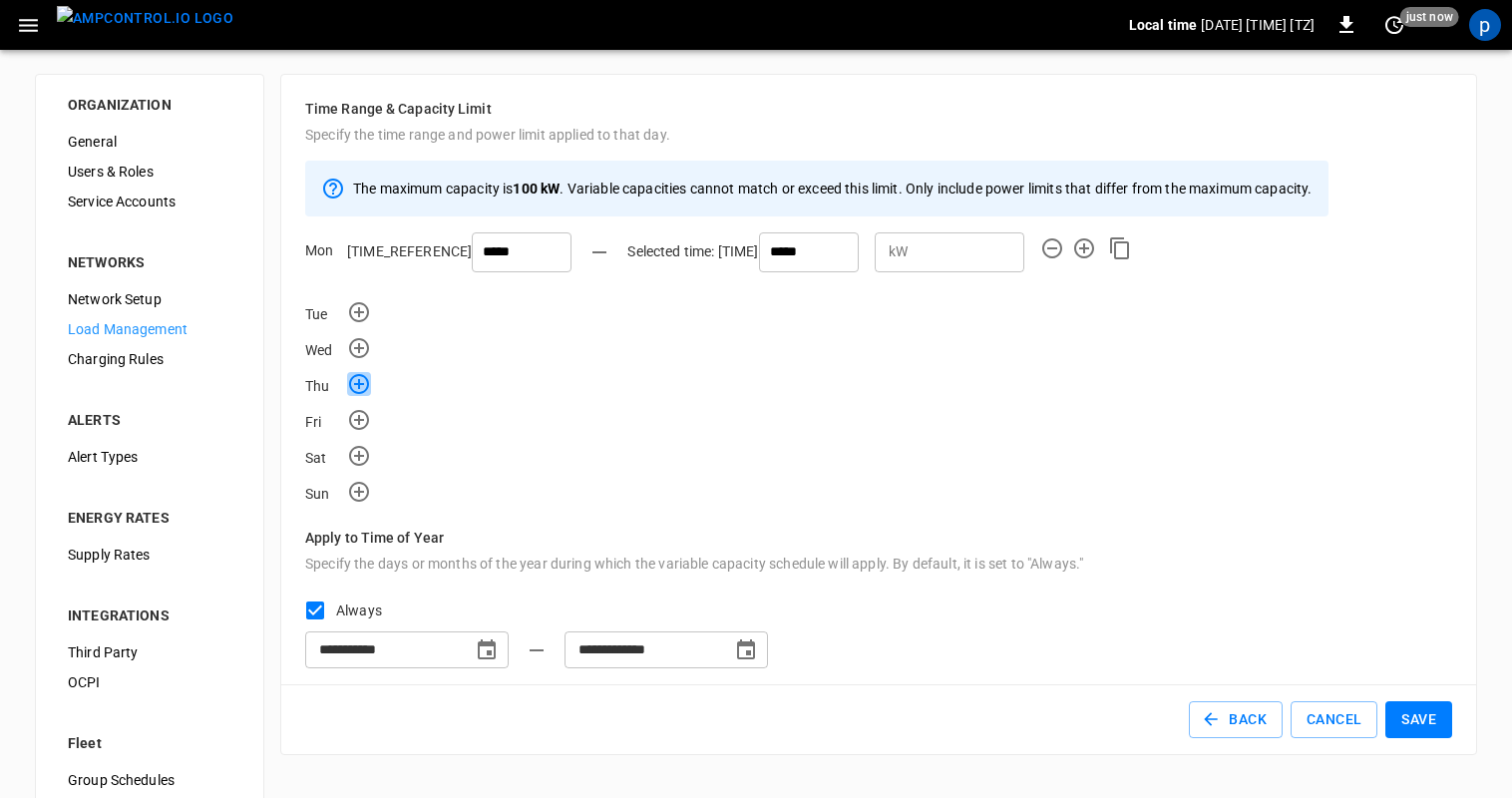 click 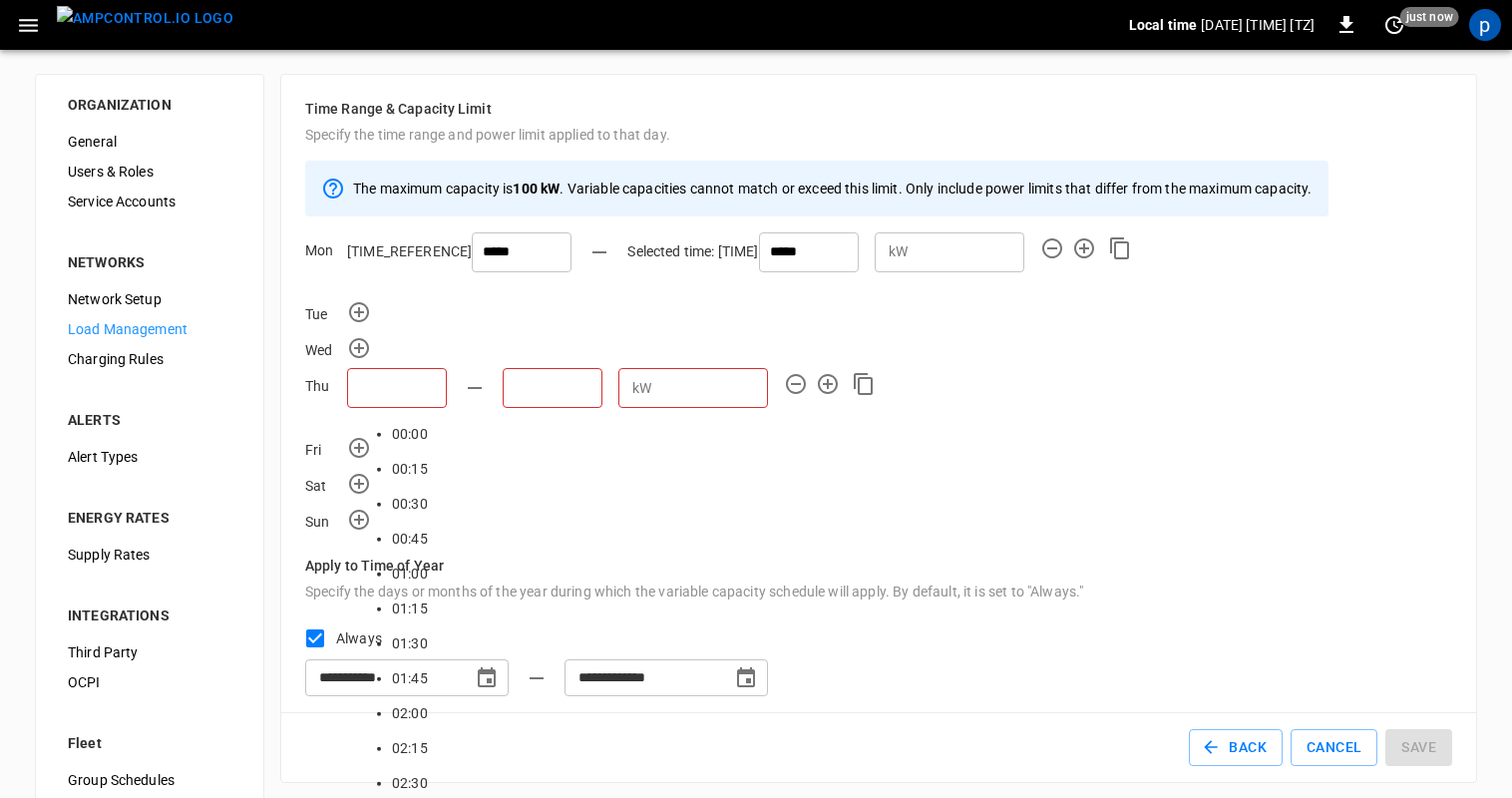 click at bounding box center [397, 388] 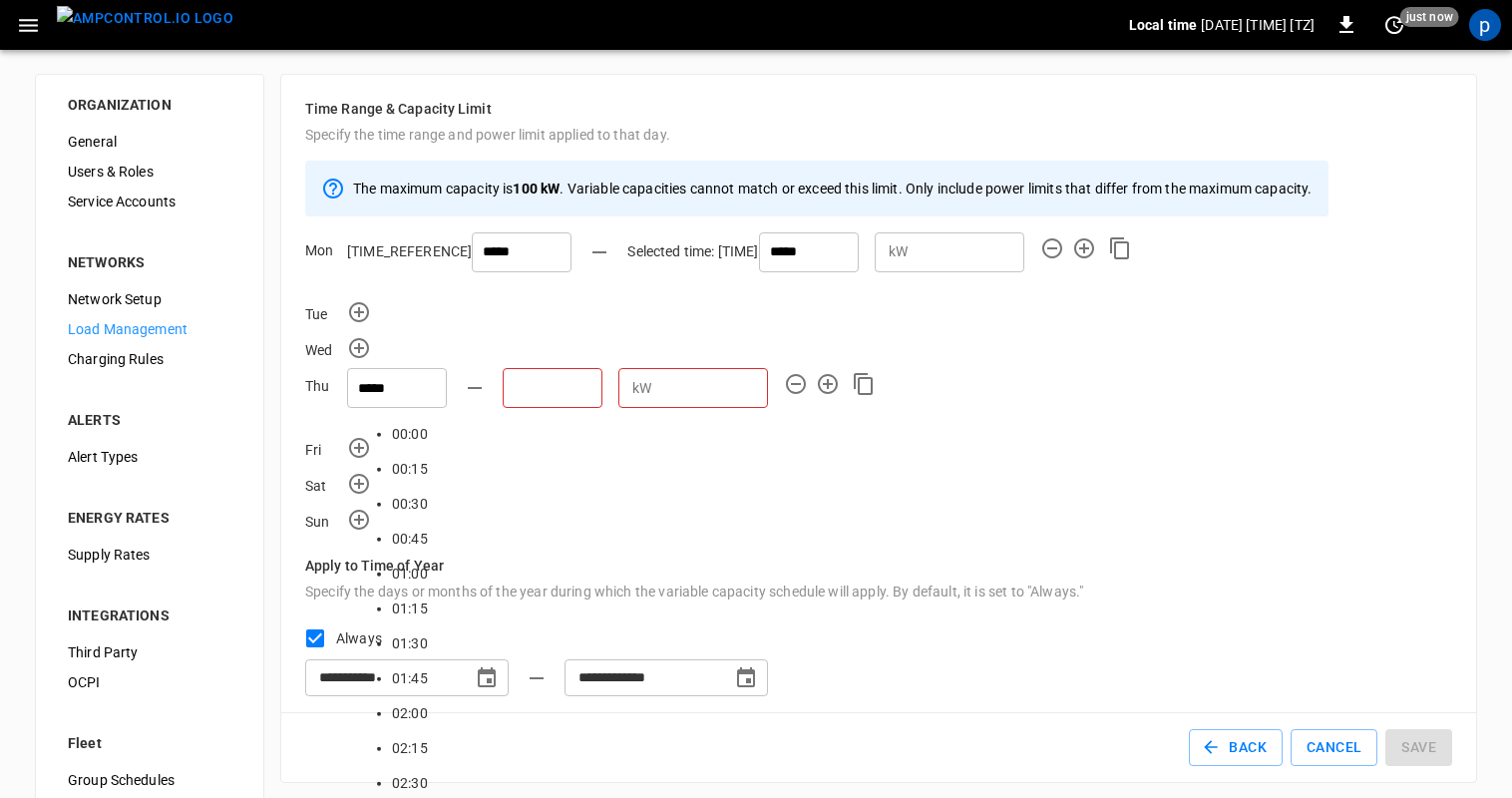 type on "*****" 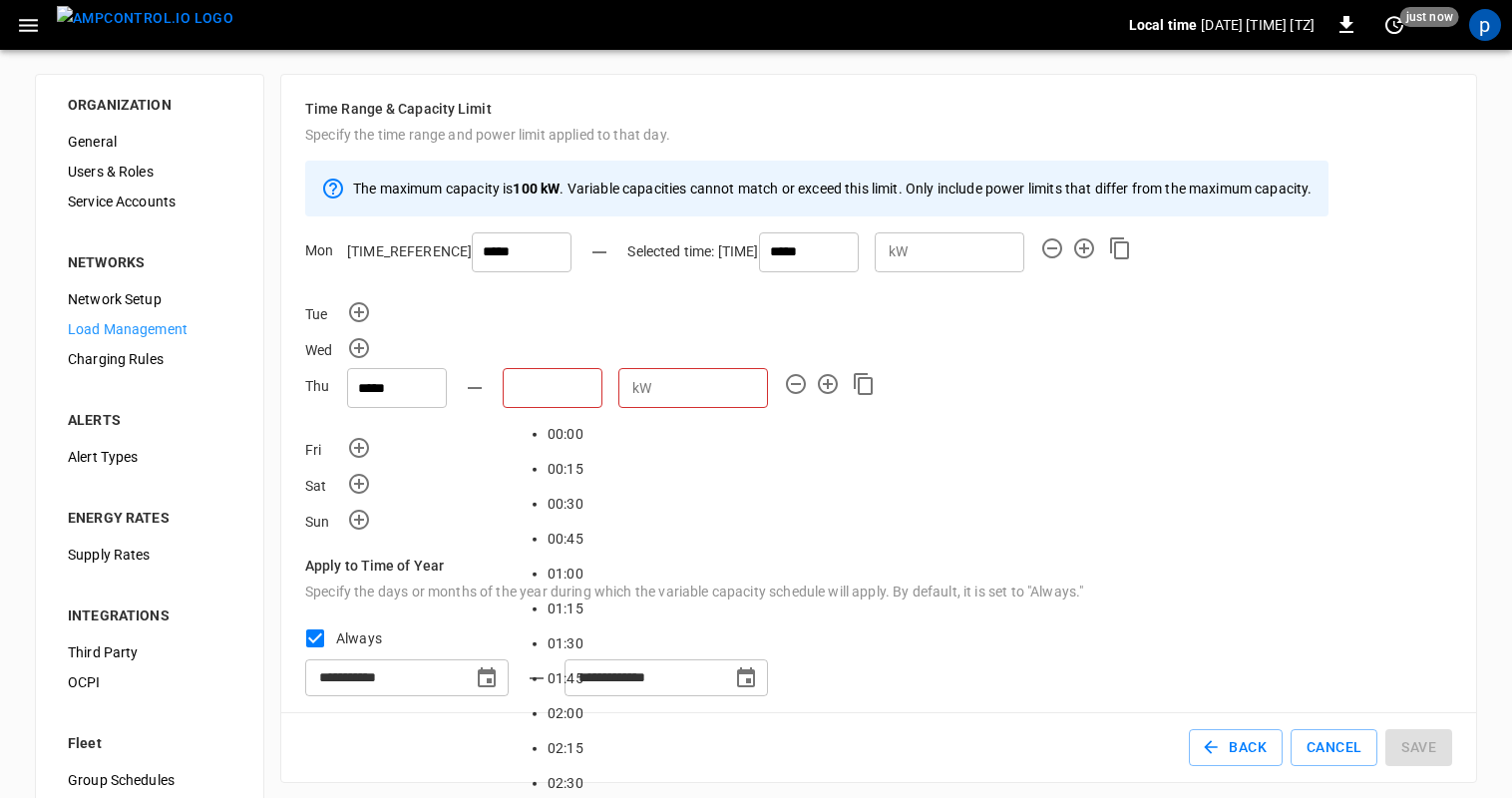 scroll, scrollTop: 2043, scrollLeft: 0, axis: vertical 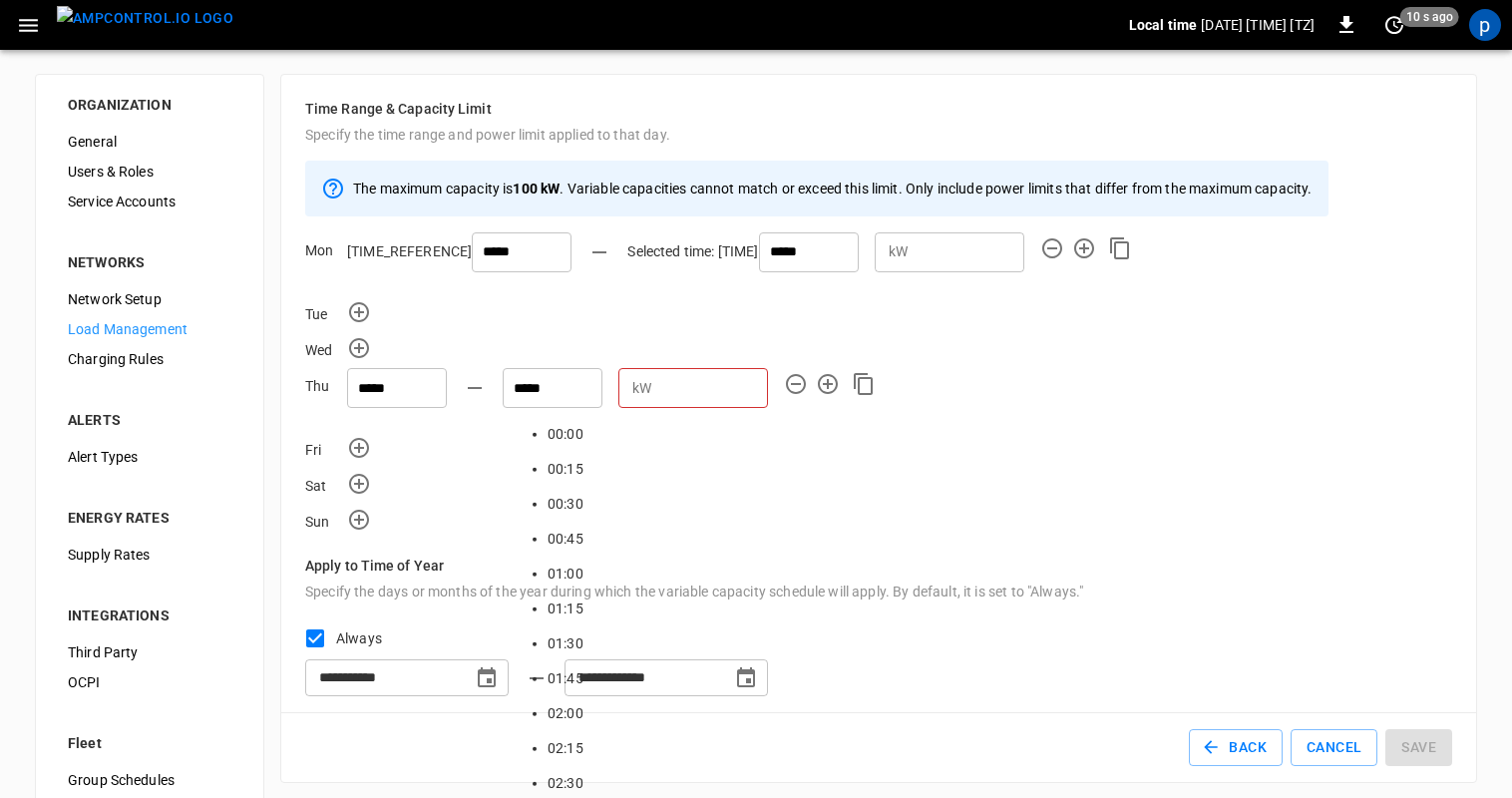 type on "*****" 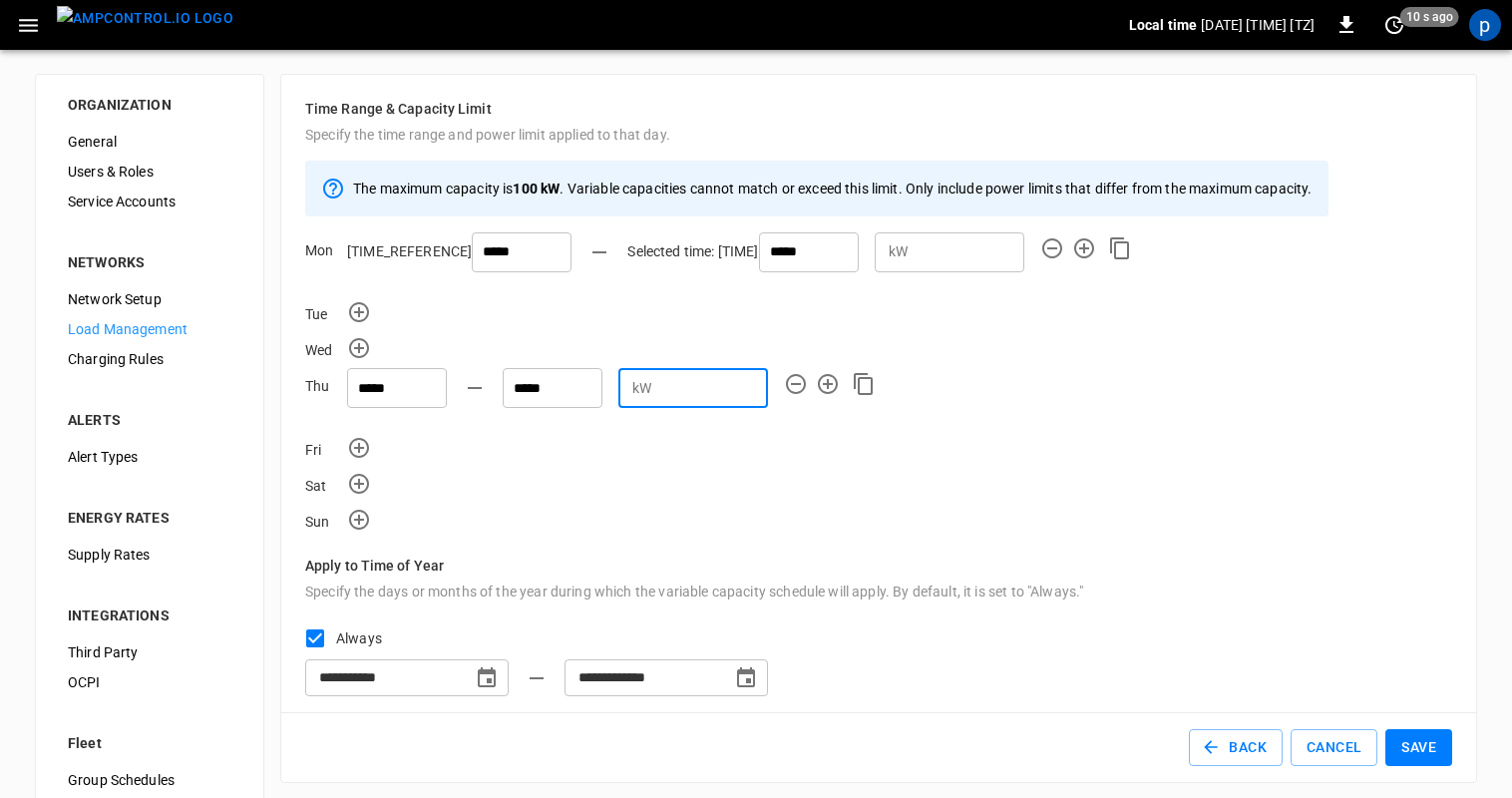 type on "**" 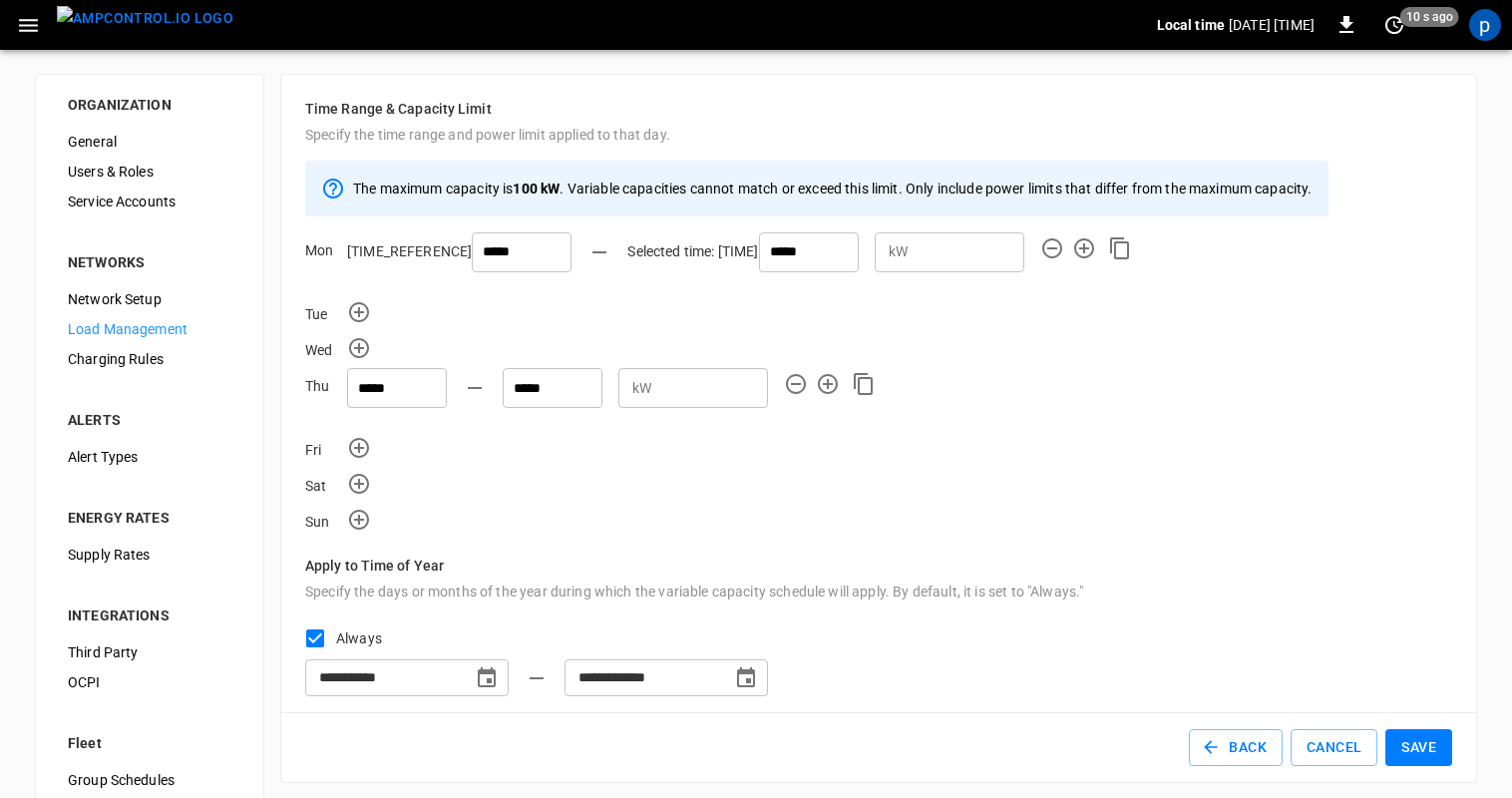 click on "Save" at bounding box center [1418, 747] 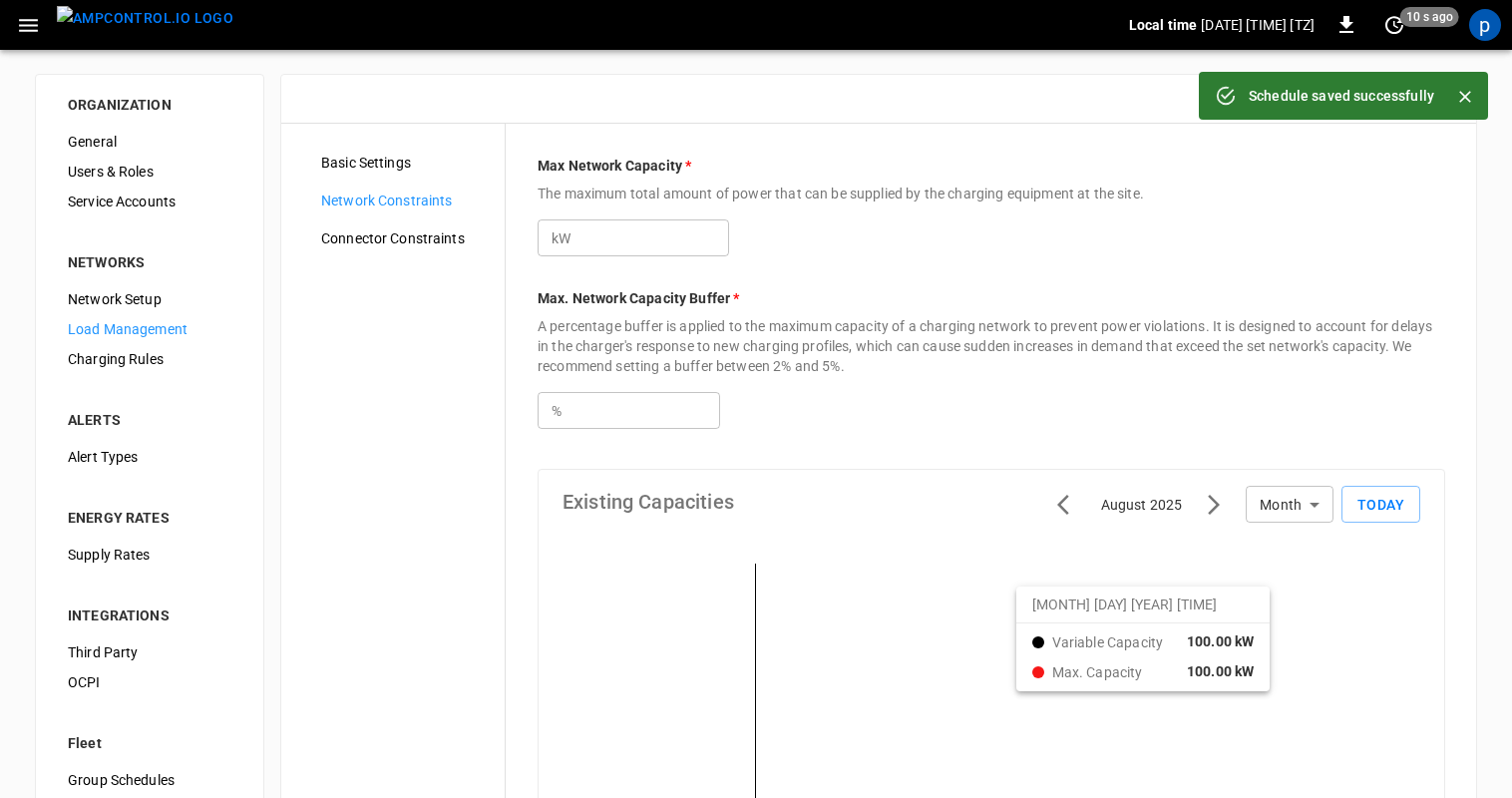 type on "***" 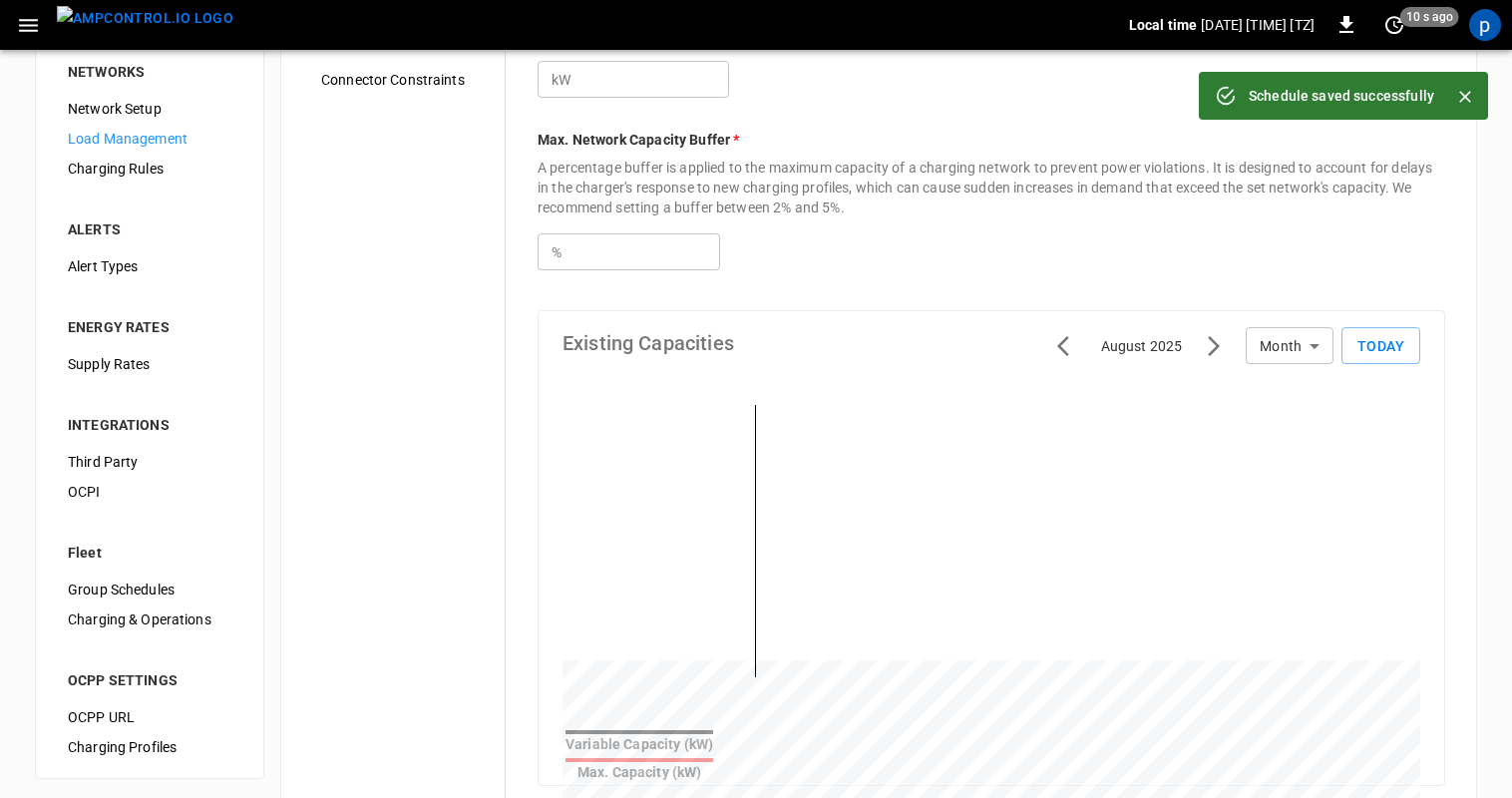 scroll, scrollTop: 200, scrollLeft: 0, axis: vertical 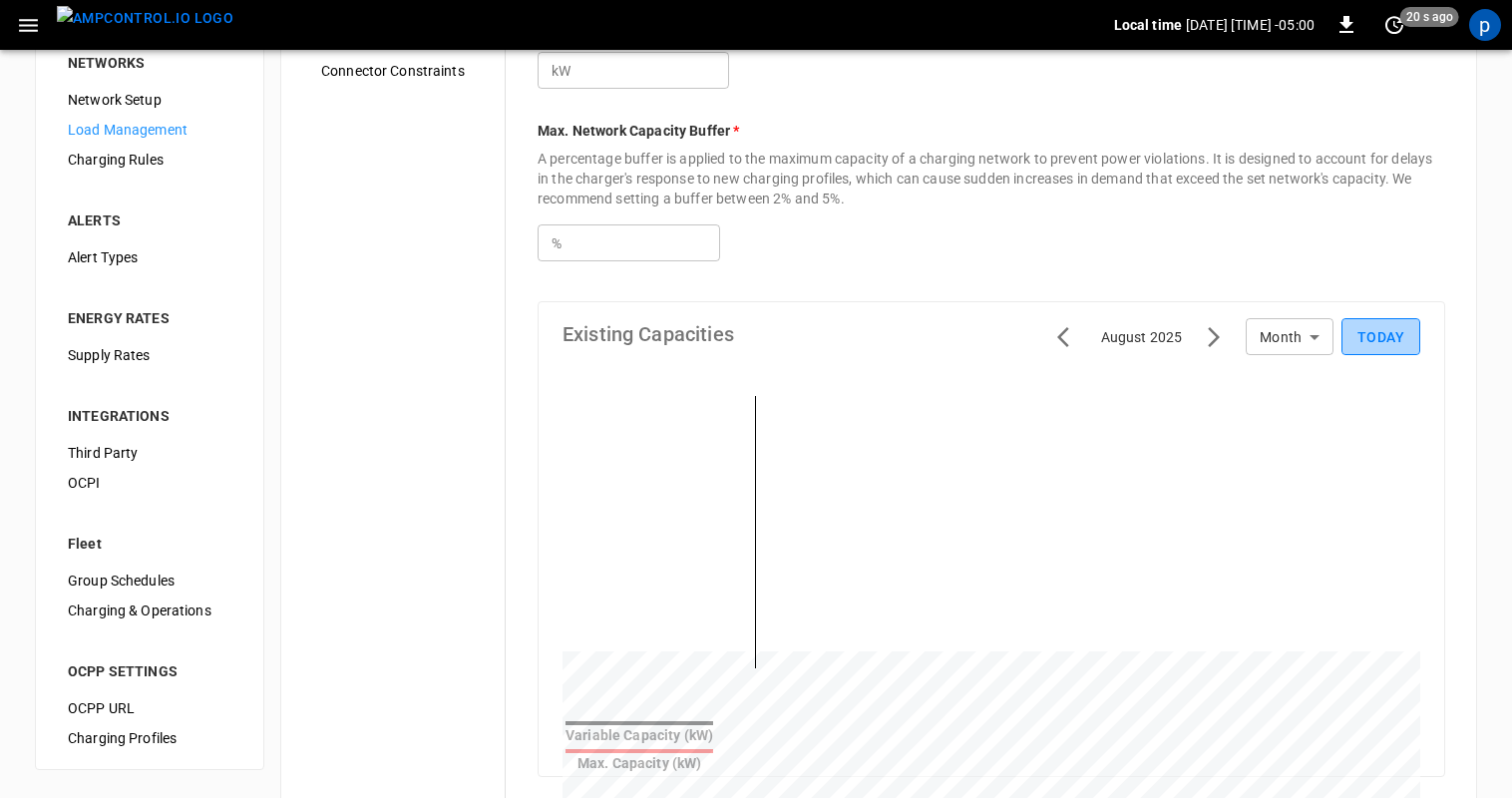 click on "Today" at bounding box center (1380, 336) 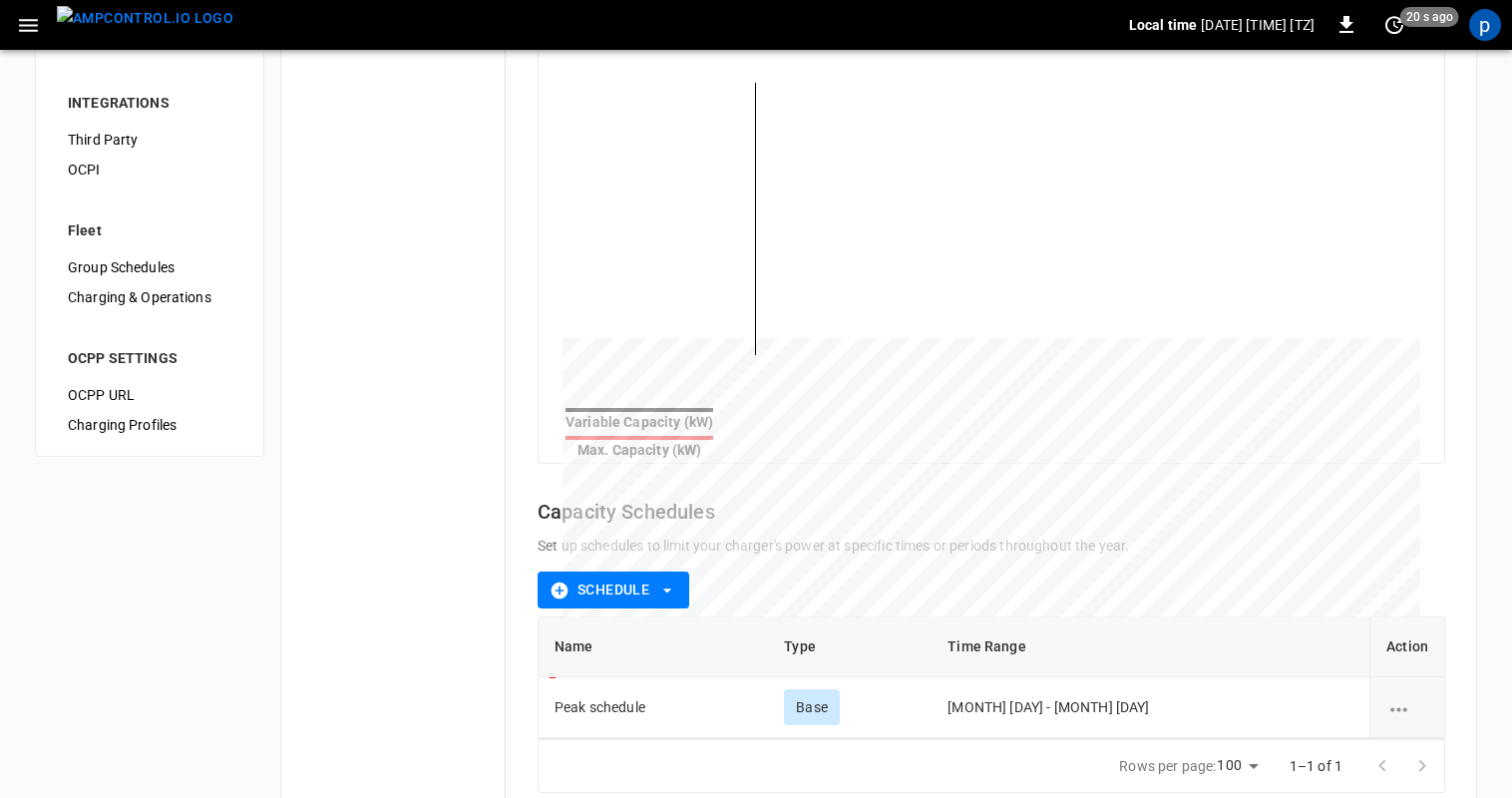 scroll, scrollTop: 634, scrollLeft: 0, axis: vertical 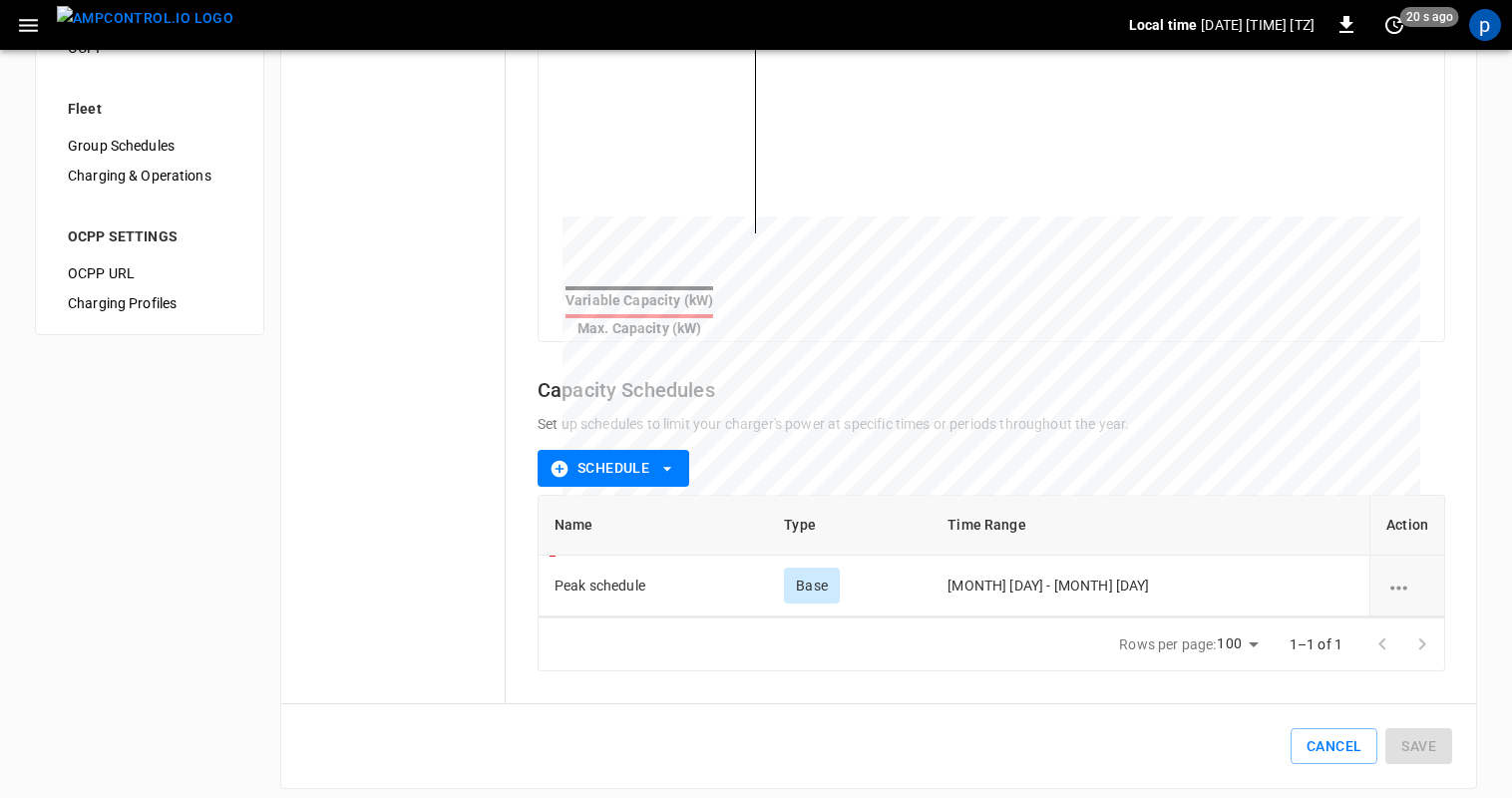 type 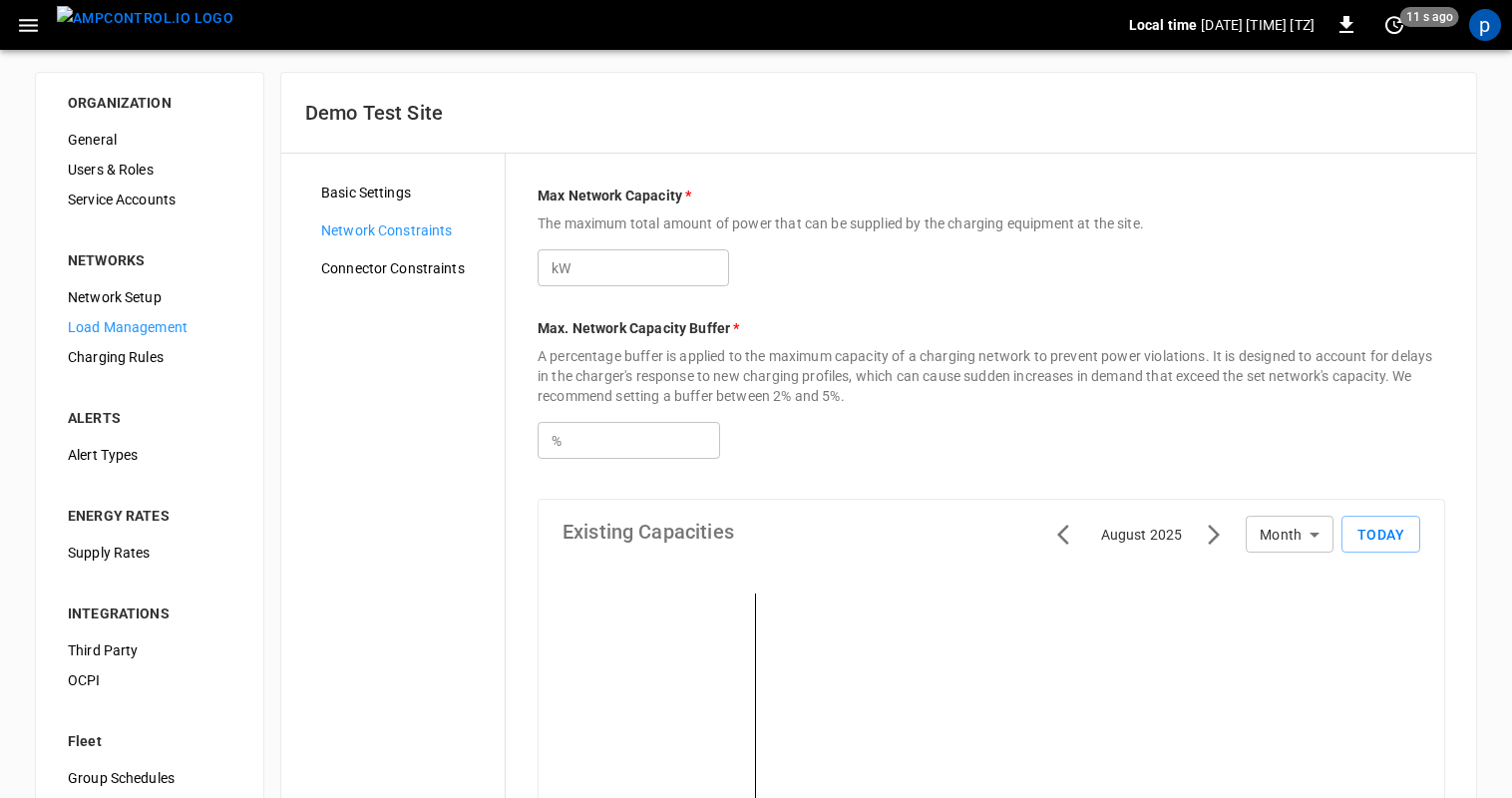 scroll, scrollTop: 0, scrollLeft: 0, axis: both 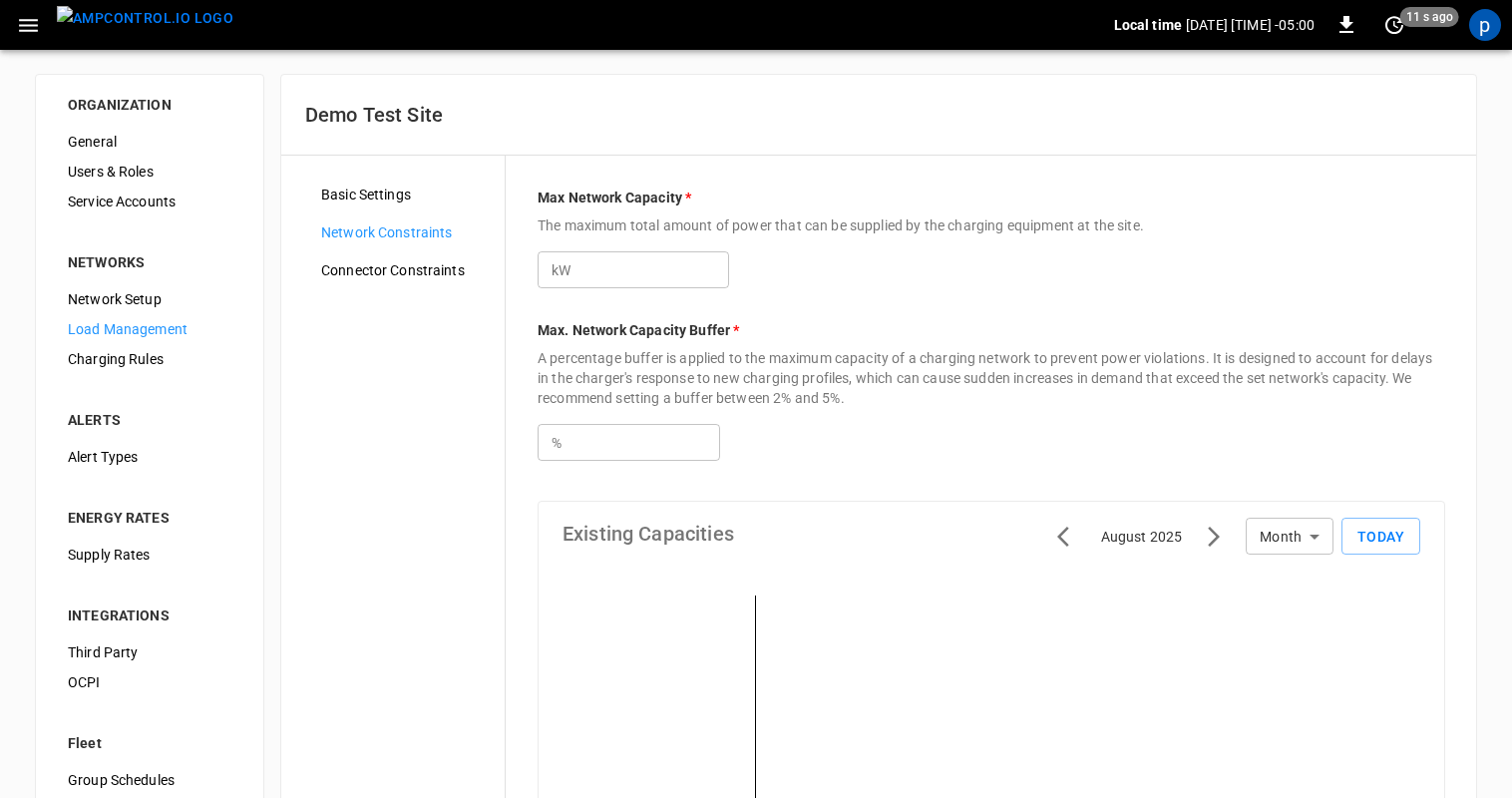 click 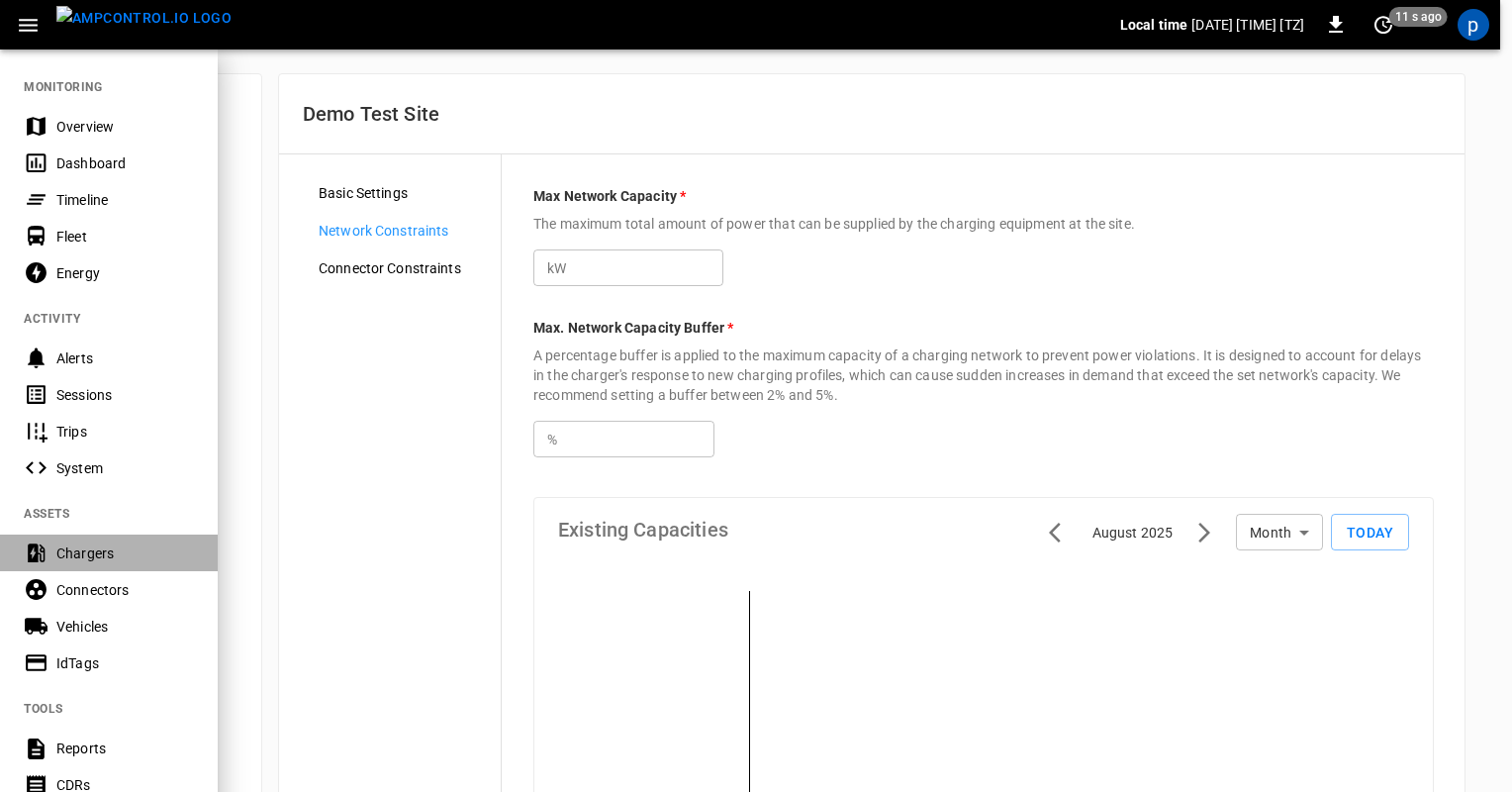 click on "Chargers" at bounding box center (125, 553) 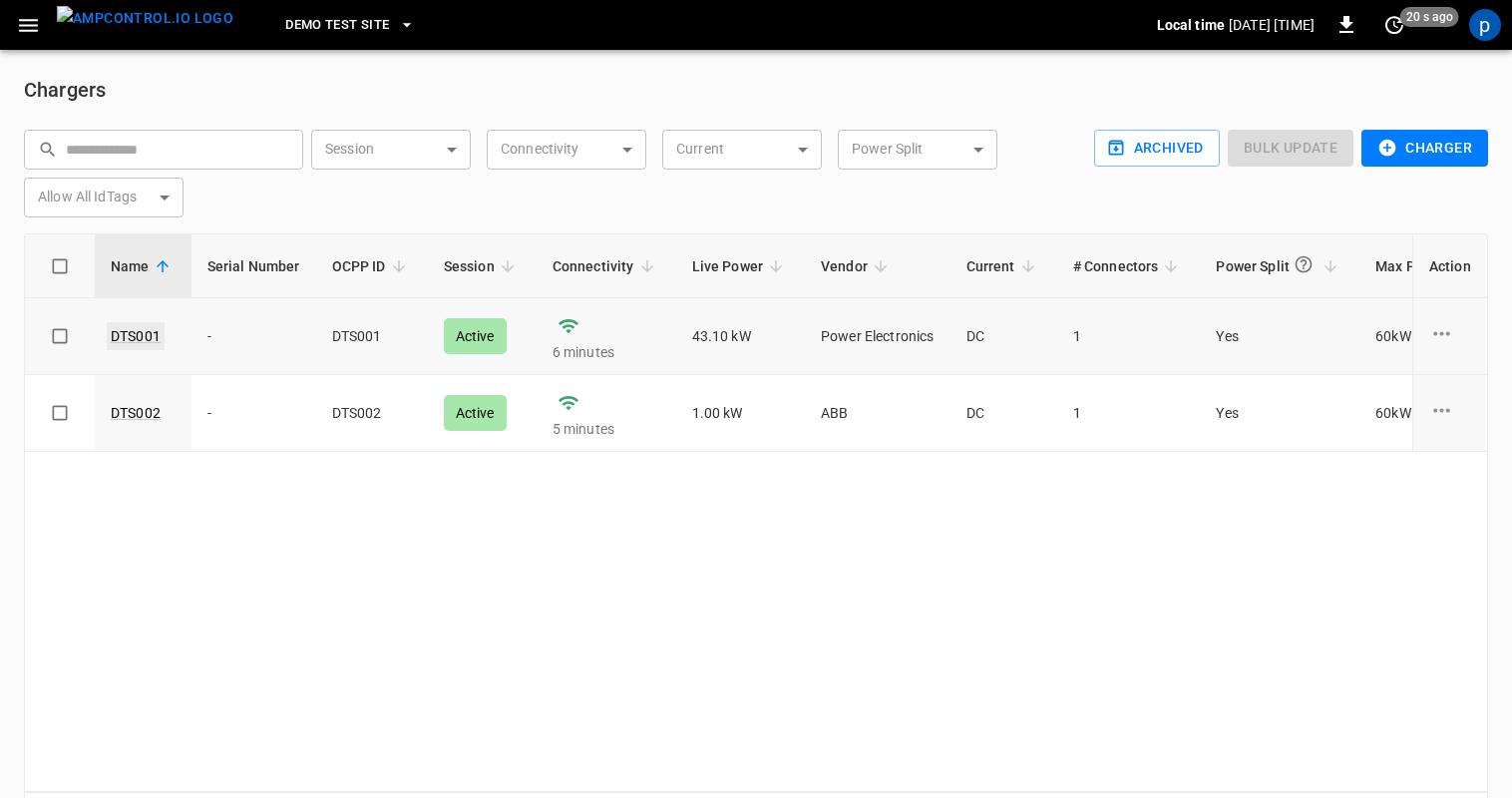 click on "DTS001" at bounding box center [136, 336] 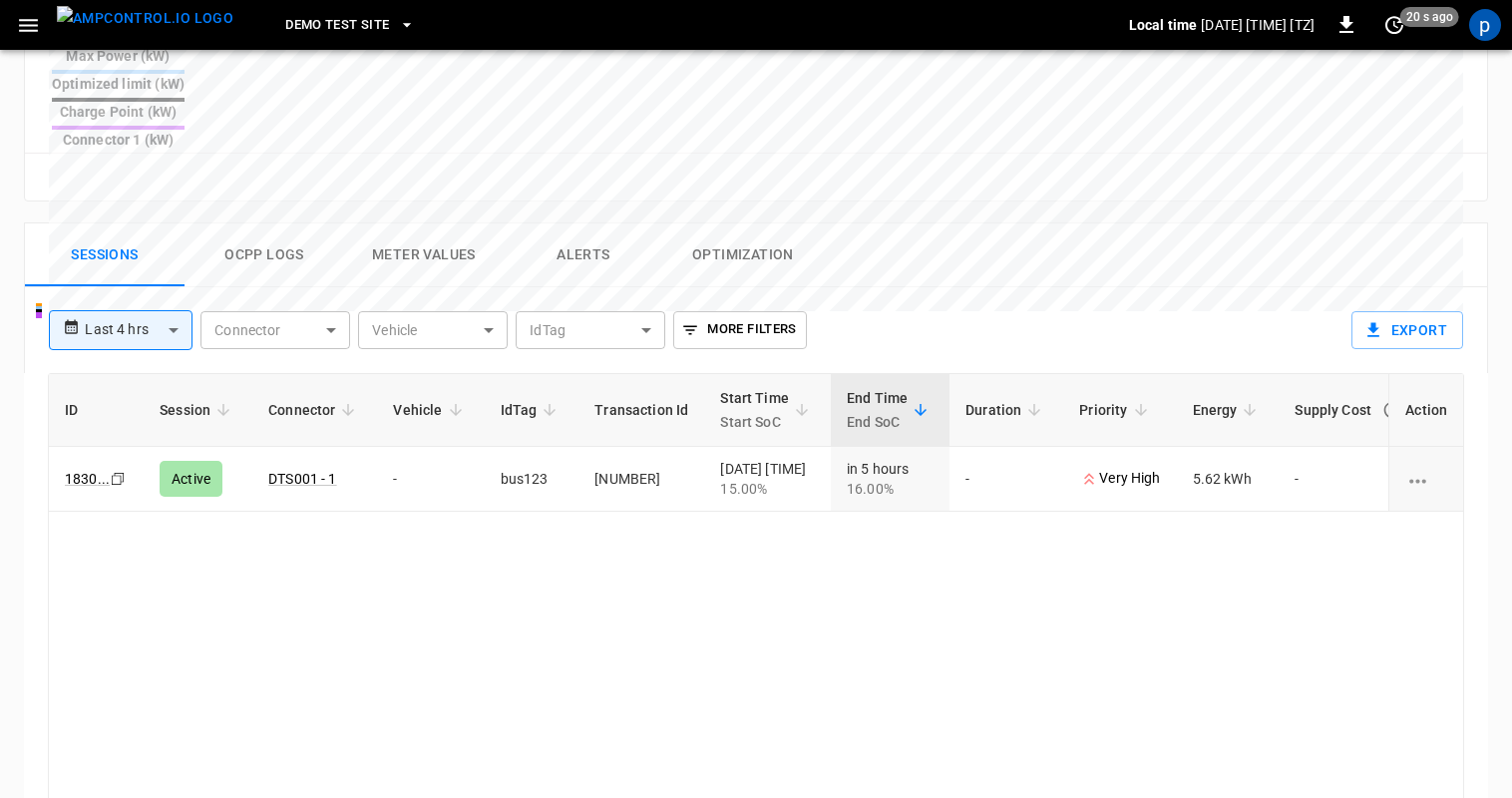 scroll, scrollTop: 898, scrollLeft: 0, axis: vertical 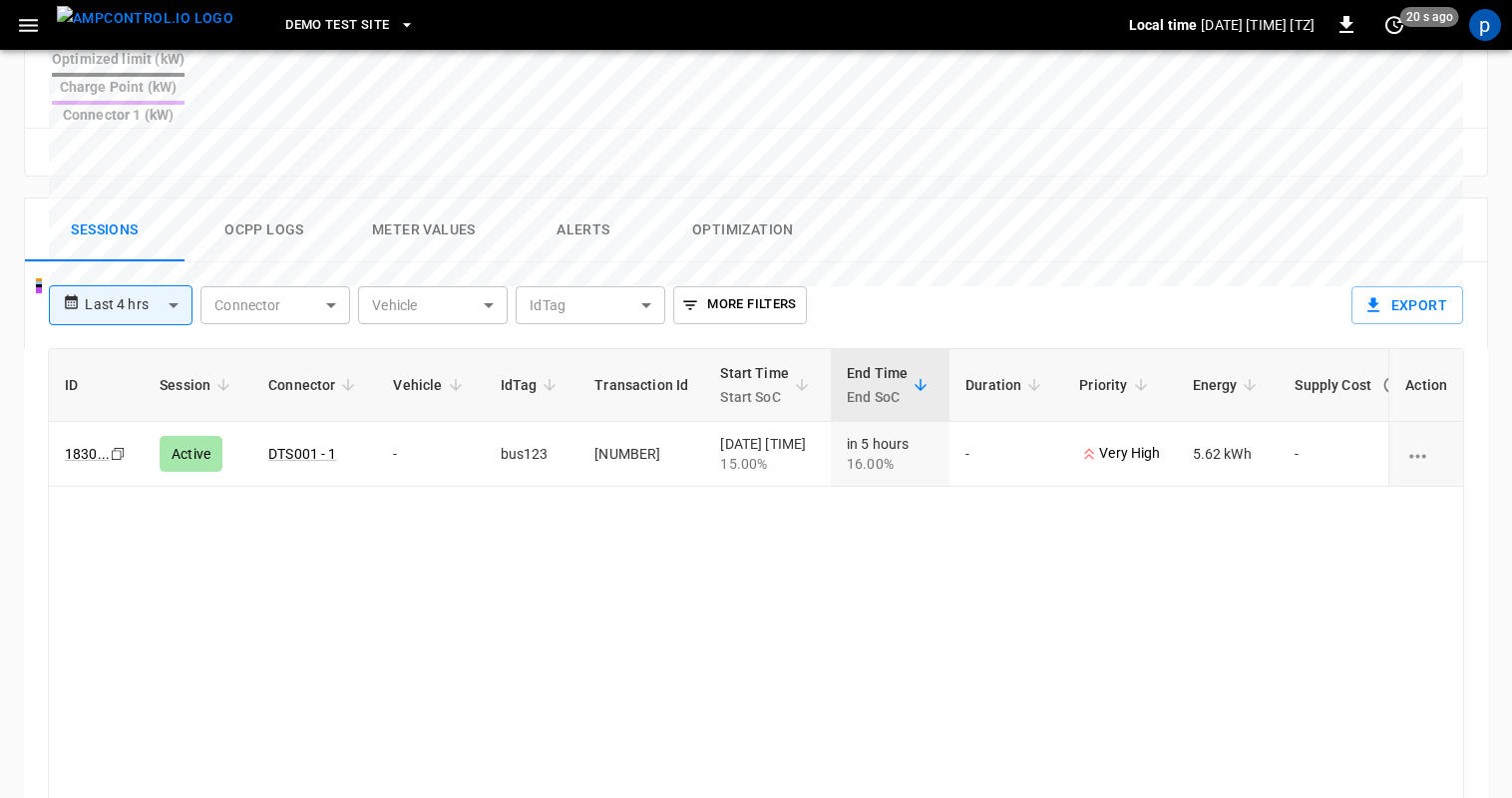click on "Alerts" at bounding box center (583, 230) 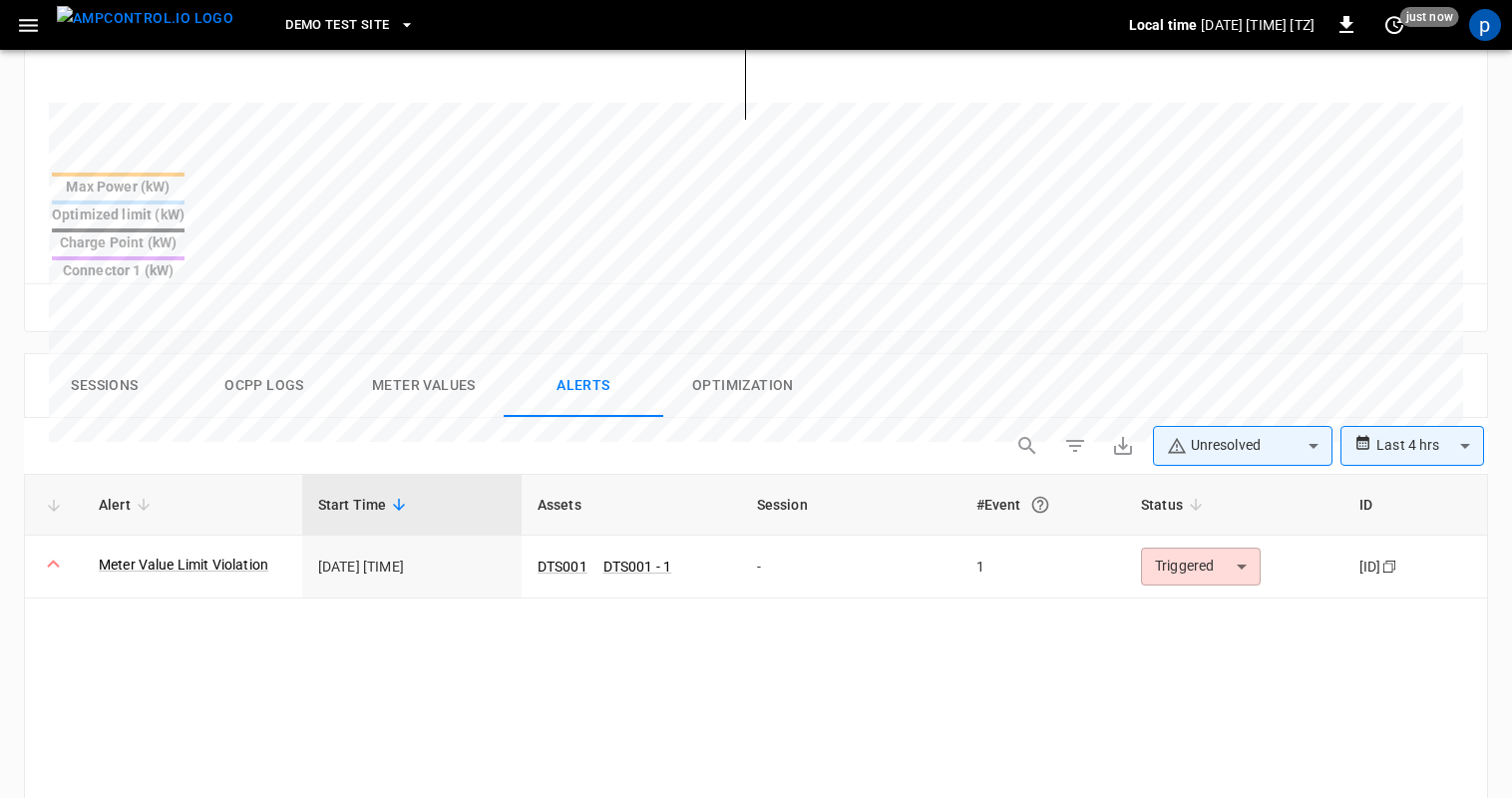 scroll, scrollTop: 798, scrollLeft: 0, axis: vertical 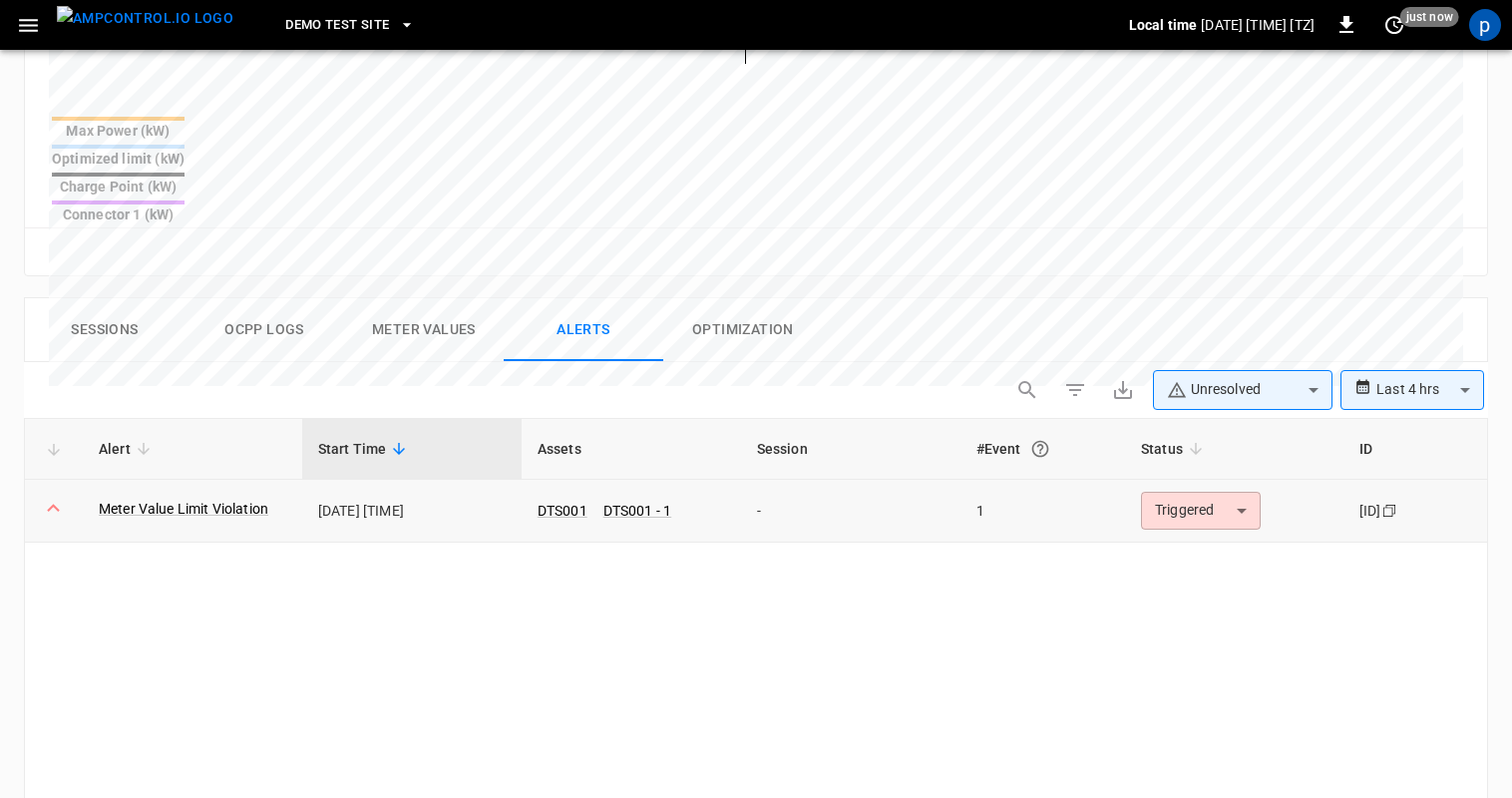 click on "Meter Value Limit Violation" at bounding box center [192, 511] 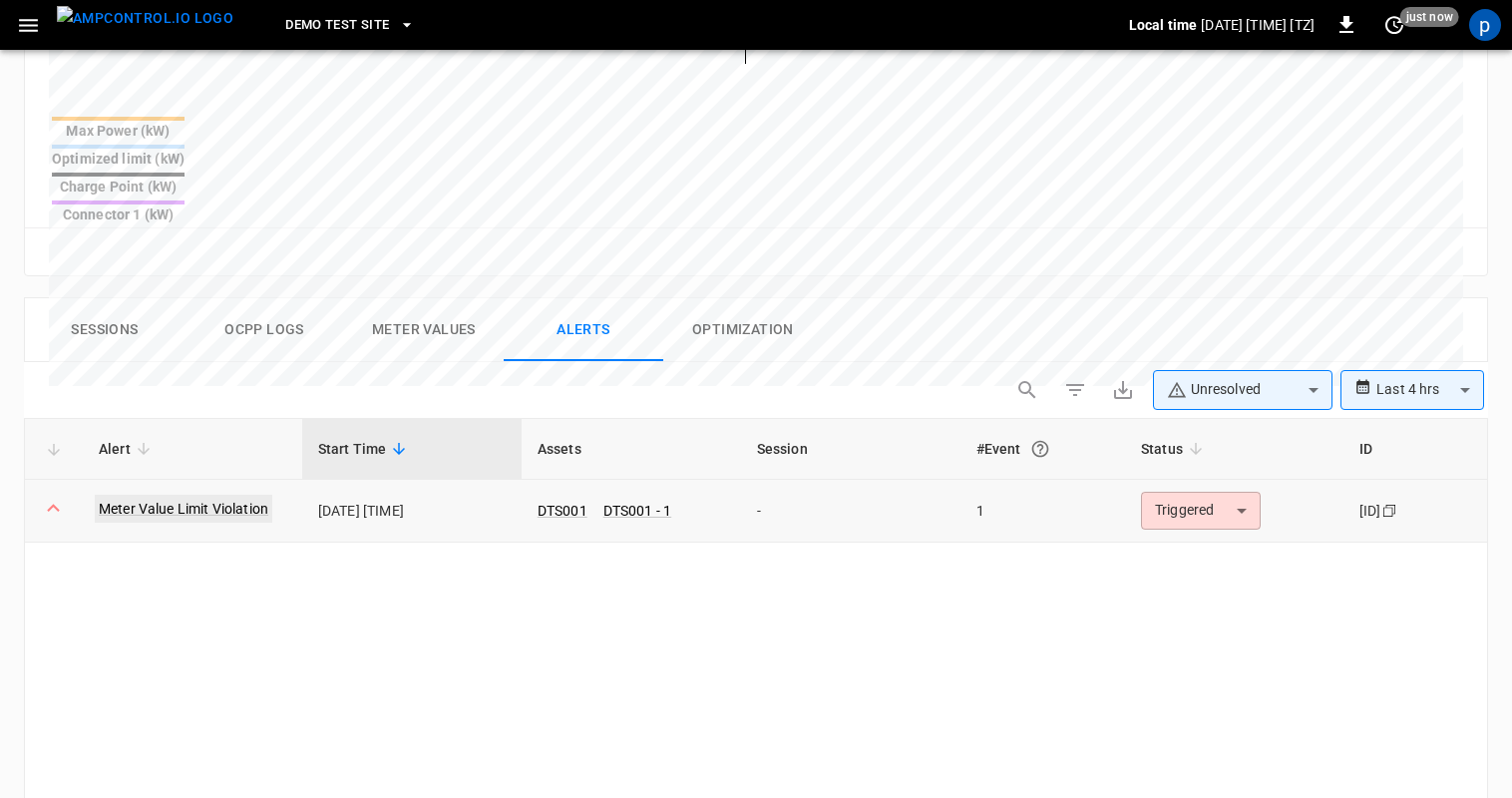 click on "Meter Value Limit Violation" at bounding box center (184, 509) 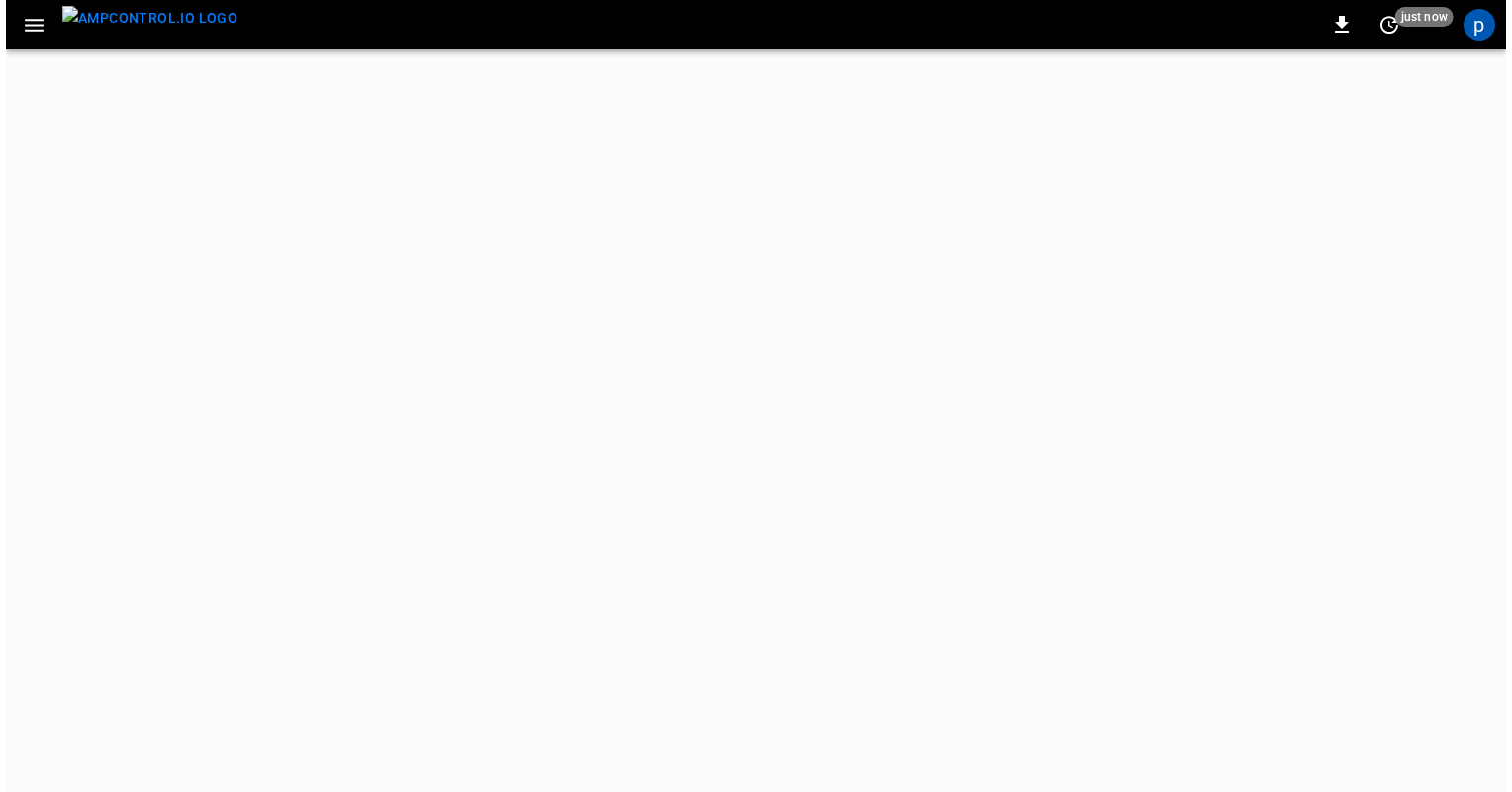 scroll, scrollTop: 0, scrollLeft: 0, axis: both 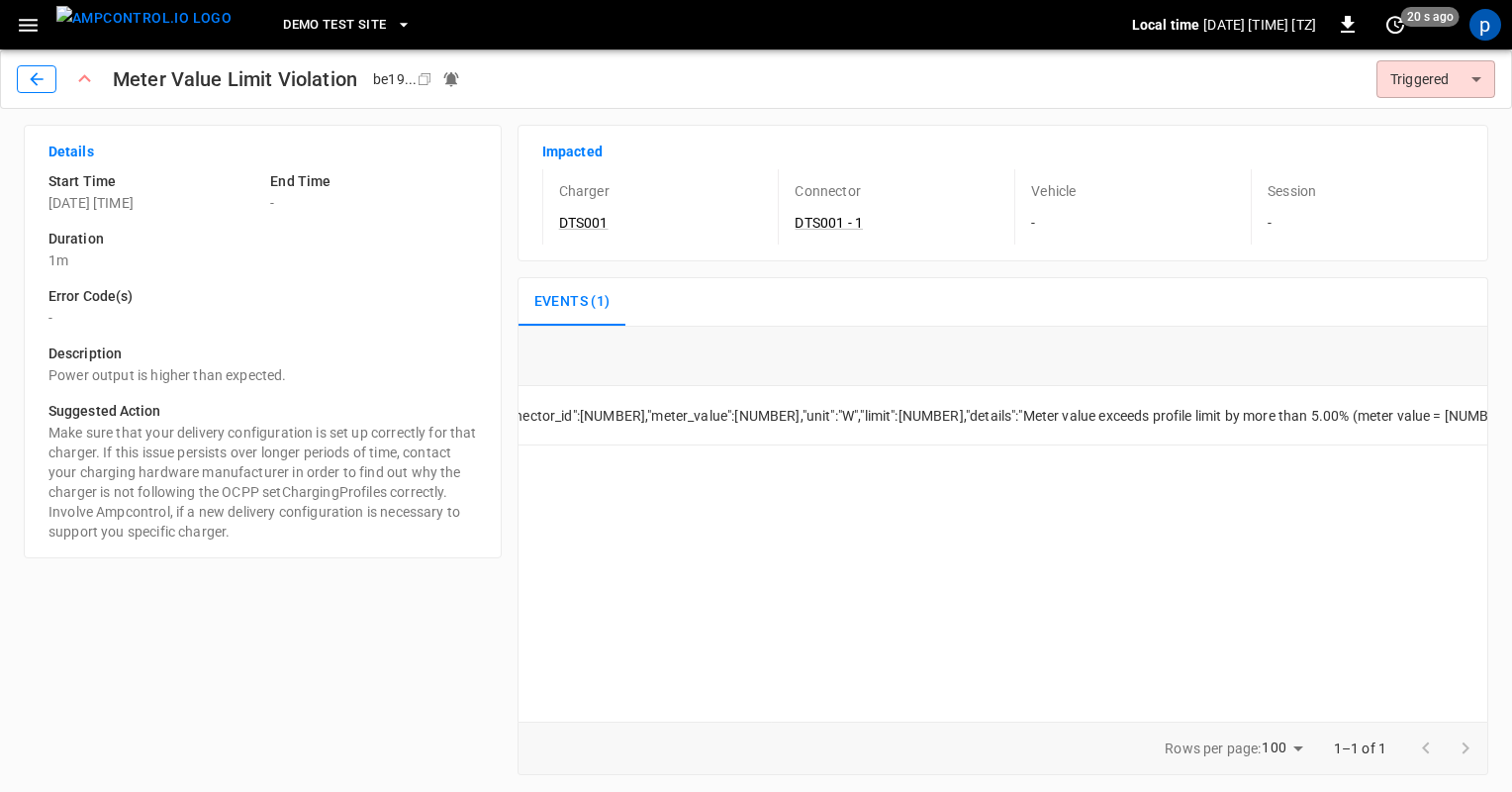 click 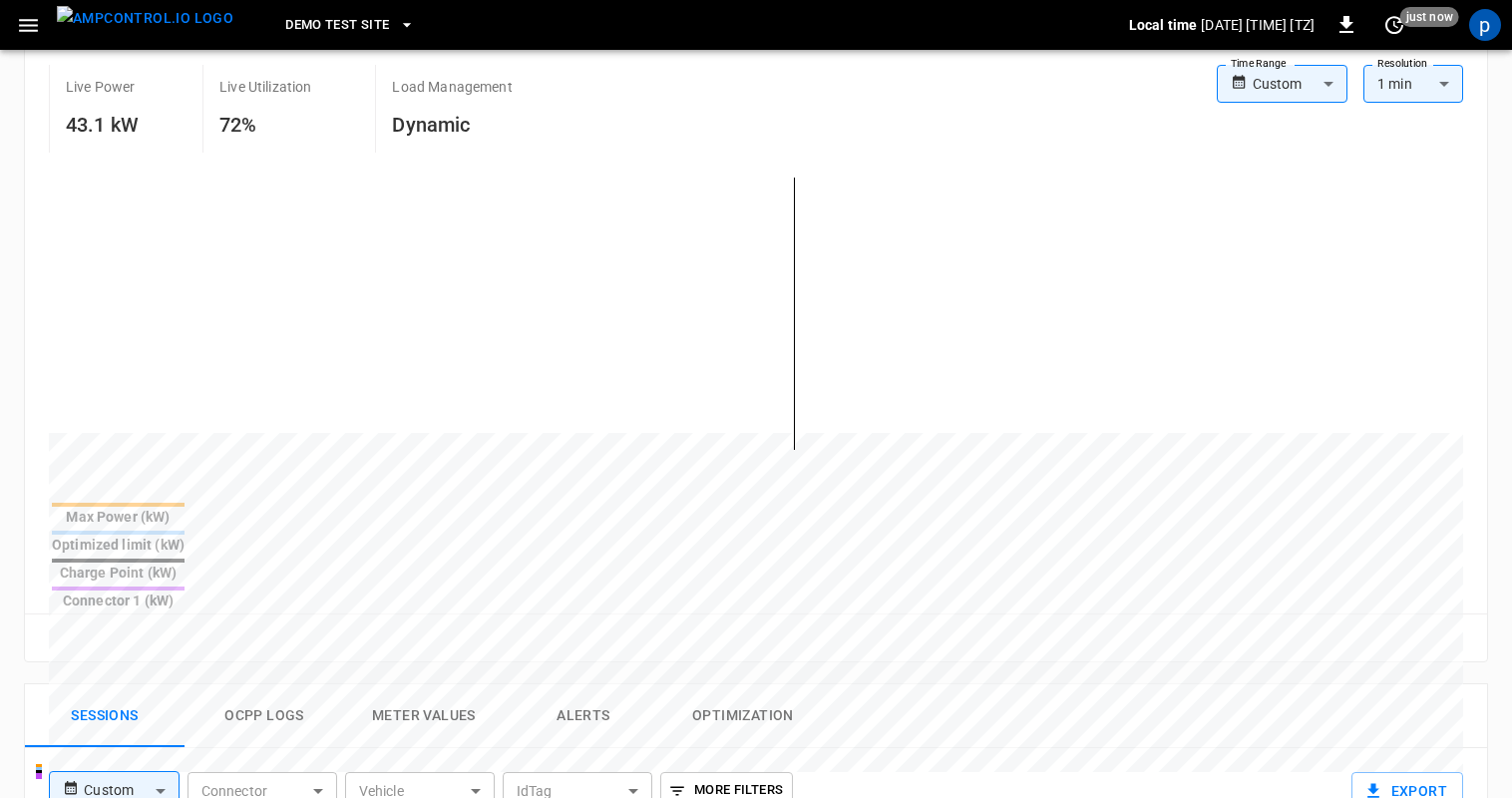 scroll, scrollTop: 598, scrollLeft: 0, axis: vertical 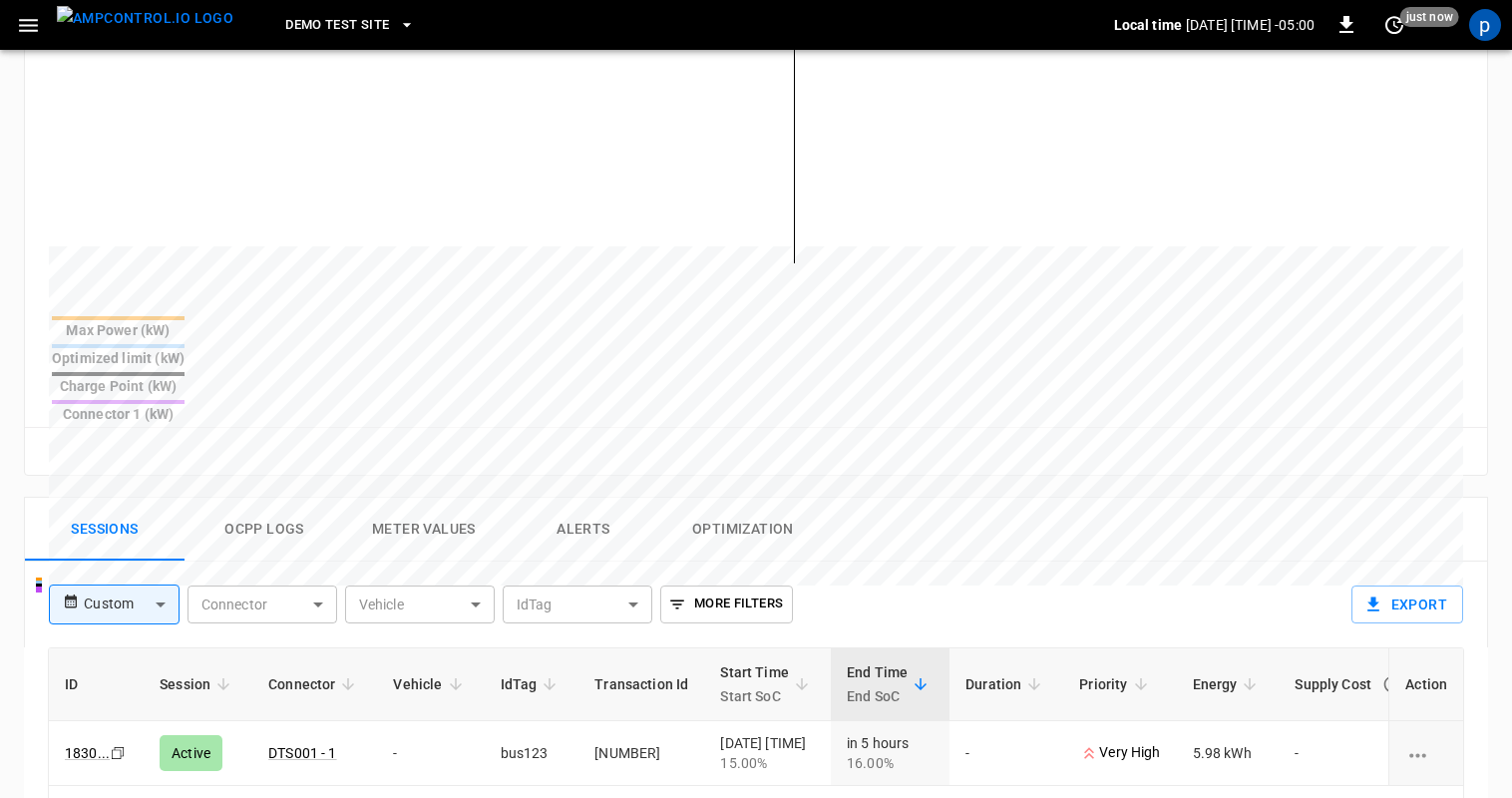 click on "Alerts" at bounding box center [583, 530] 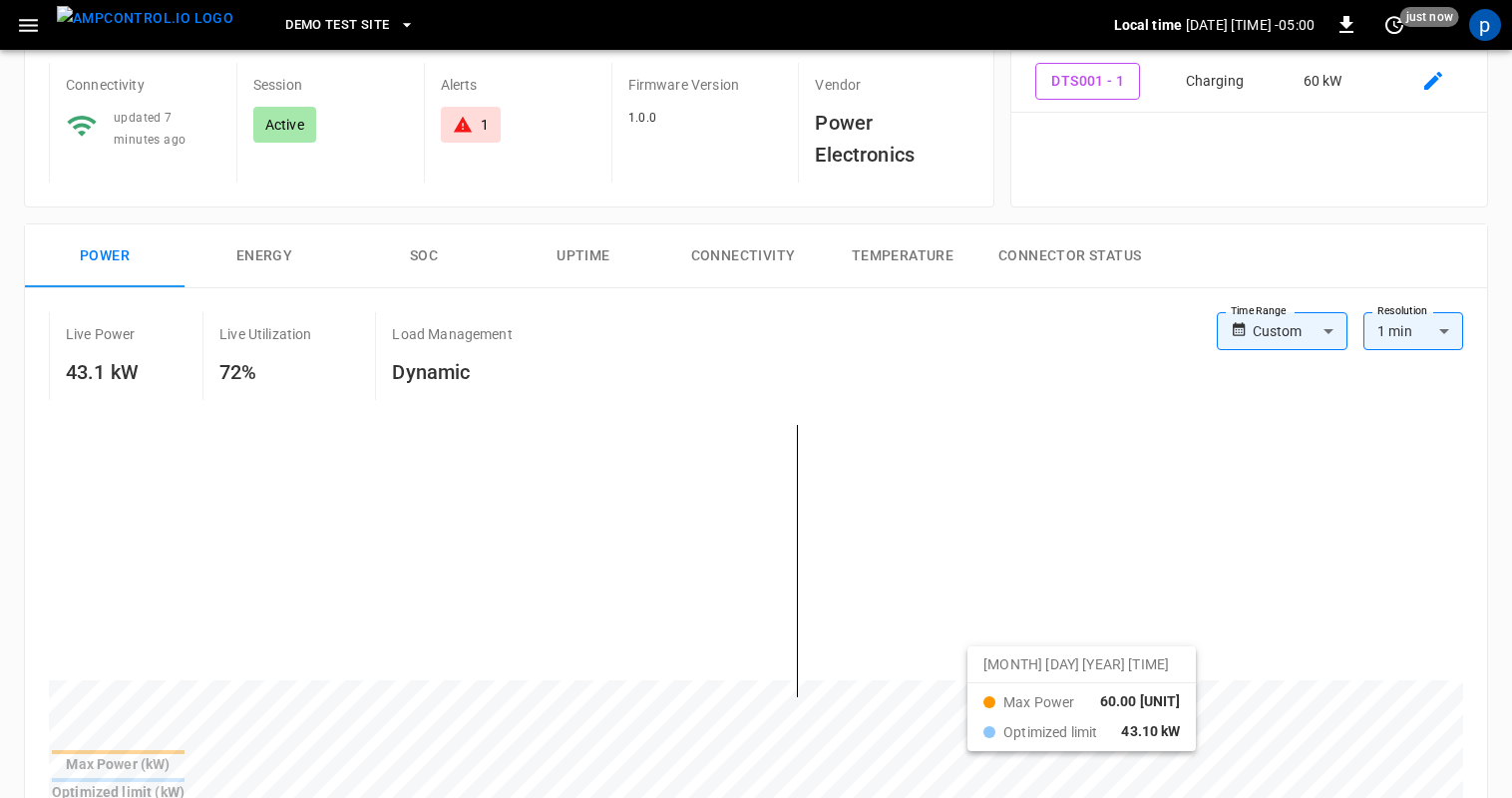 scroll, scrollTop: 0, scrollLeft: 0, axis: both 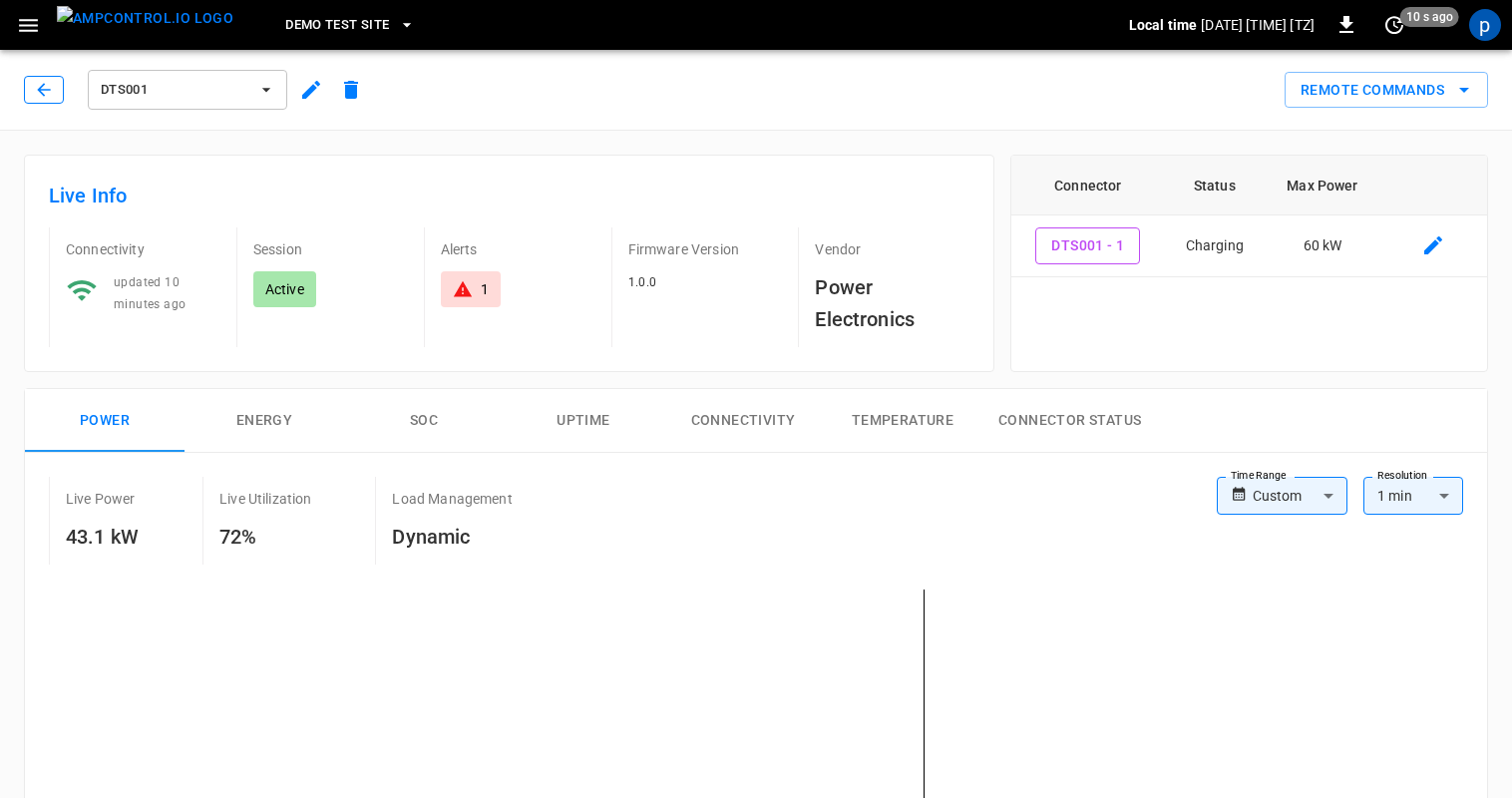 click 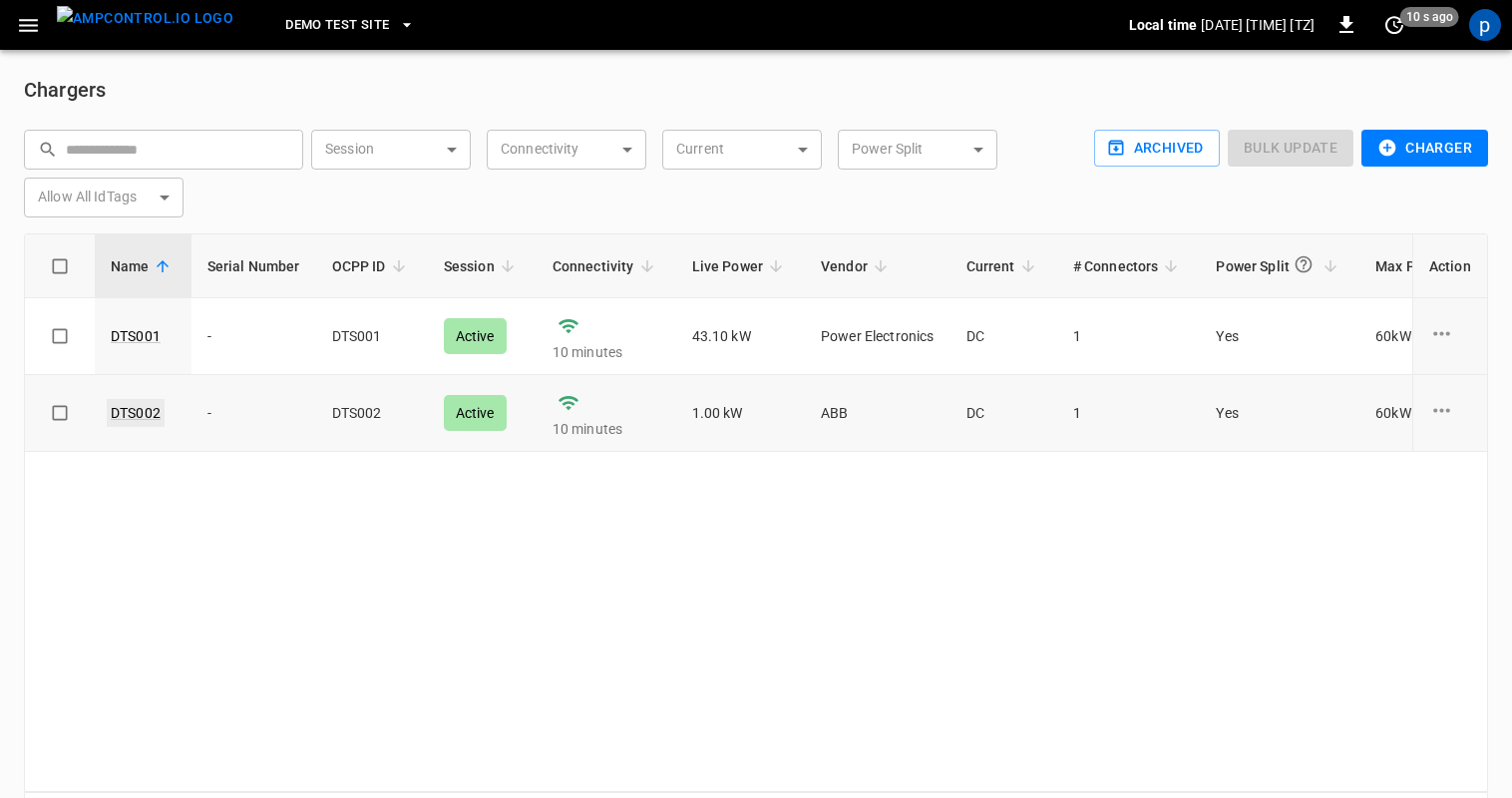 click on "DTS002" at bounding box center [136, 413] 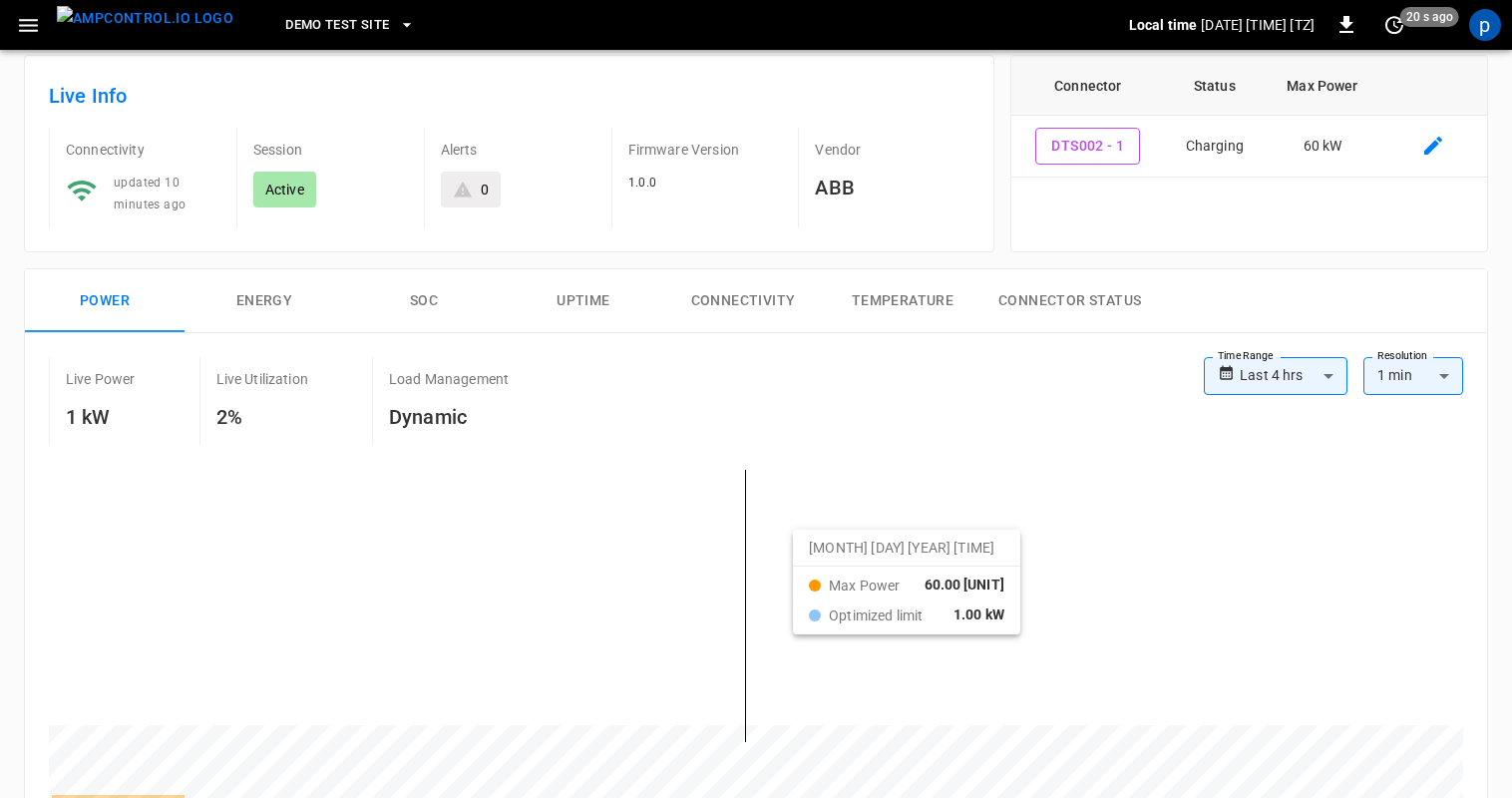 scroll, scrollTop: 0, scrollLeft: 0, axis: both 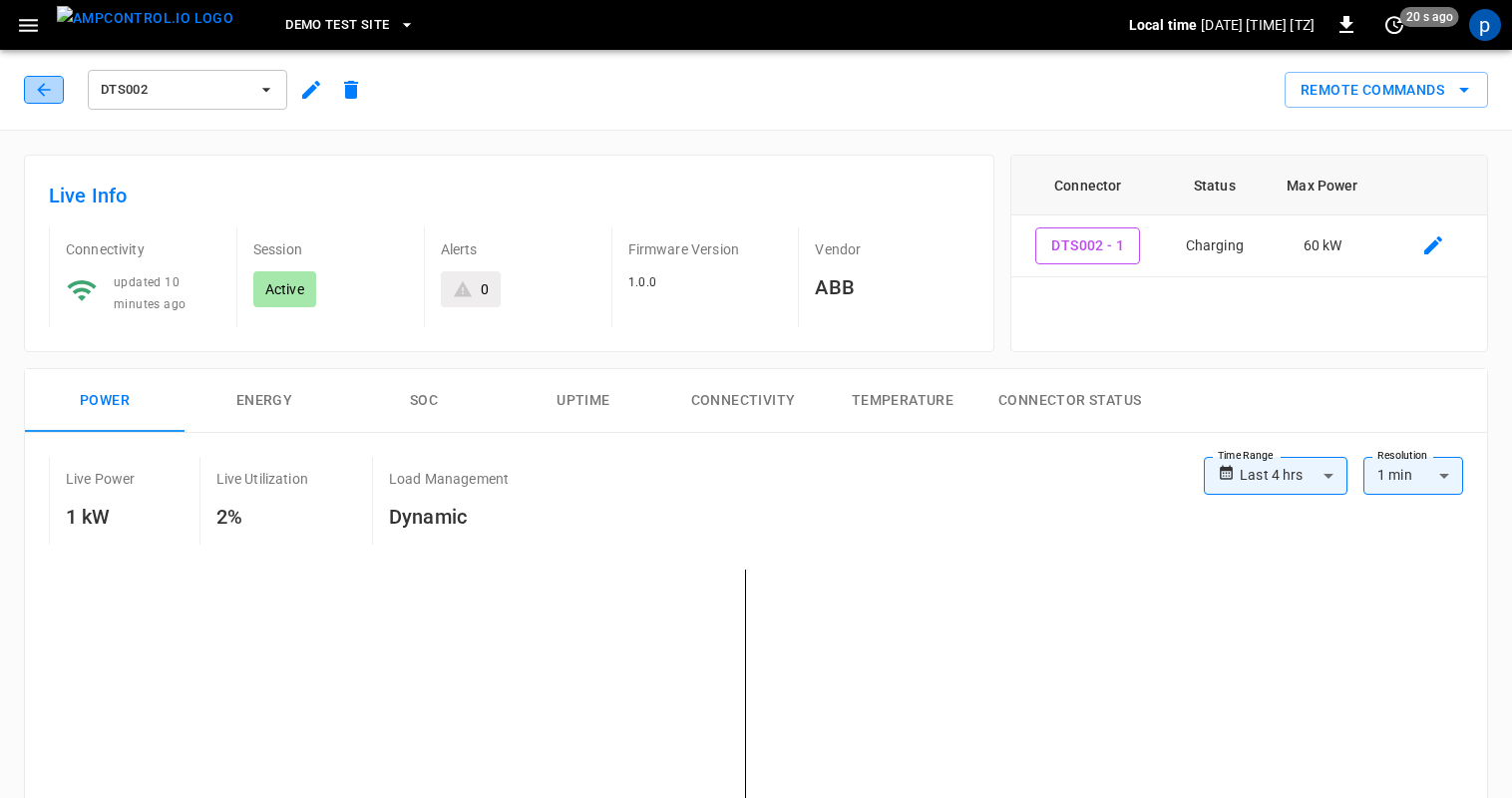 click at bounding box center (44, 90) 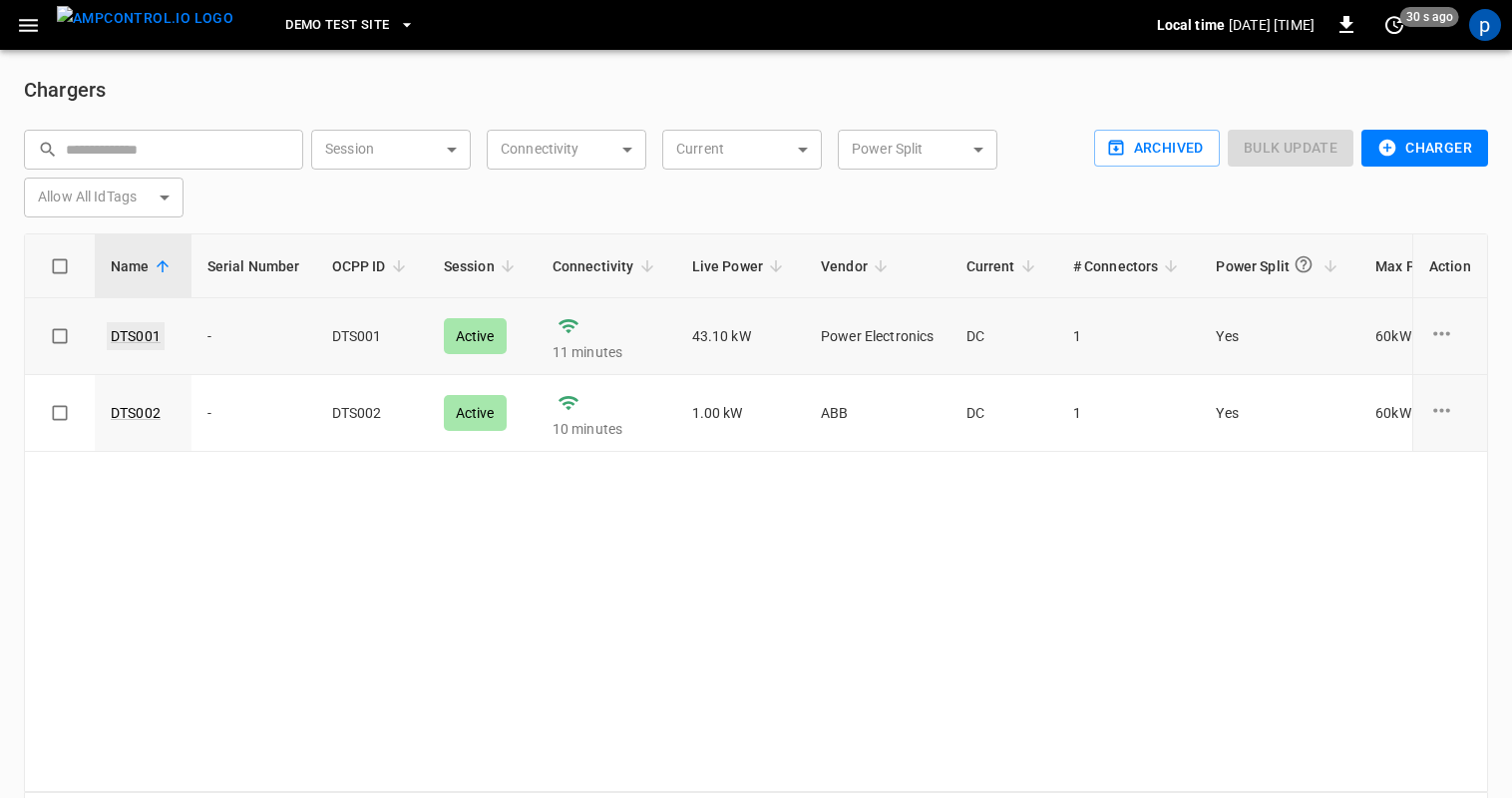 click on "DTS001" at bounding box center [136, 336] 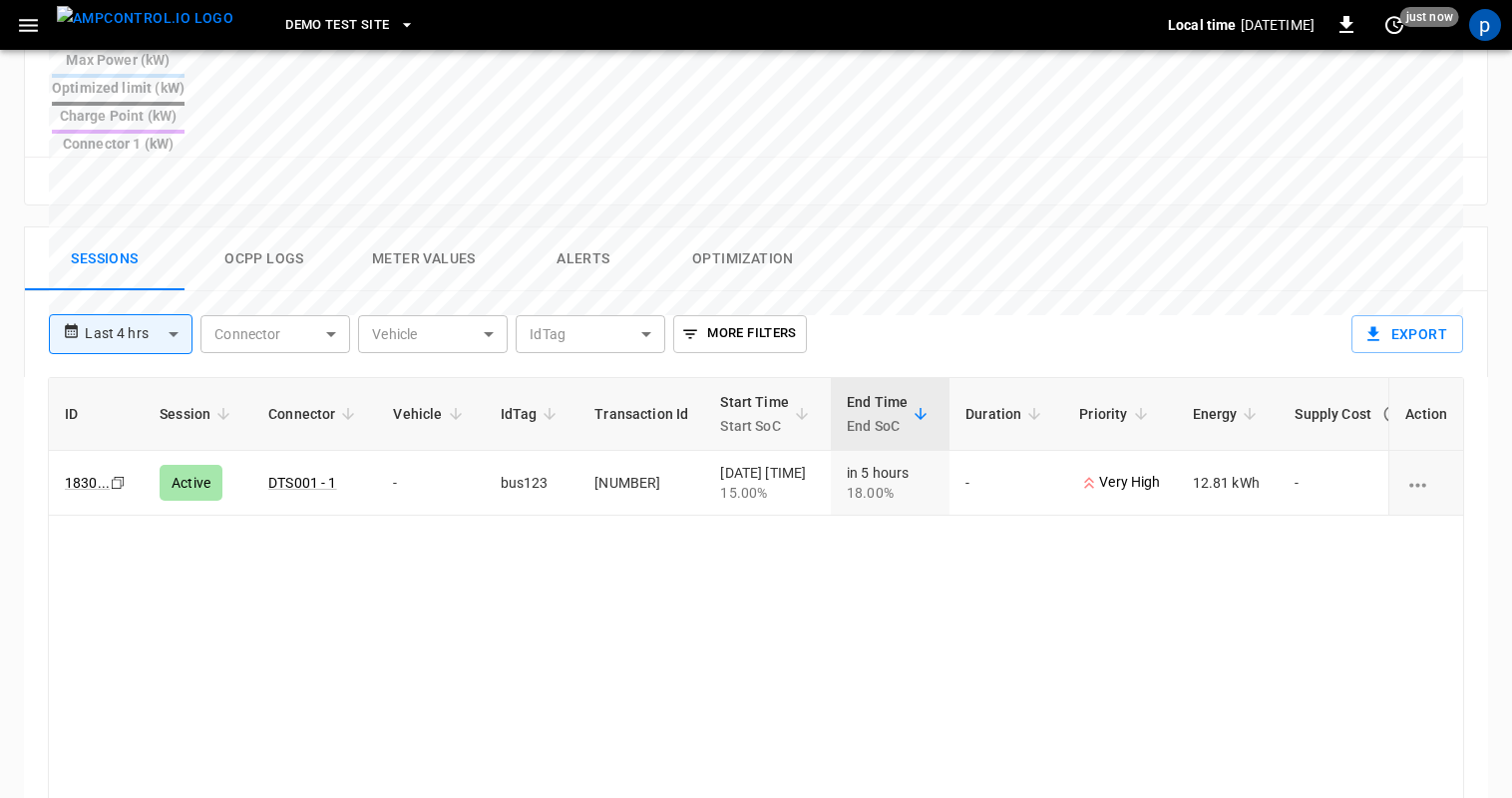 scroll, scrollTop: 898, scrollLeft: 0, axis: vertical 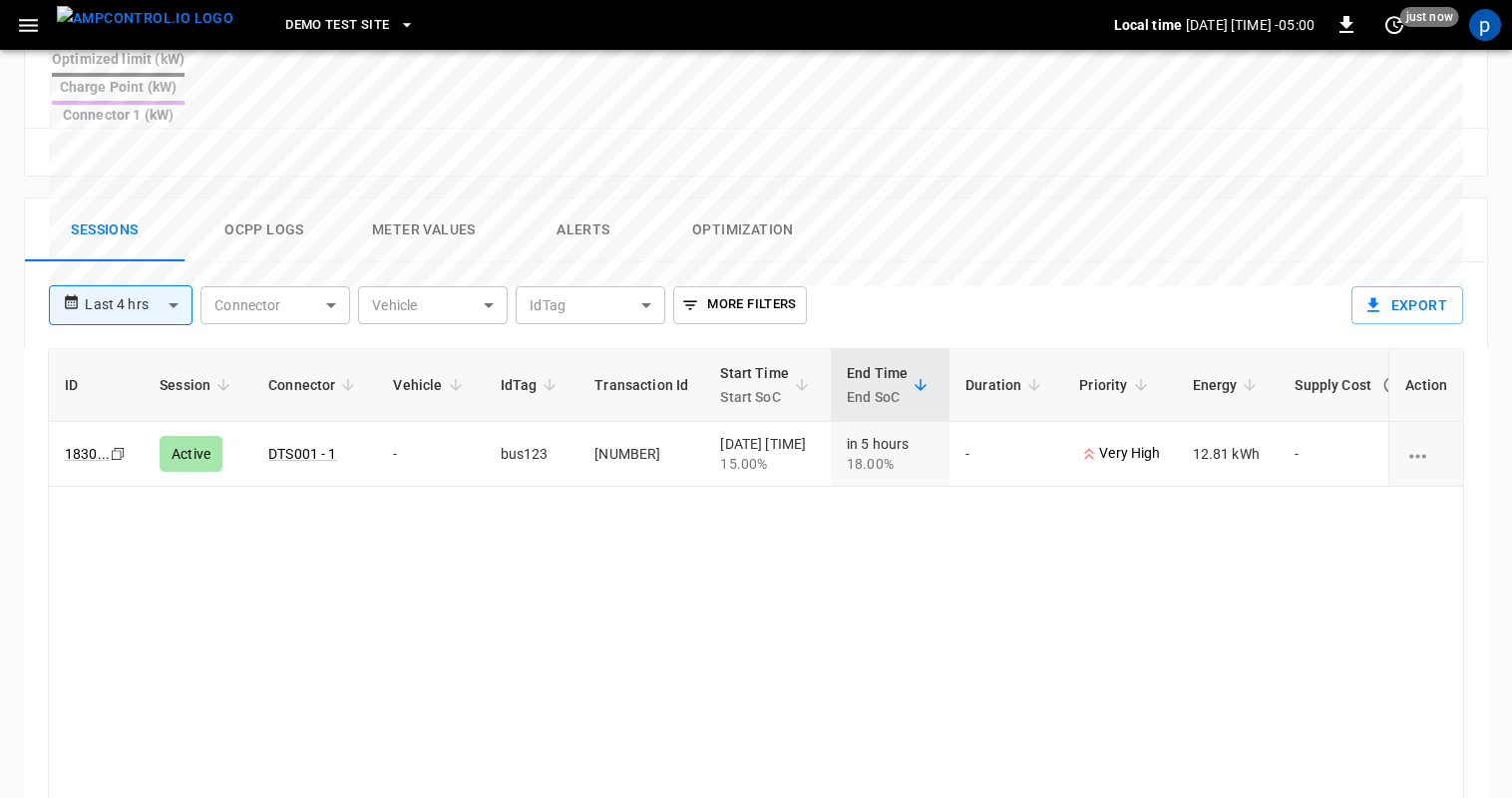 click on "Alerts" at bounding box center [583, 230] 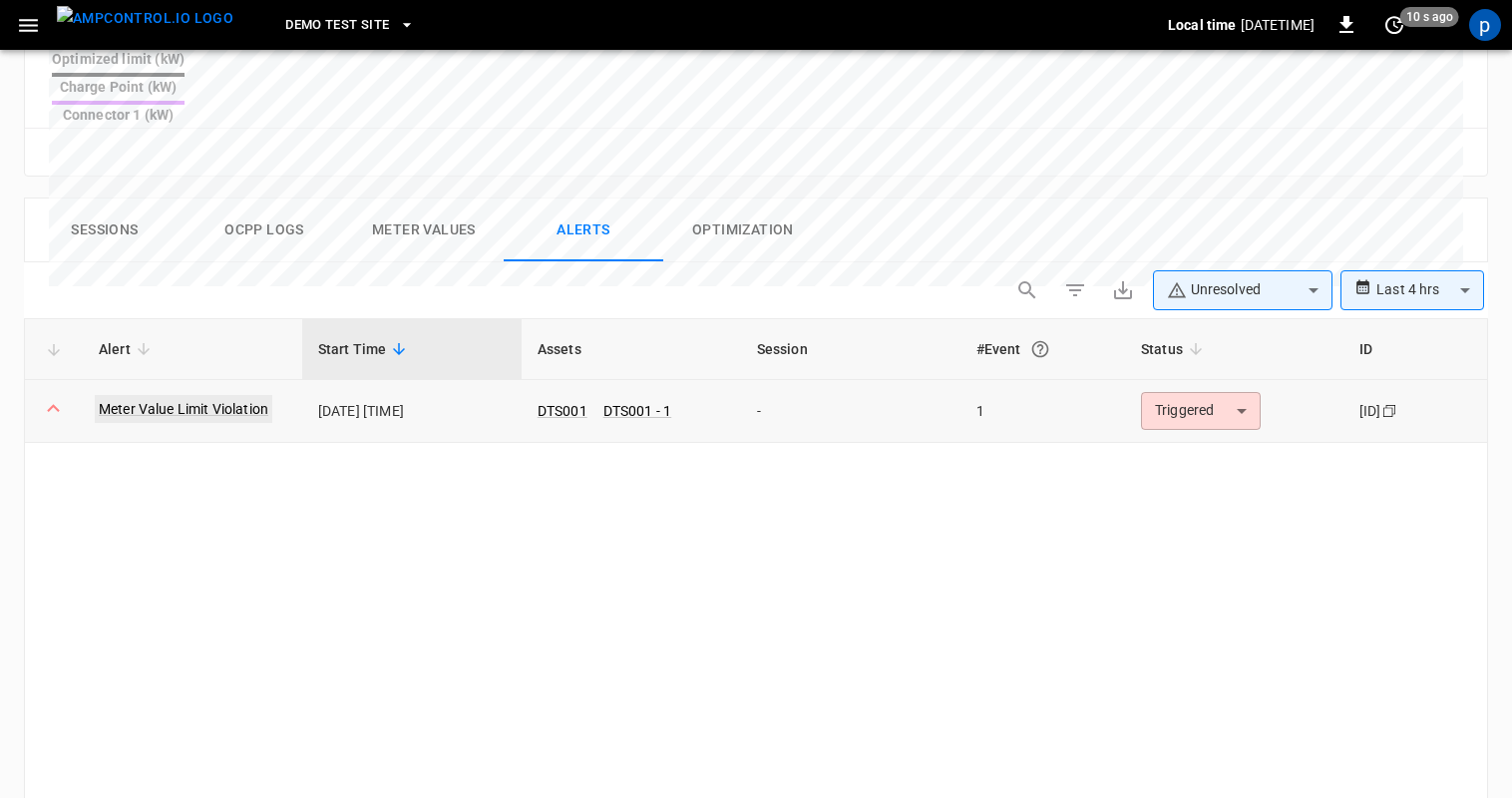 click on "Meter Value Limit Violation" at bounding box center (184, 409) 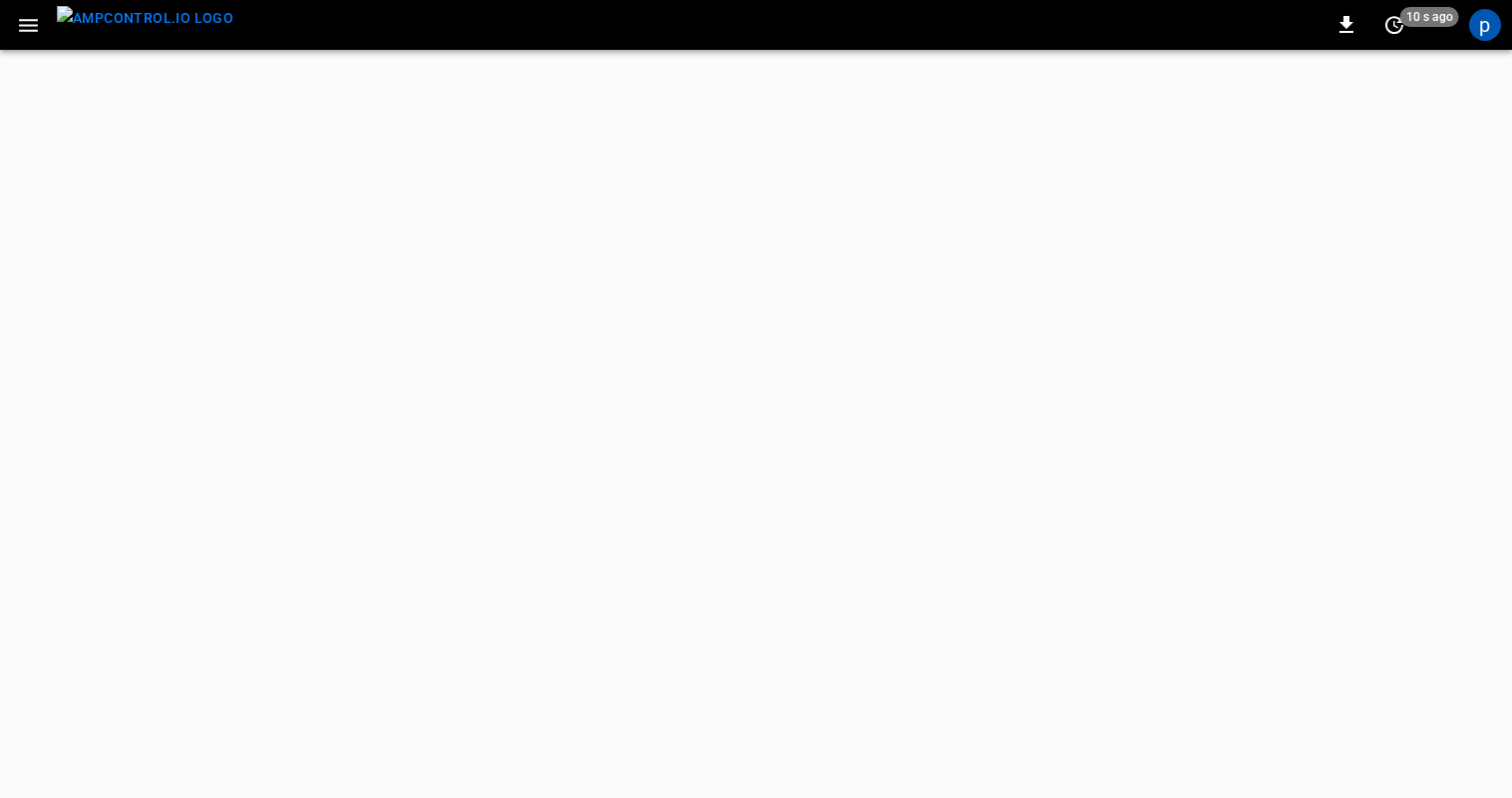 scroll, scrollTop: 0, scrollLeft: 0, axis: both 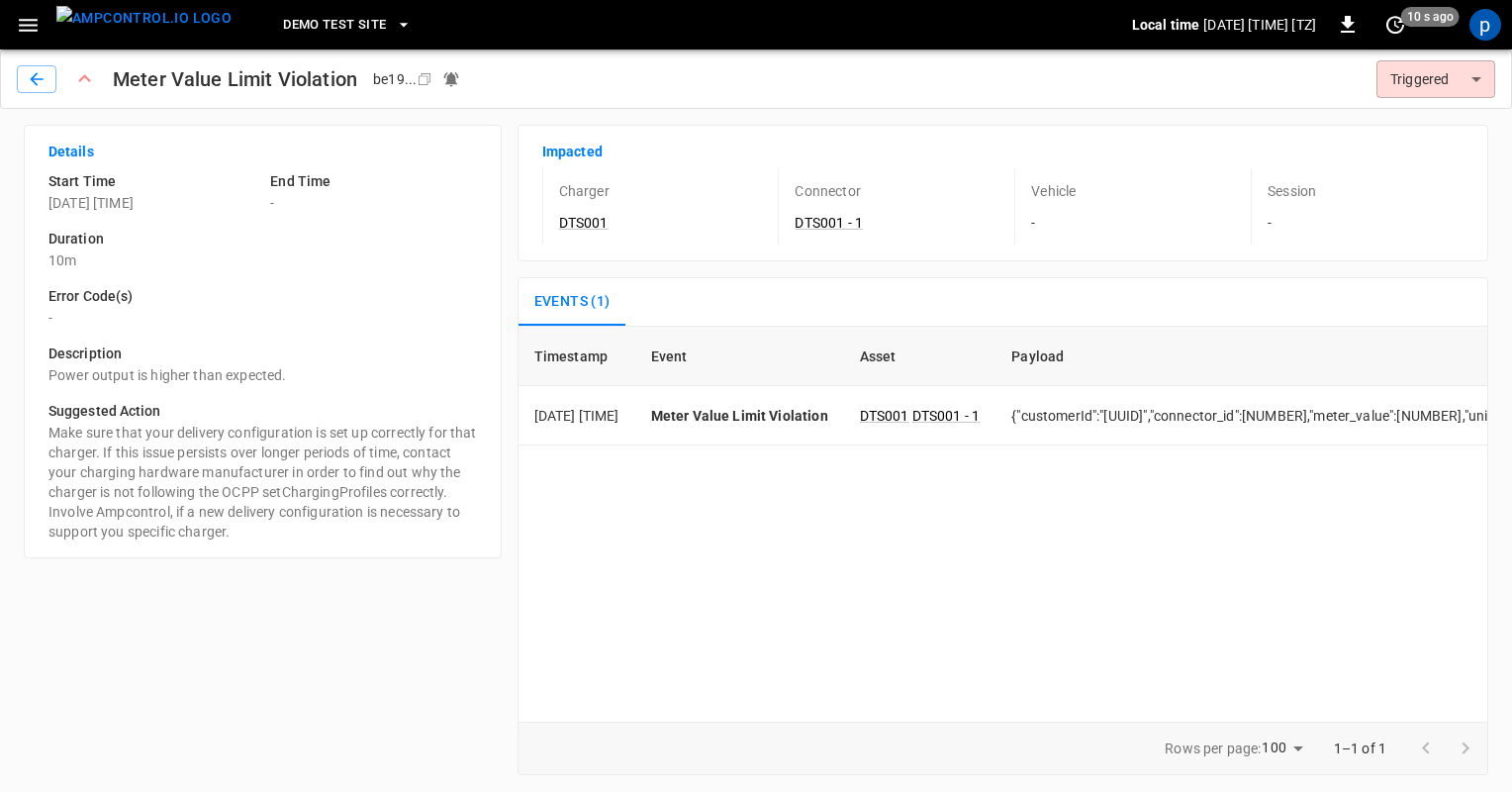 click on "Demo Test Site Local time [DATE] [TIME] [TZ] [NUMBER] [NUMBER] s ago p Meter Value Limit Violation [ID] ... Copy Triggered ********* ​ Details Start Time [DATE] [TIME] End Time - Duration 10m Error Code(s) - Description Power output is higher than expected. Suggested Action Make sure that your delivery configuration is set up correctly for that charger. If this issue persists over longer periods of time, contact your charging hardware manufacturer in order to find out why the charger is not following the OCPP setChargingProfiles correctly. Involve Ampcontrol, if a new delivery configuration is necessary to support you specific charger. Impacted Charger [ID] Connector [ID] - [NUMBER] Vehicle - Session - Events ([NUMBER]) Timestamp Event Asset Payload [DATE] [TIME] Meter Value Limit Violation [ID] [ID] - [NUMBER] Rows per page: [NUMBER] *** [NUMBER]–[NUMBER] of [NUMBER] Refresh now Update every [NUMBER] sec Update every [NUMBER] sec Off Camber Test [PERSON] [PERSON]@[DOMAIN] admin Profile Settings Notifications Settings Logout" at bounding box center [756, 395] 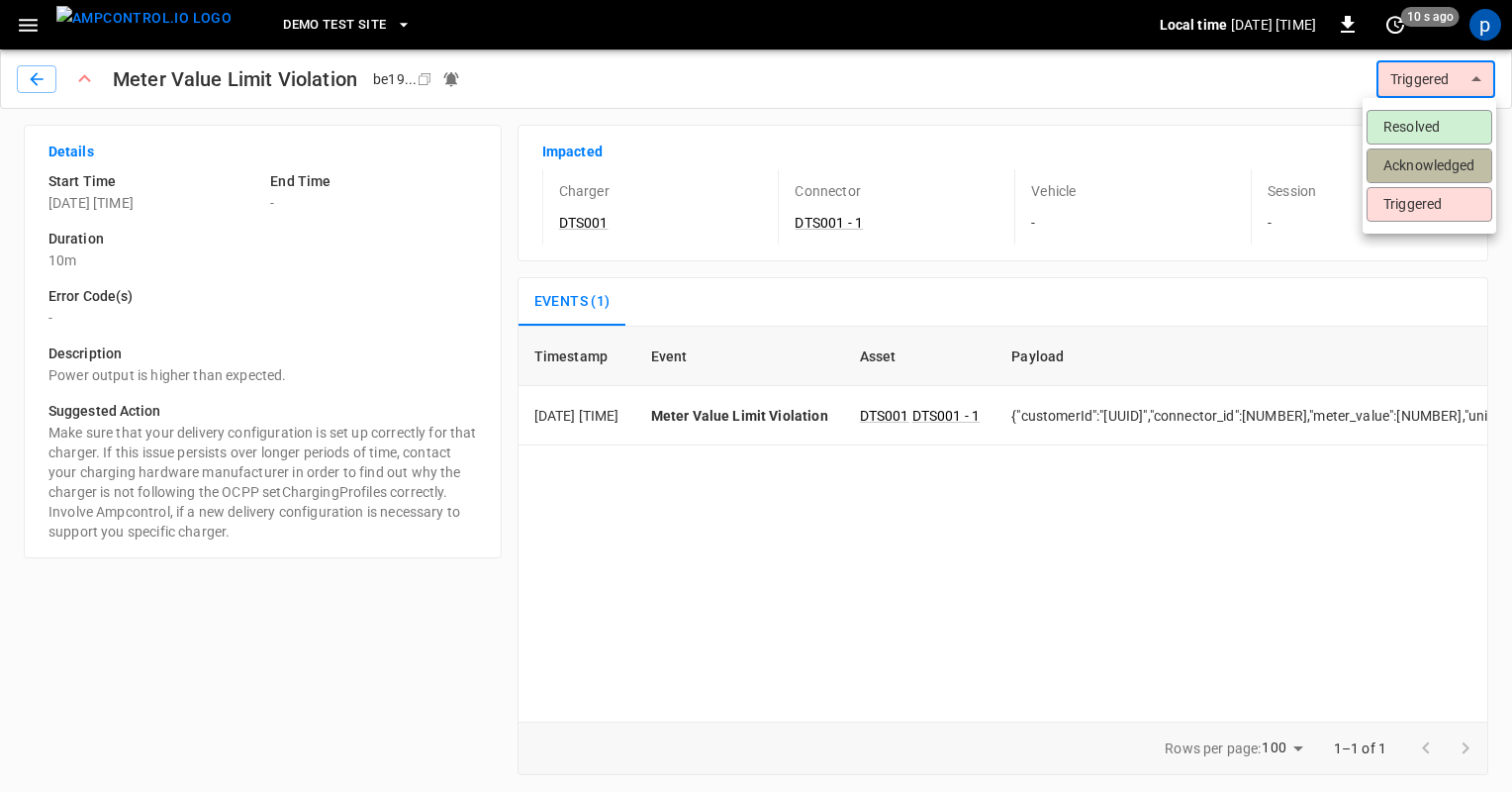 click on "Acknowledged" at bounding box center [1429, 165] 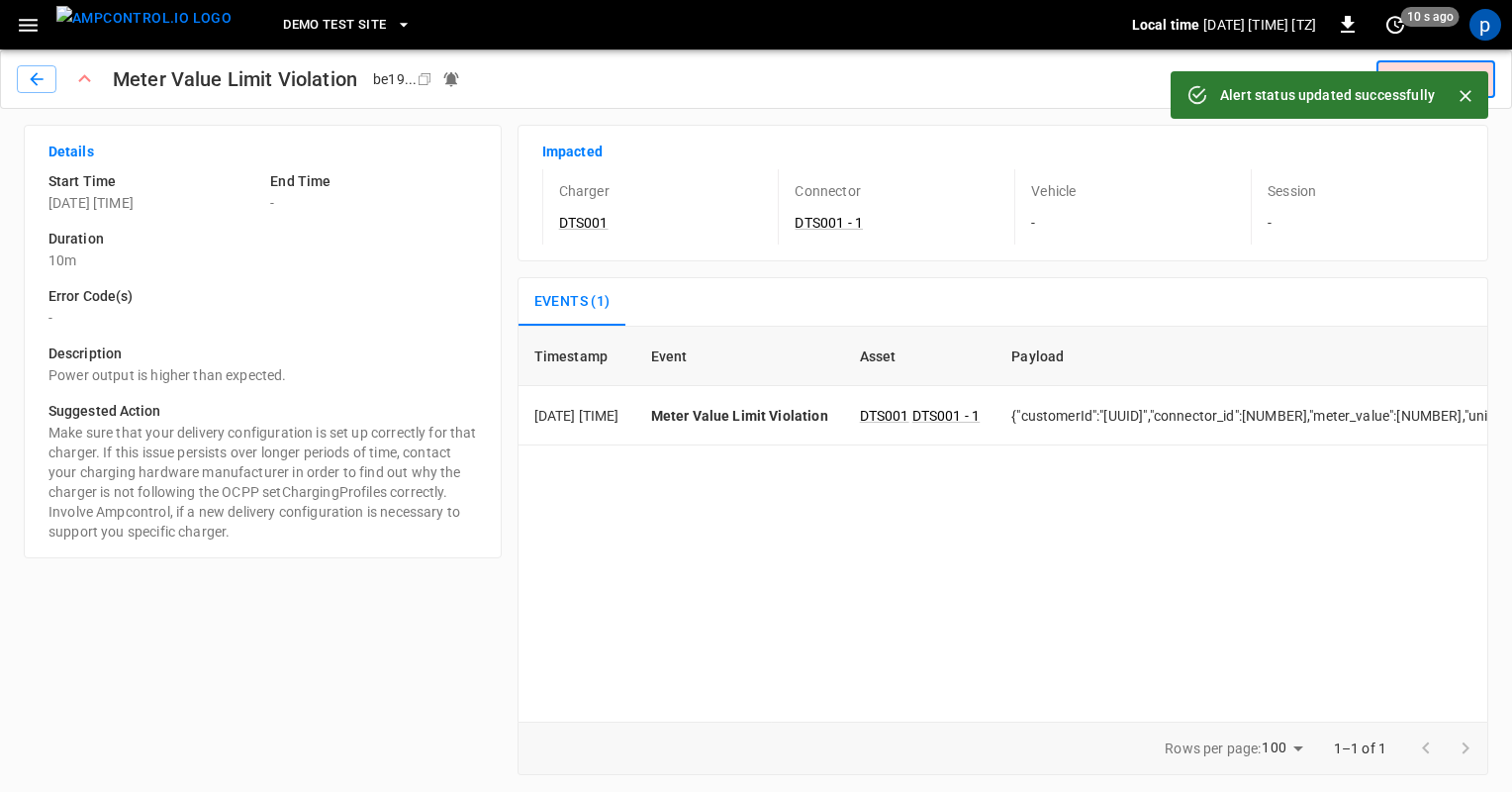 type on "**********" 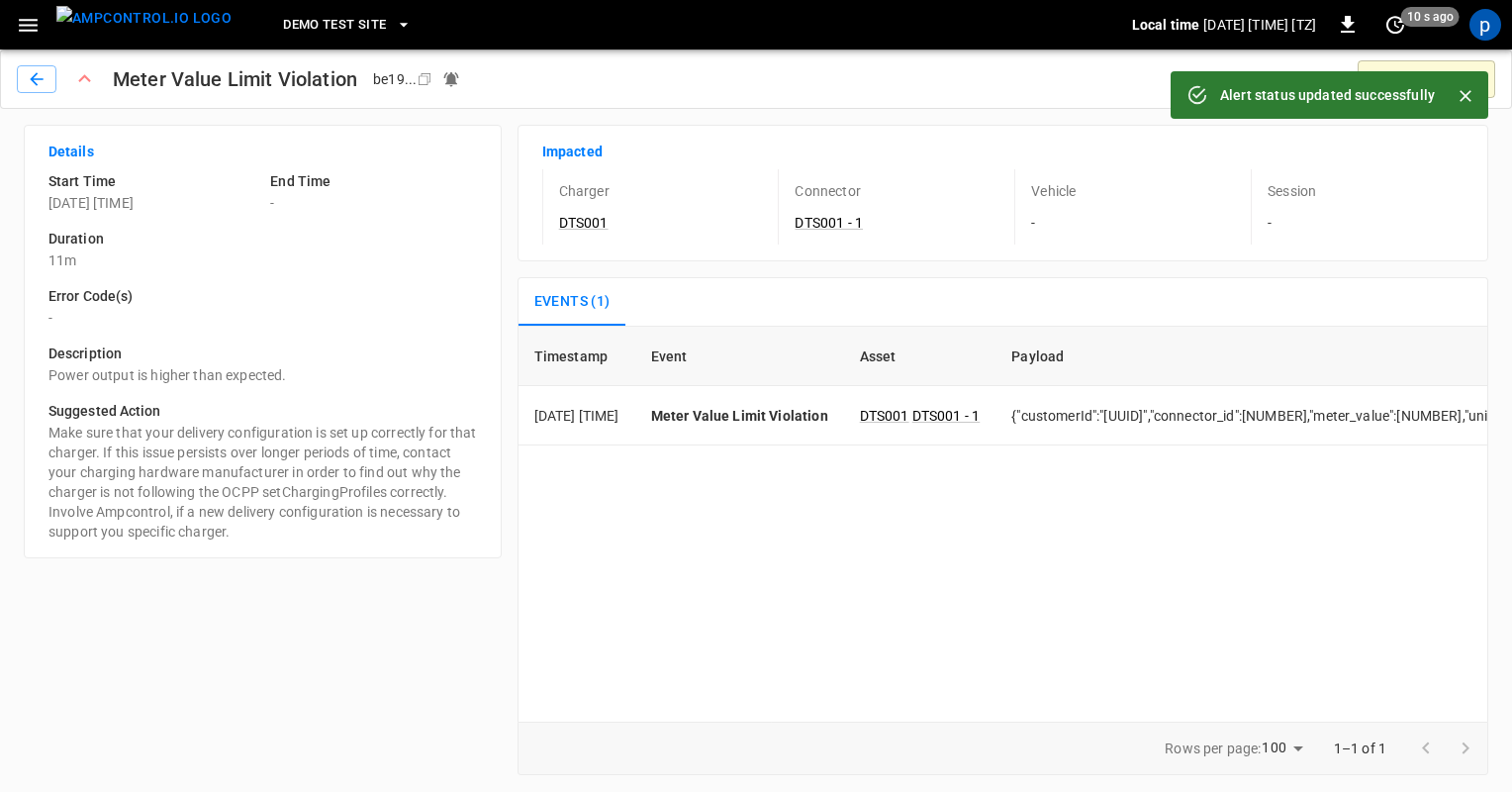 click 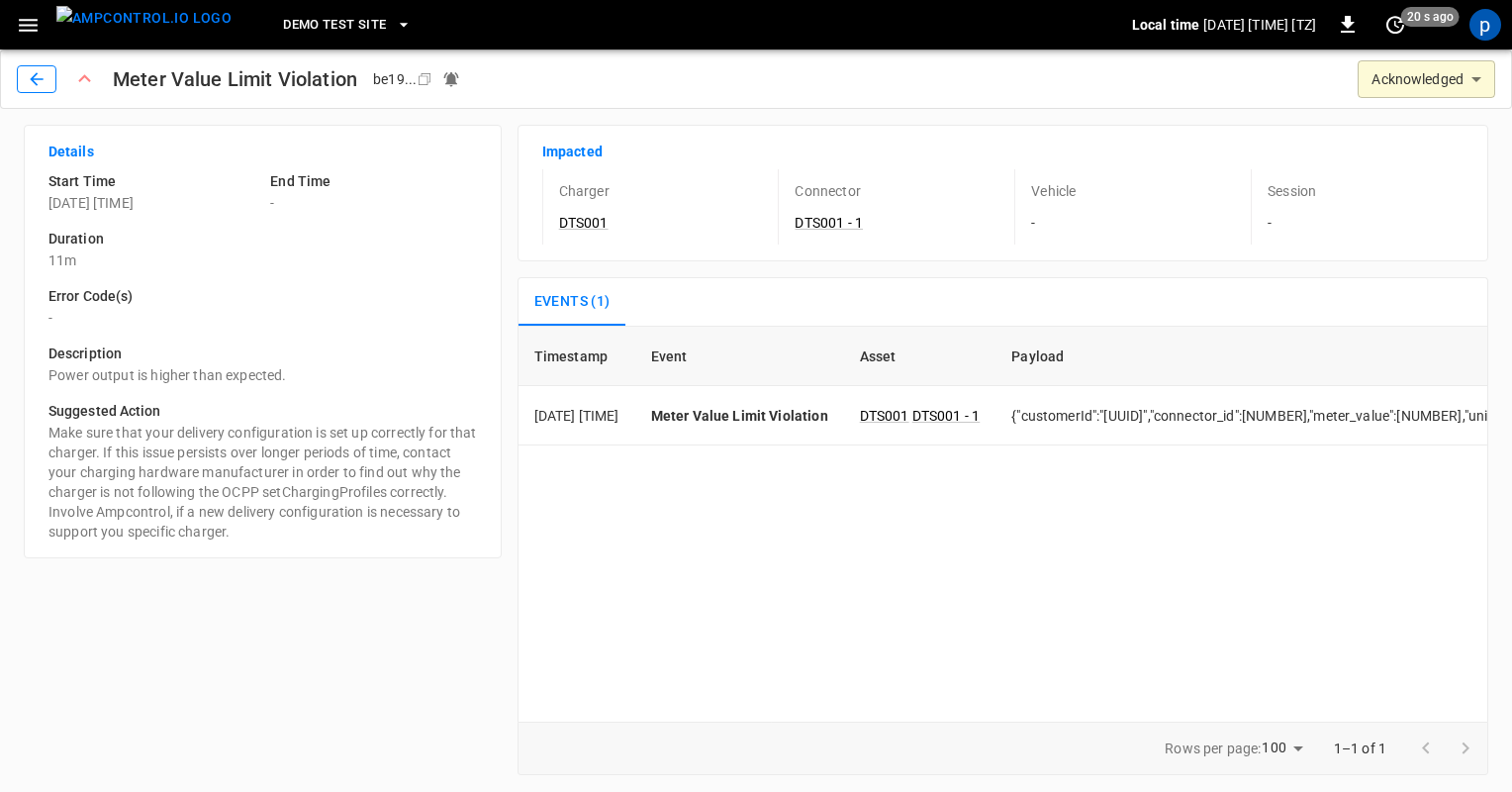 click at bounding box center (37, 79) 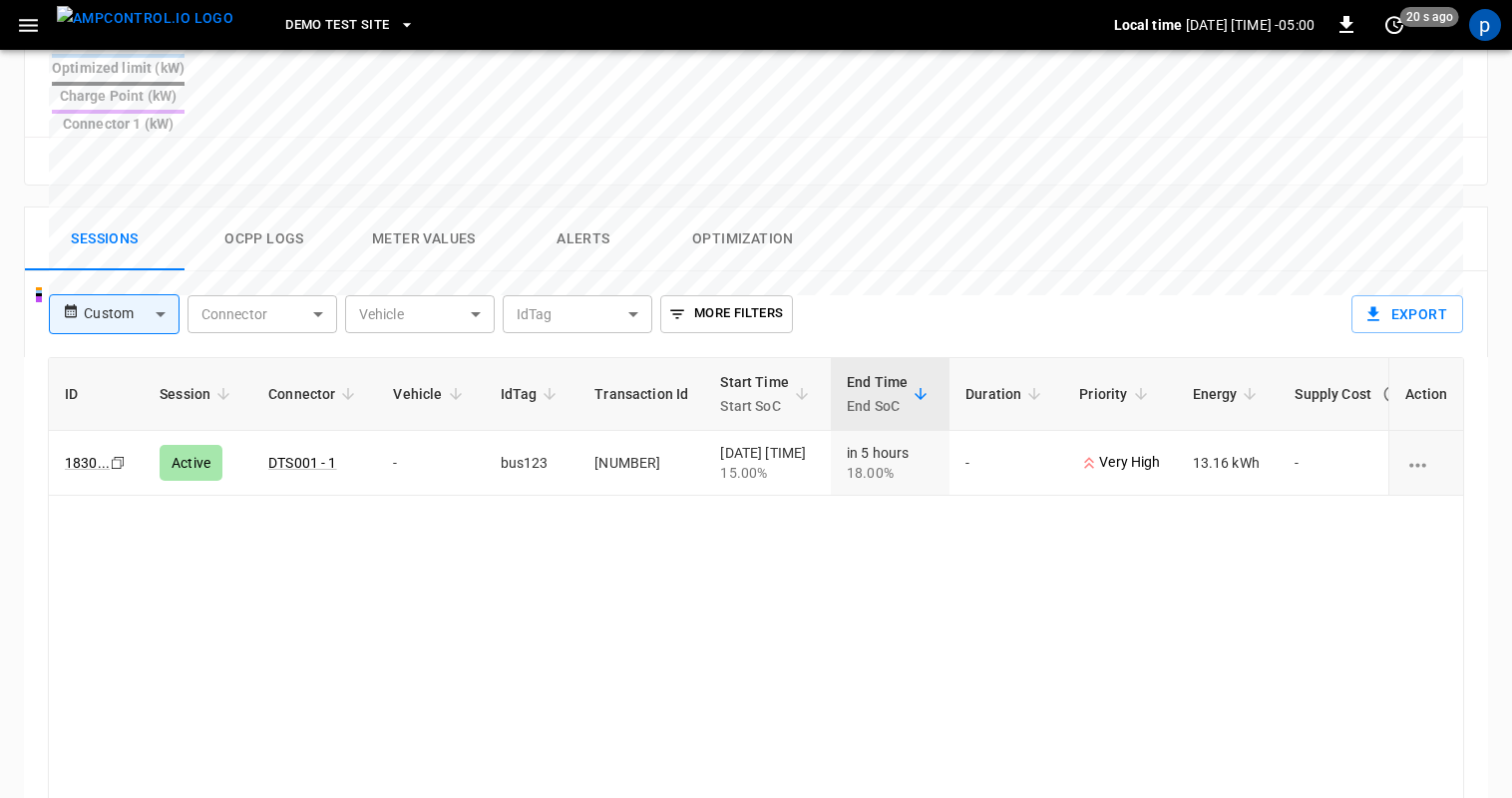 scroll, scrollTop: 998, scrollLeft: 0, axis: vertical 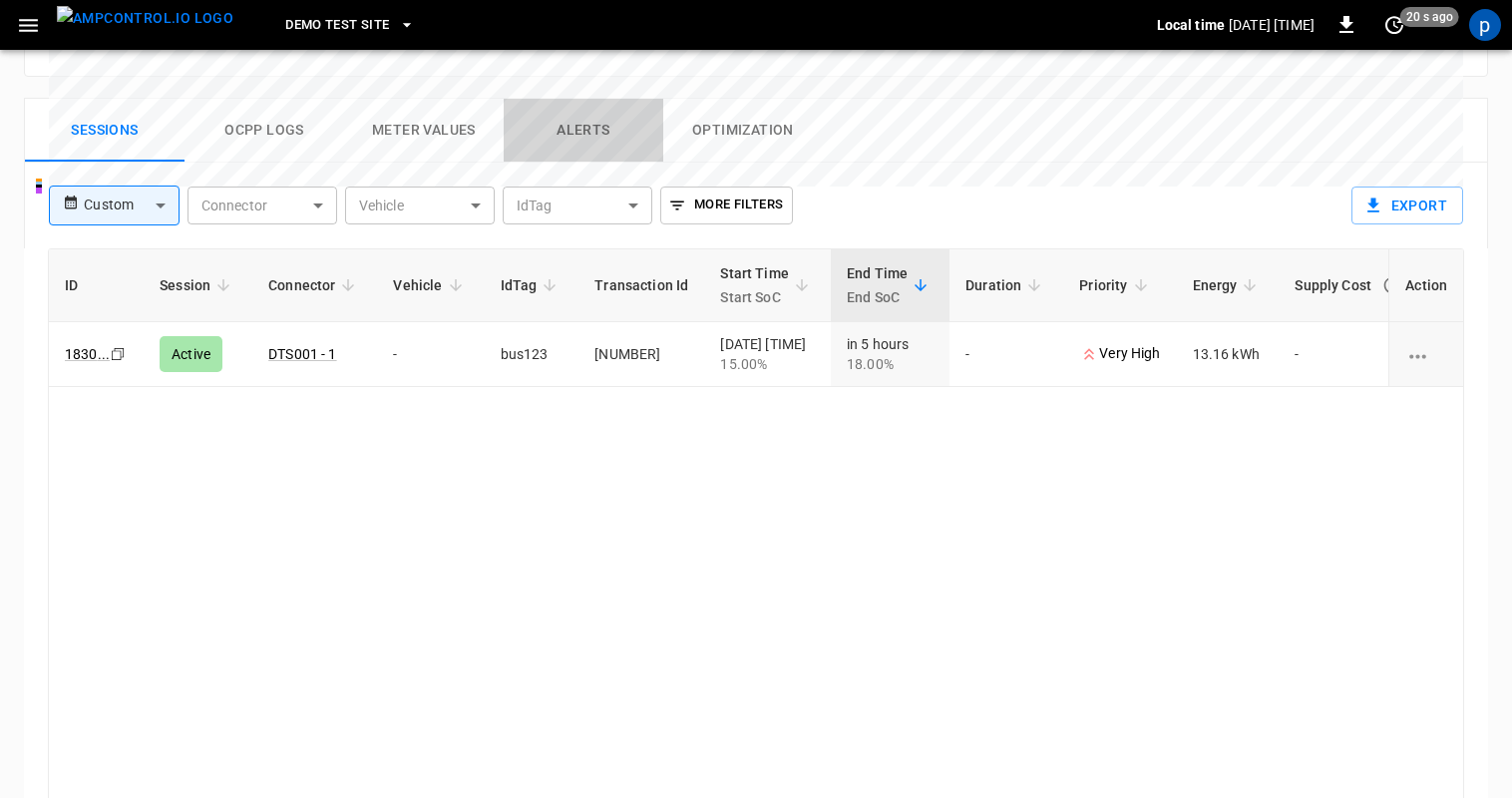 click on "Alerts" at bounding box center (583, 131) 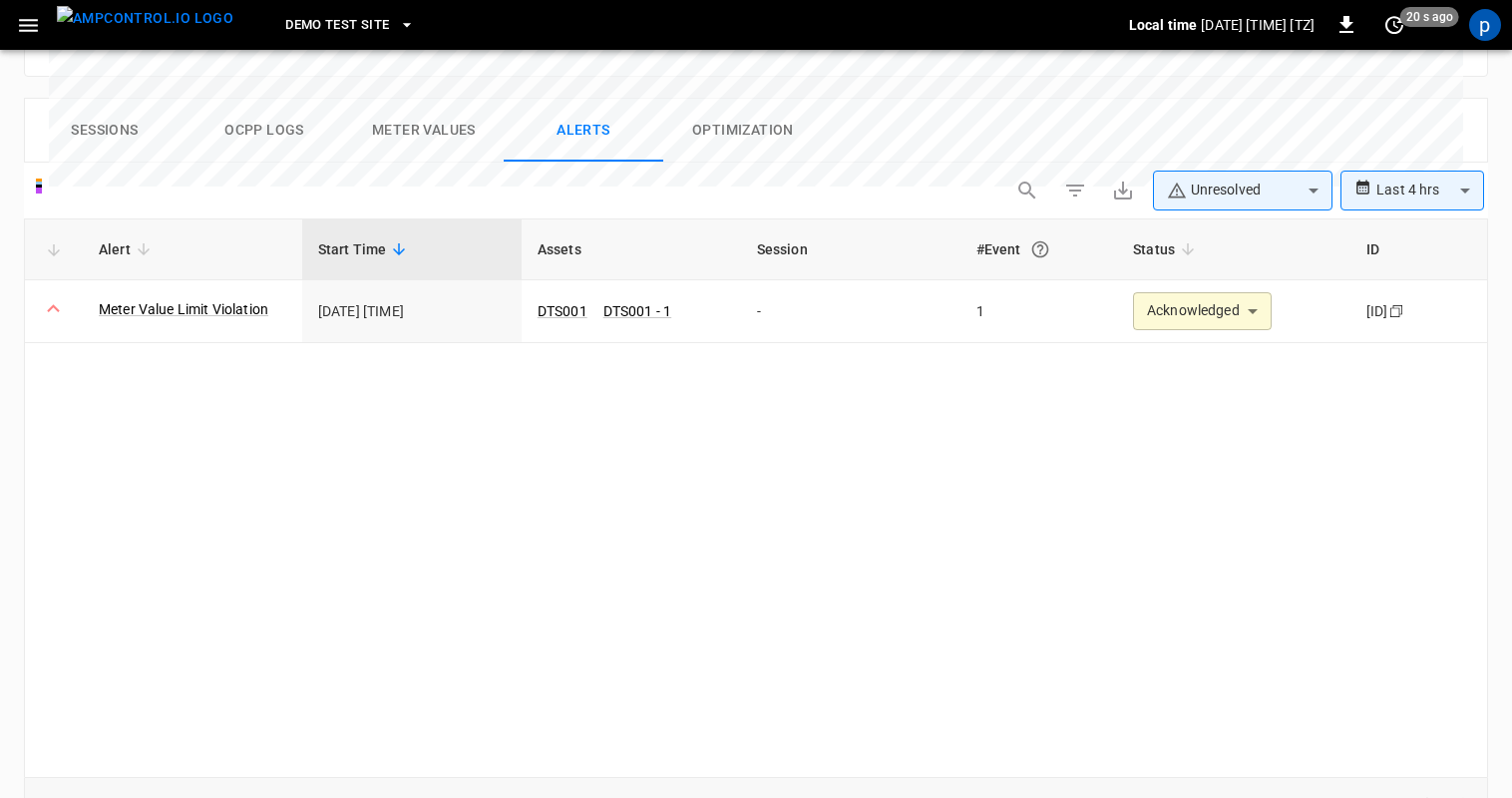 type 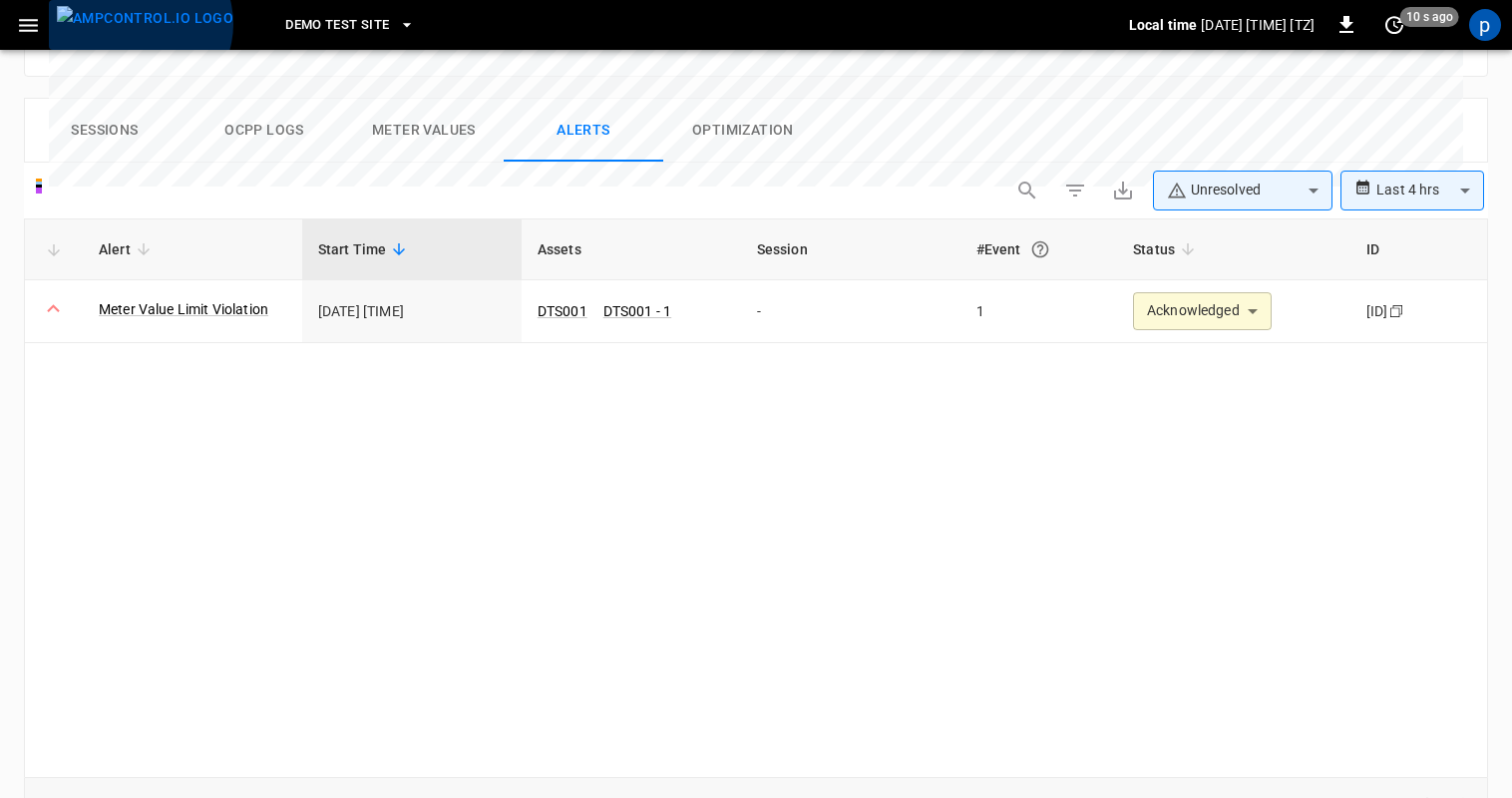 click at bounding box center (145, 18) 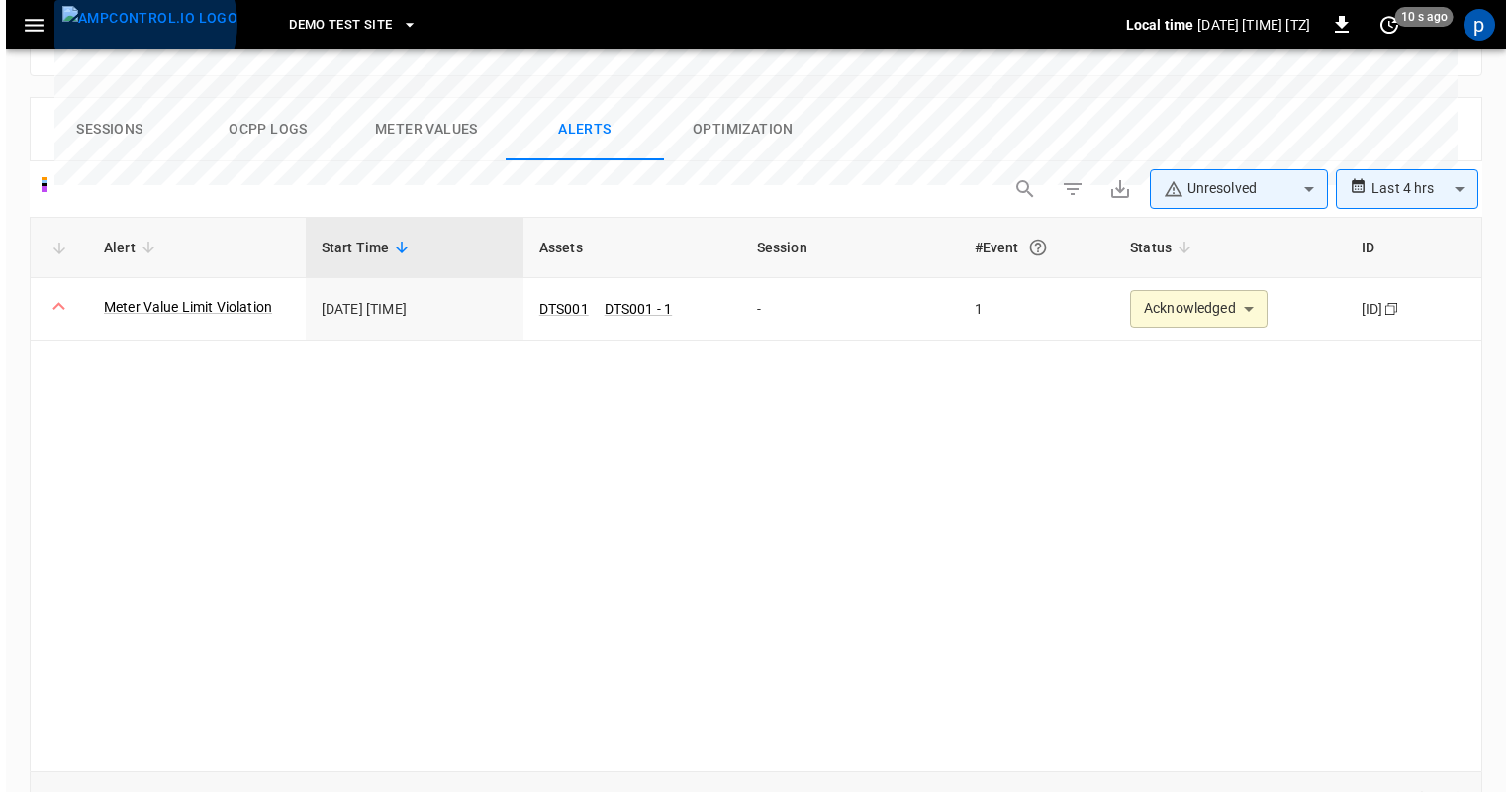 scroll, scrollTop: 234, scrollLeft: 0, axis: vertical 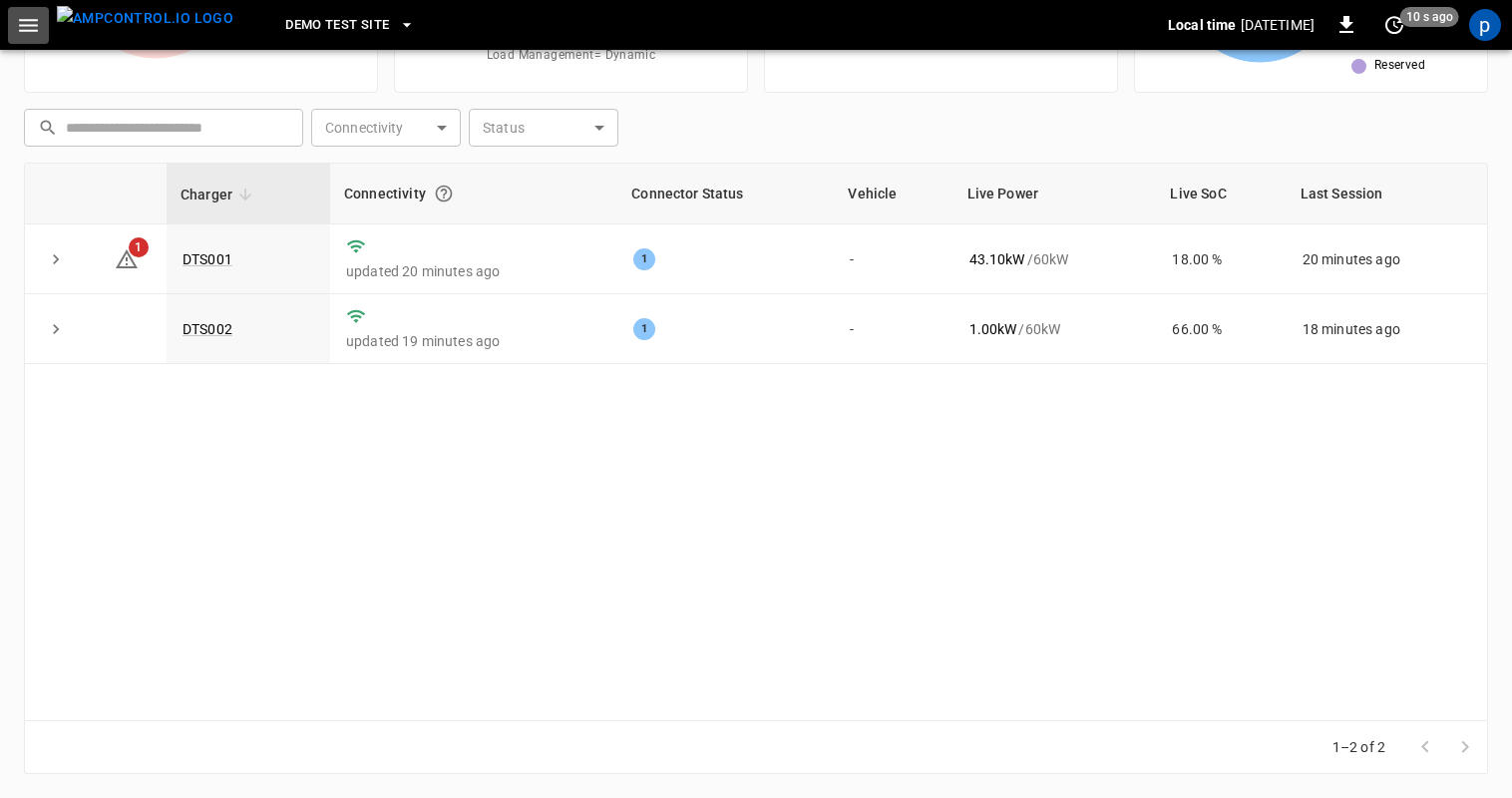 click 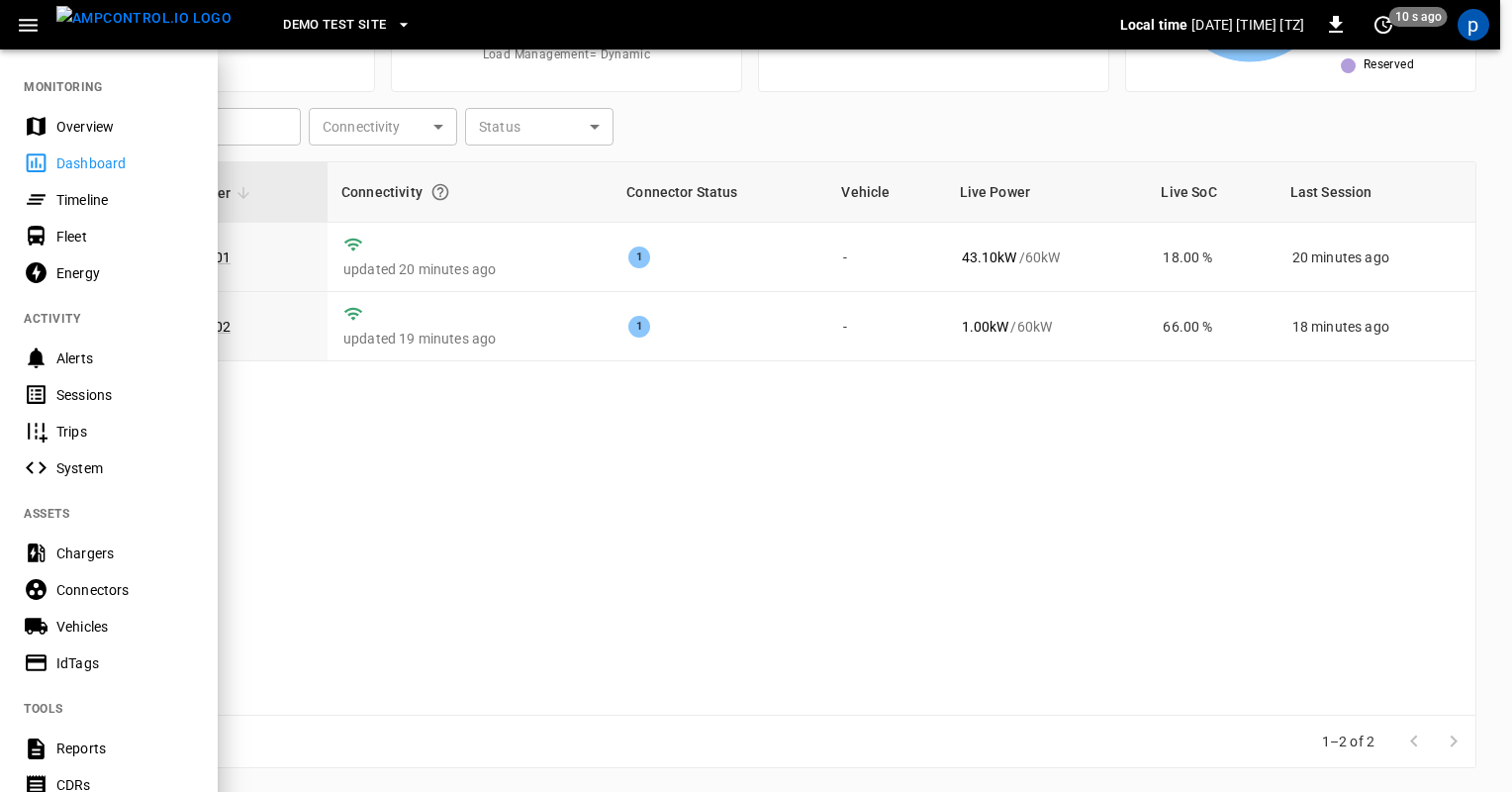 click on "Overview" at bounding box center [125, 127] 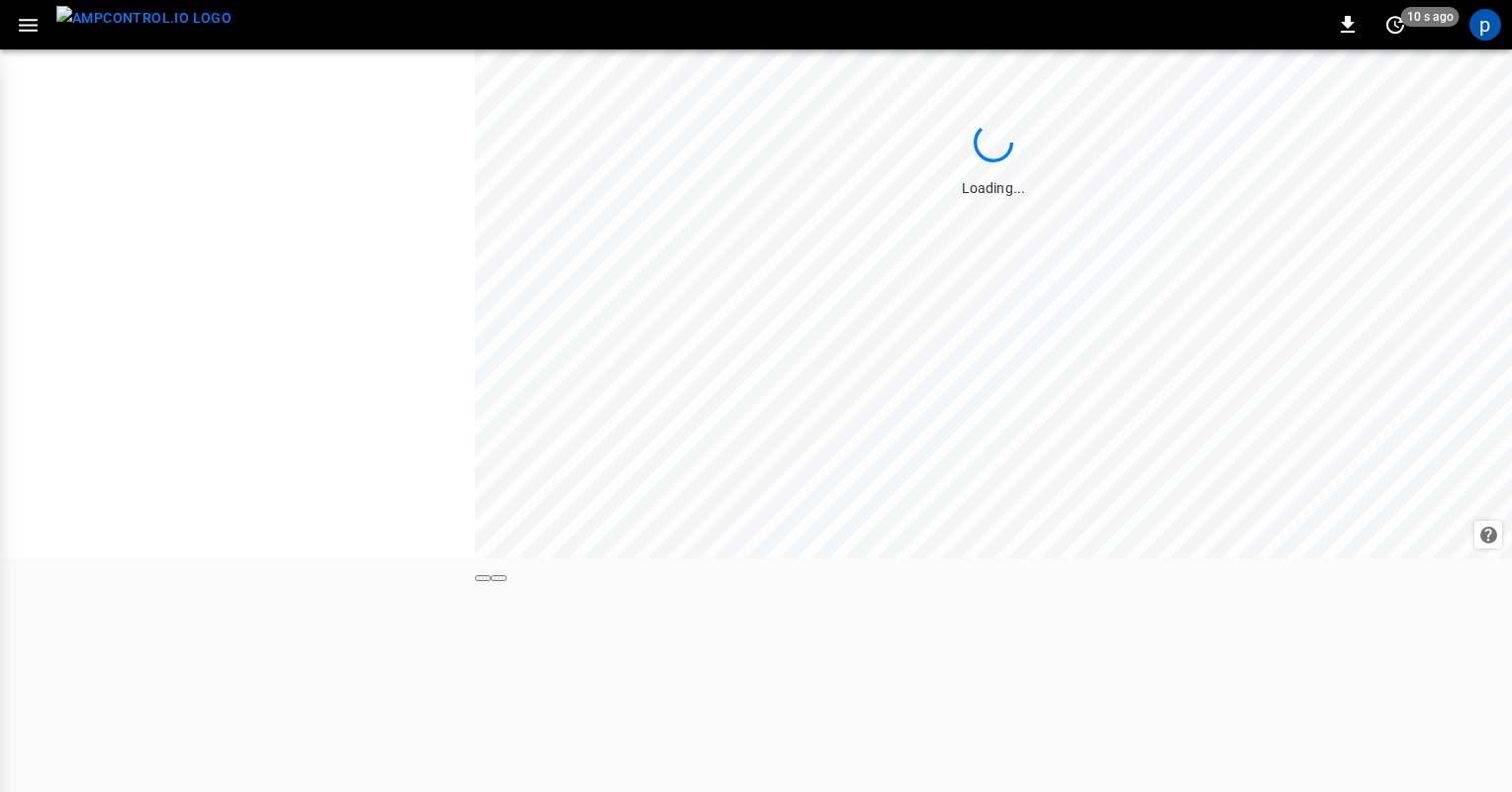 scroll, scrollTop: 0, scrollLeft: 0, axis: both 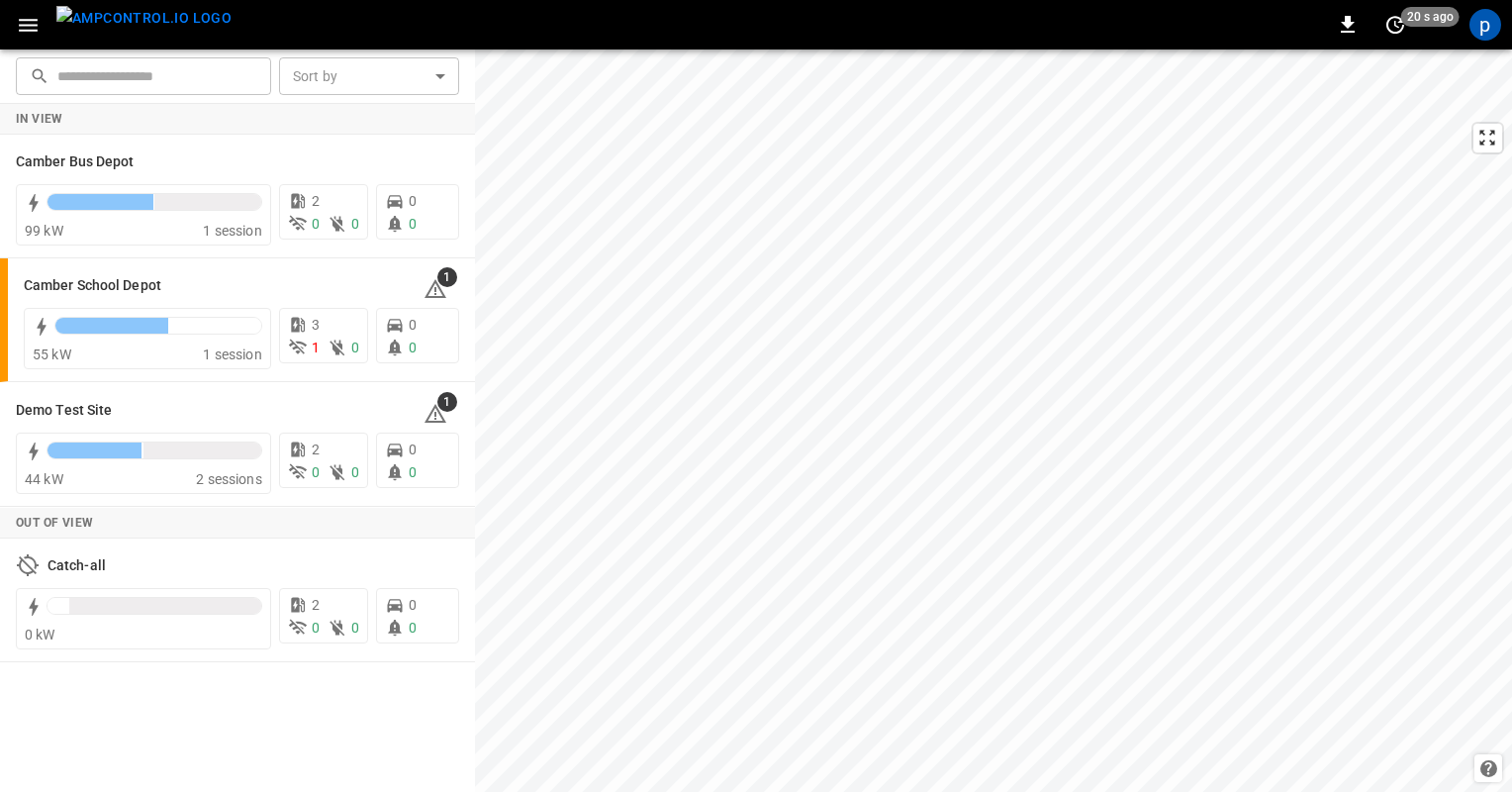 click on "p" at bounding box center (1485, 25) 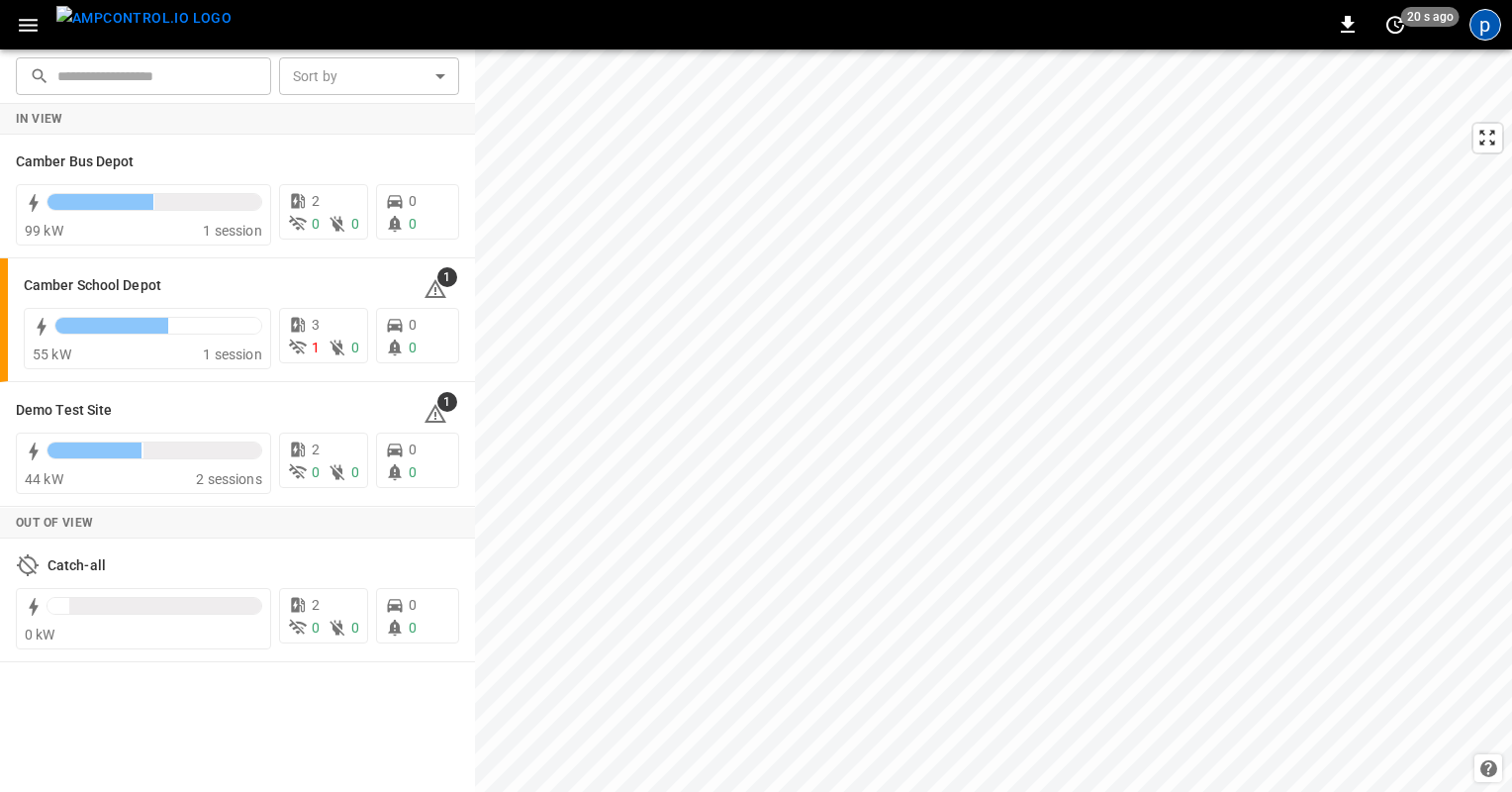 click on "p" at bounding box center (1485, 25) 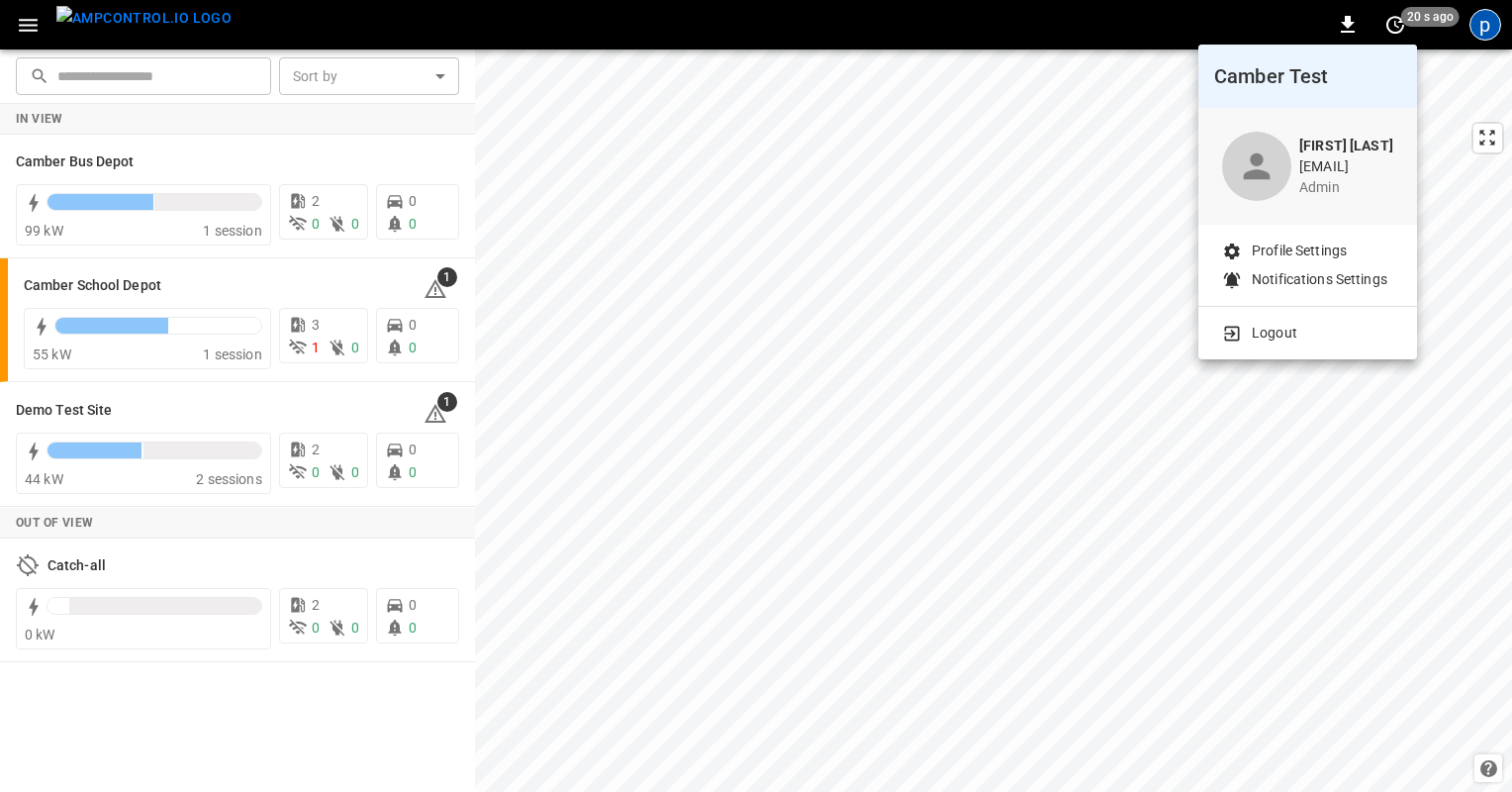 click at bounding box center (756, 396) 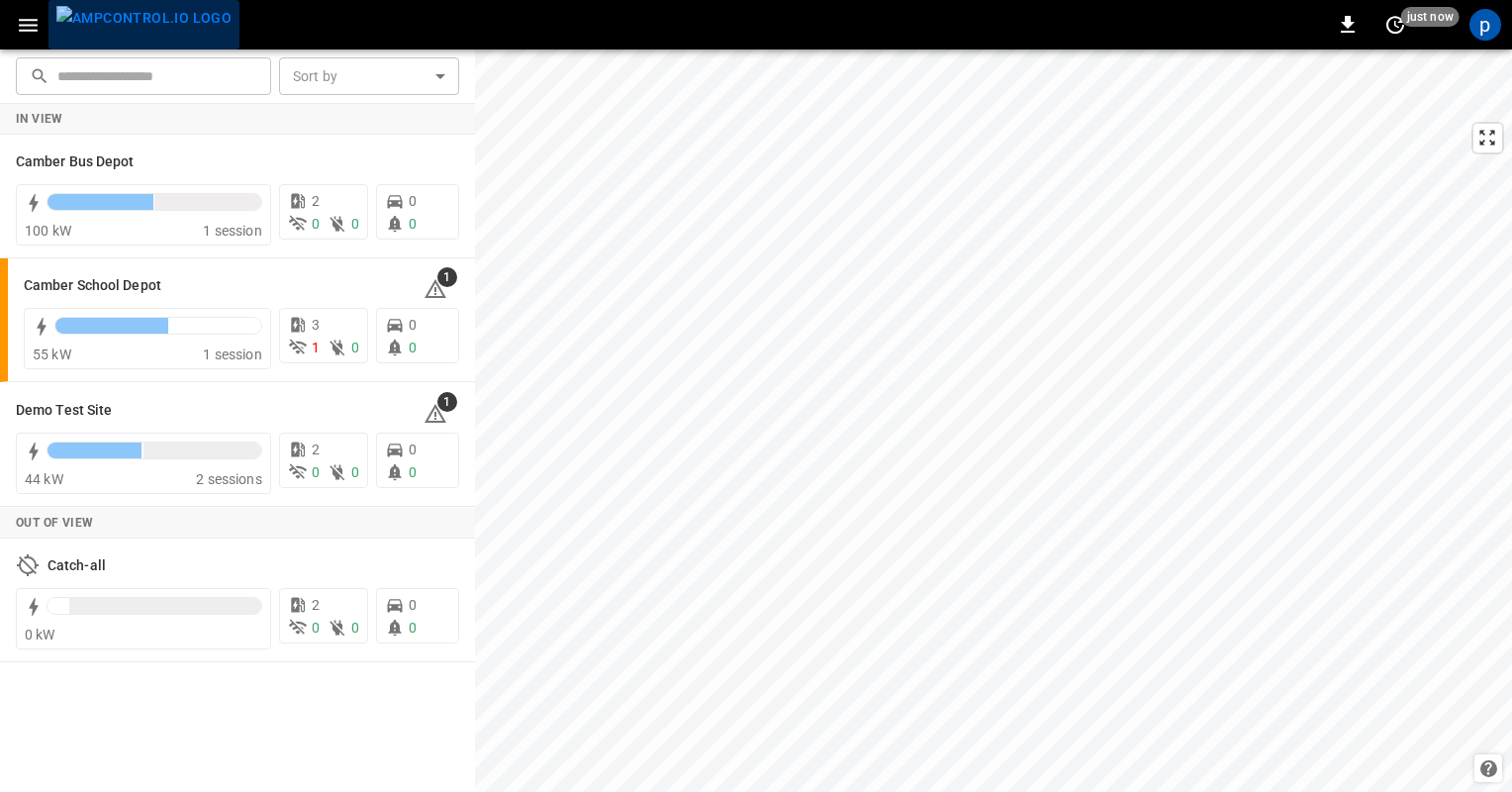 click at bounding box center [143, 18] 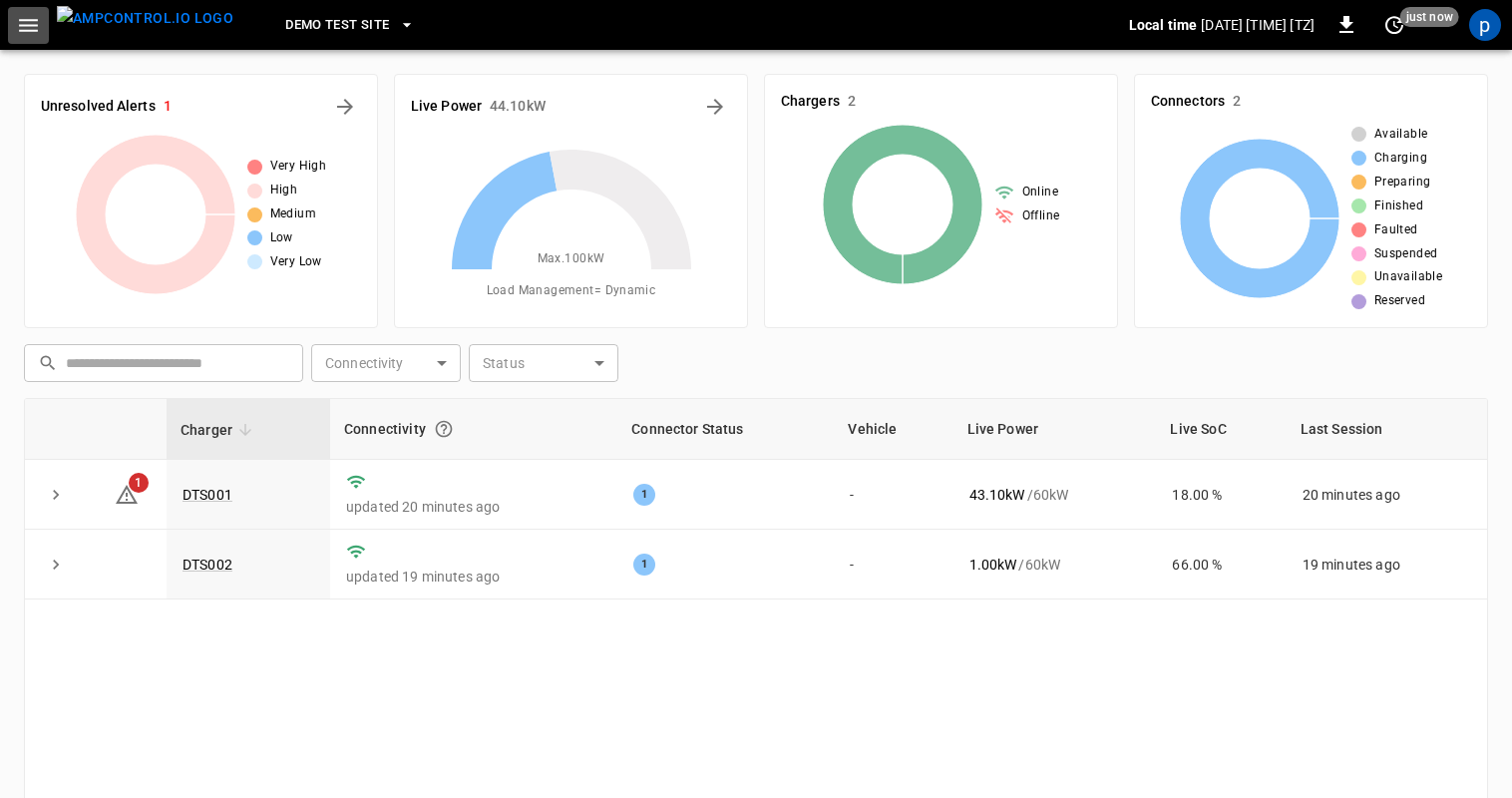 click 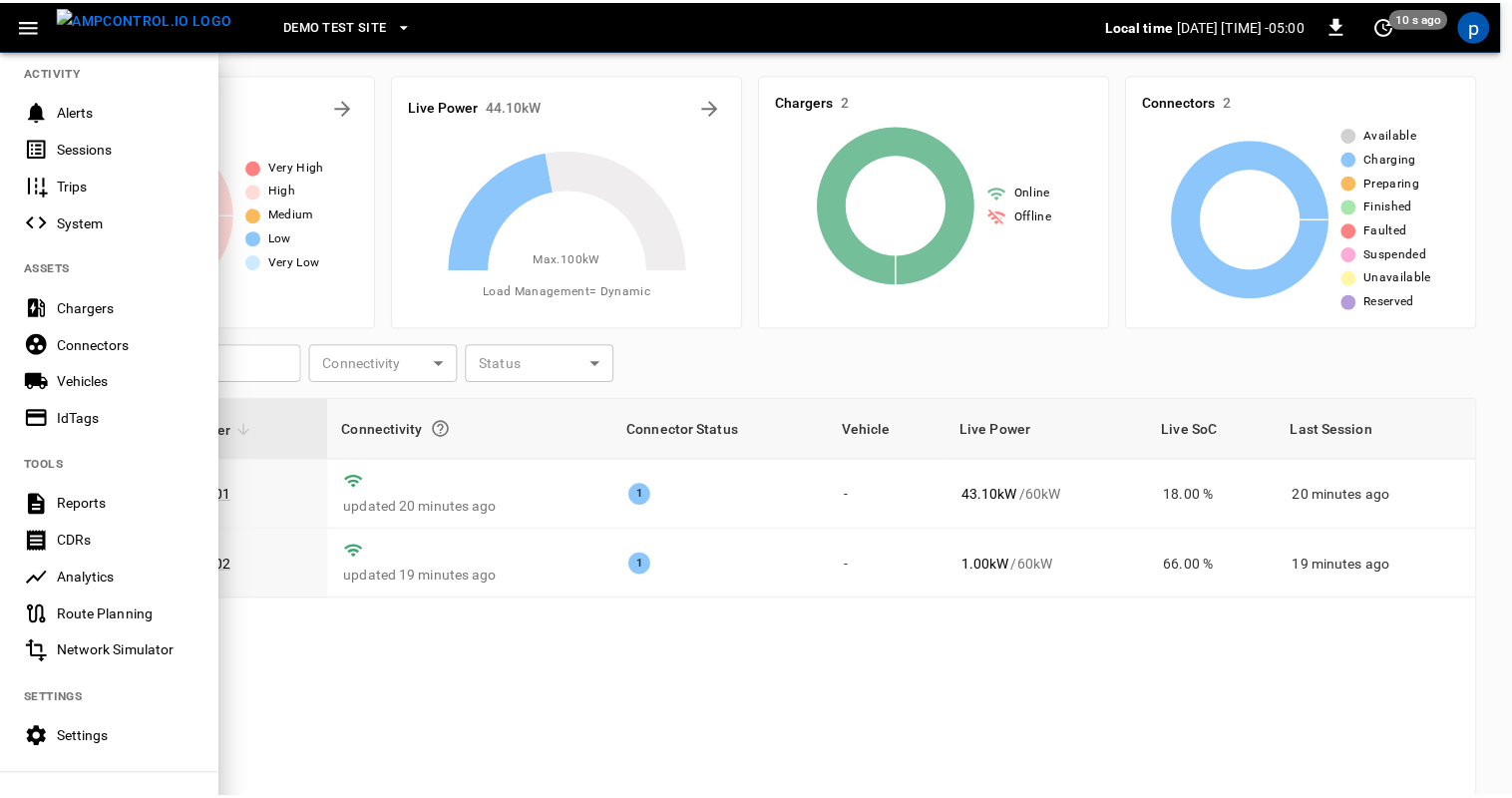 scroll, scrollTop: 0, scrollLeft: 0, axis: both 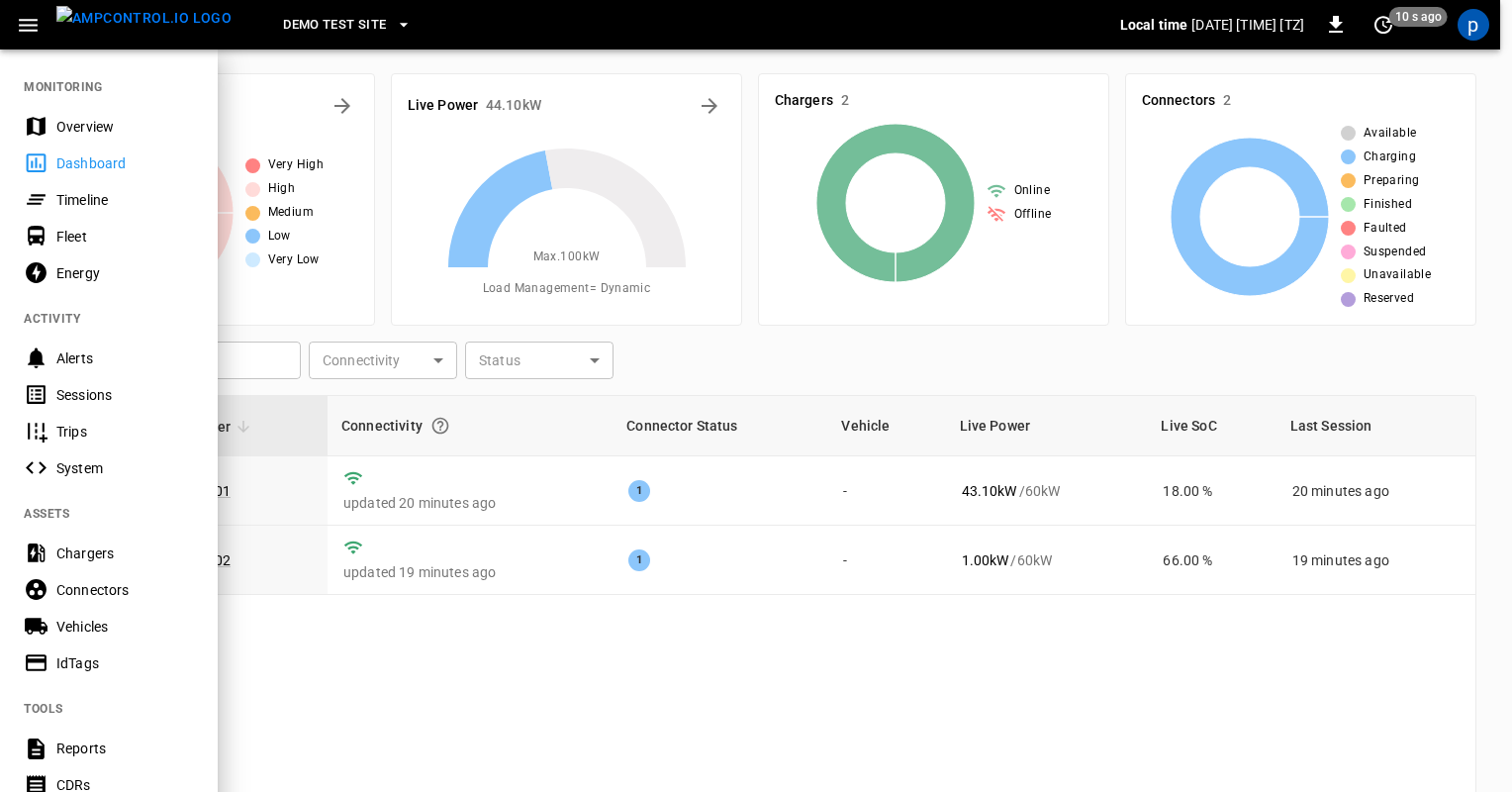 click on "Demo Test Site" at bounding box center (684, 25) 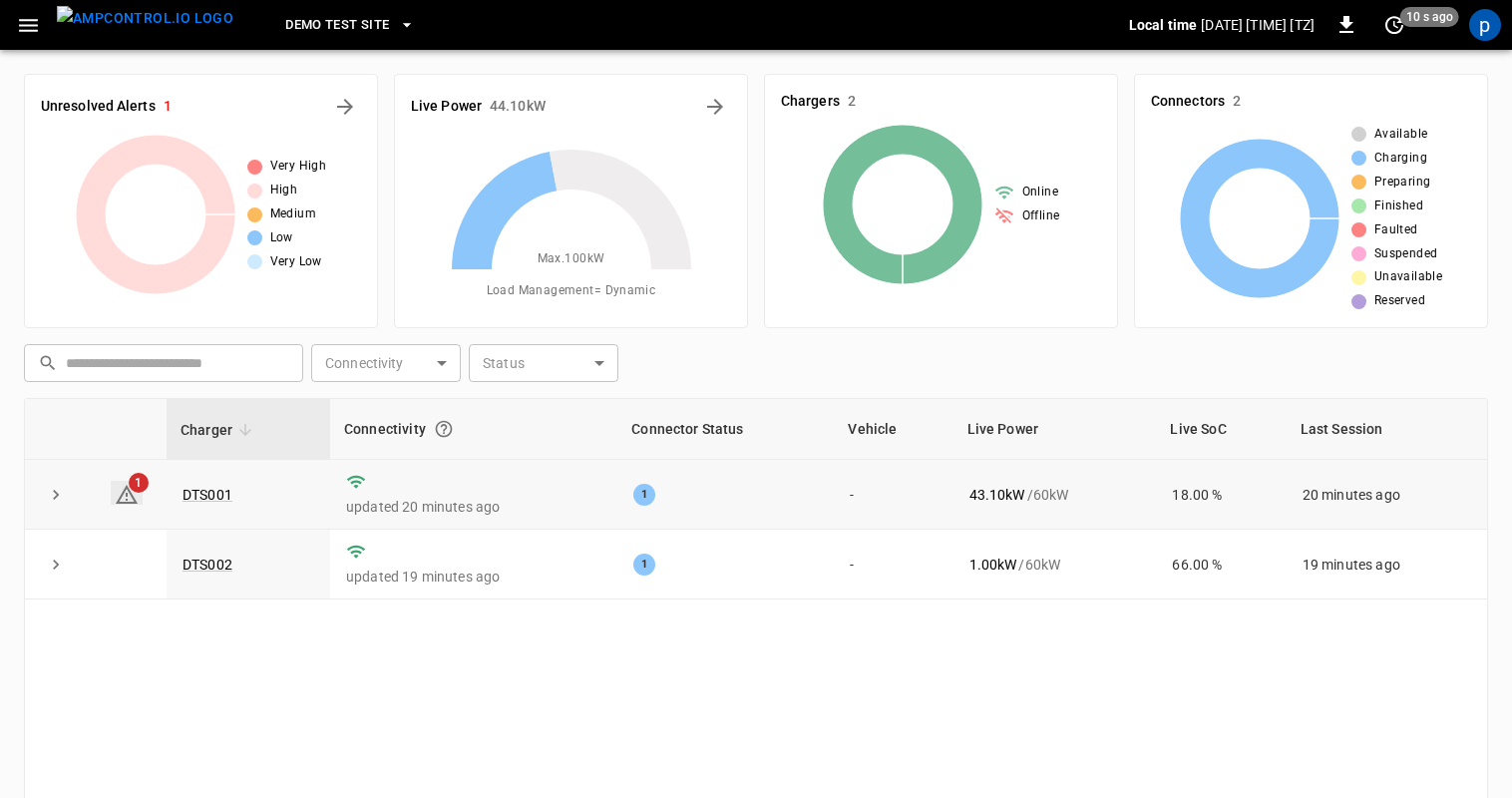 click 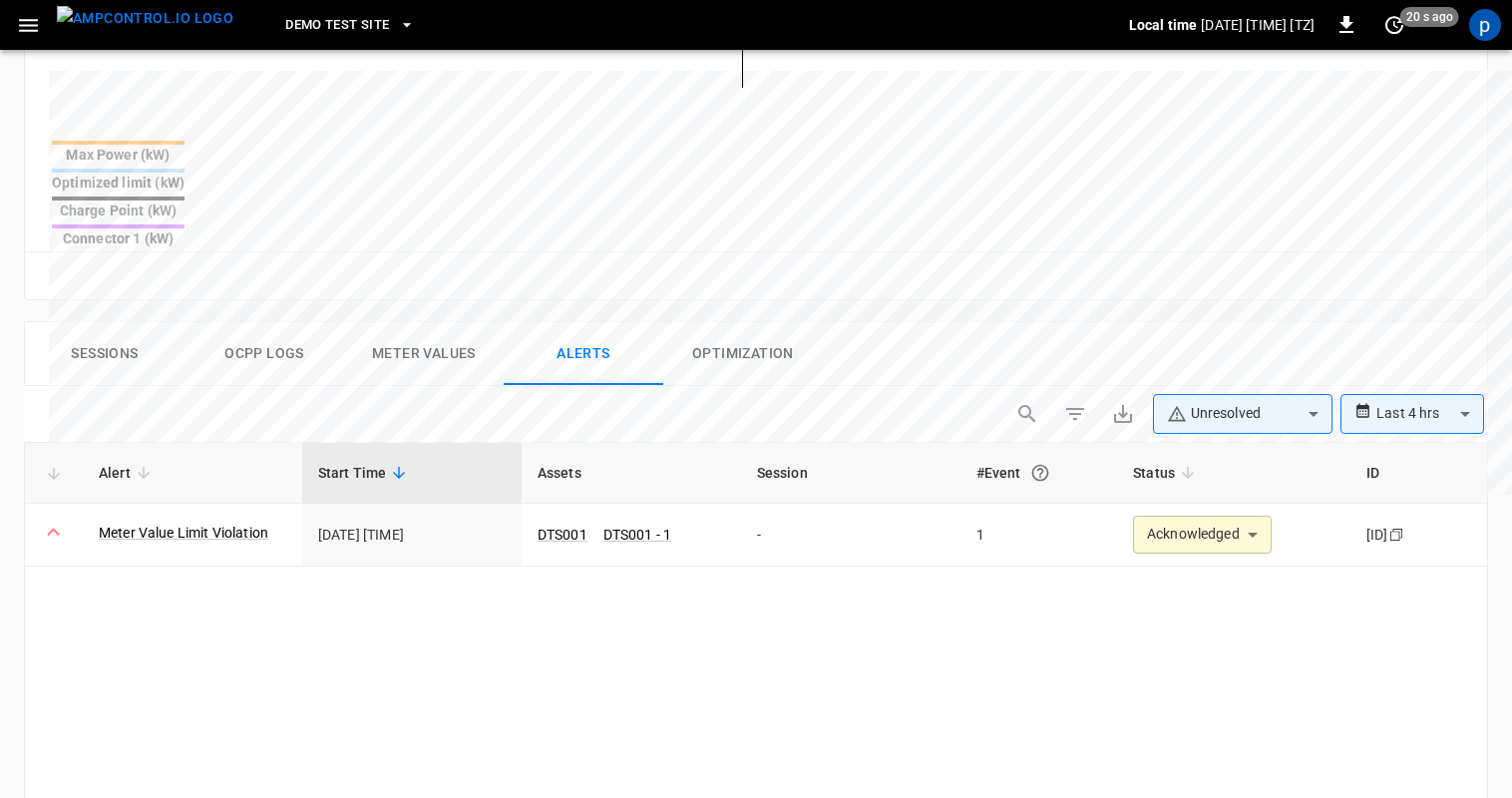 type on "**********" 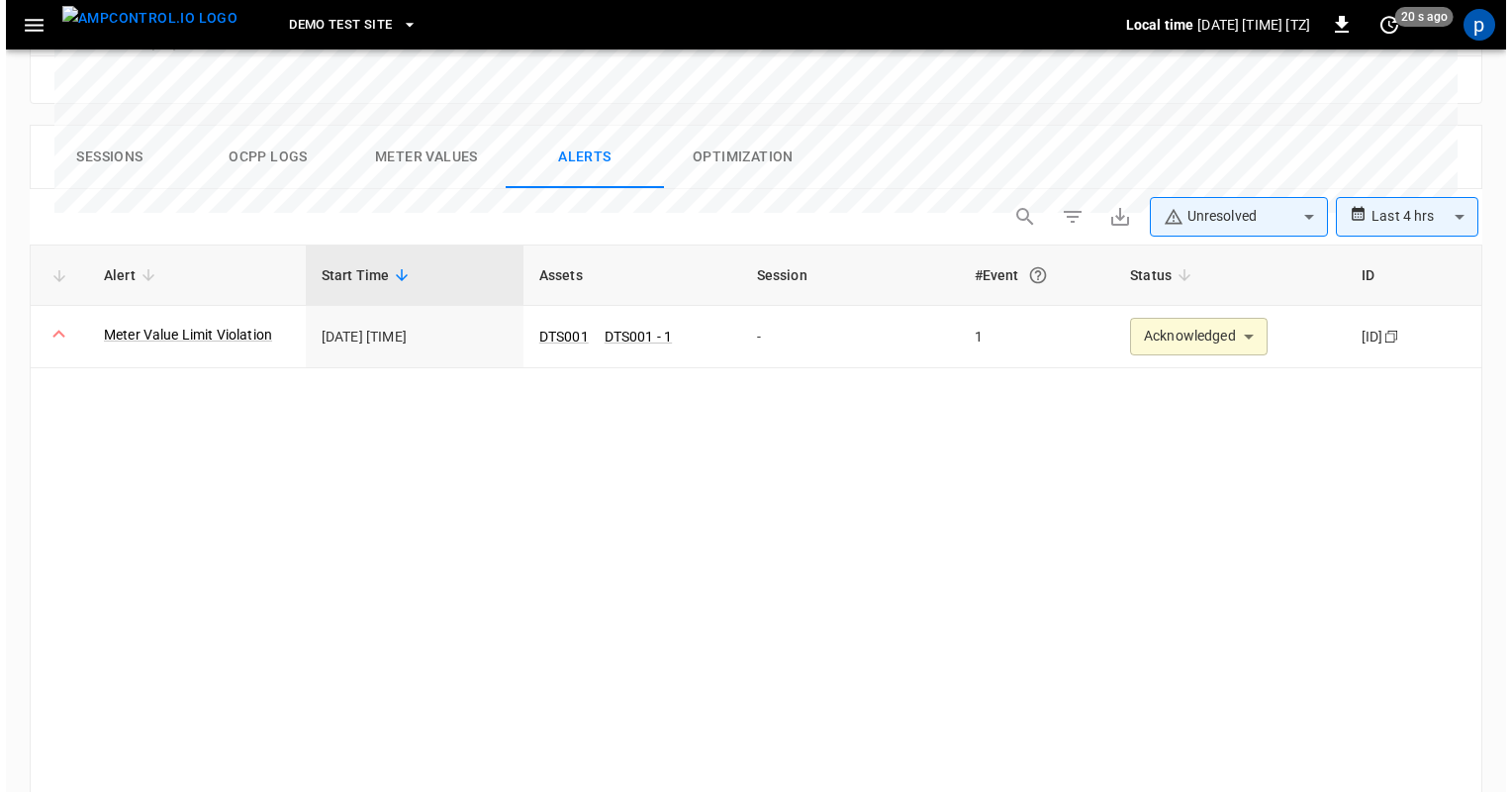 scroll, scrollTop: 963, scrollLeft: 0, axis: vertical 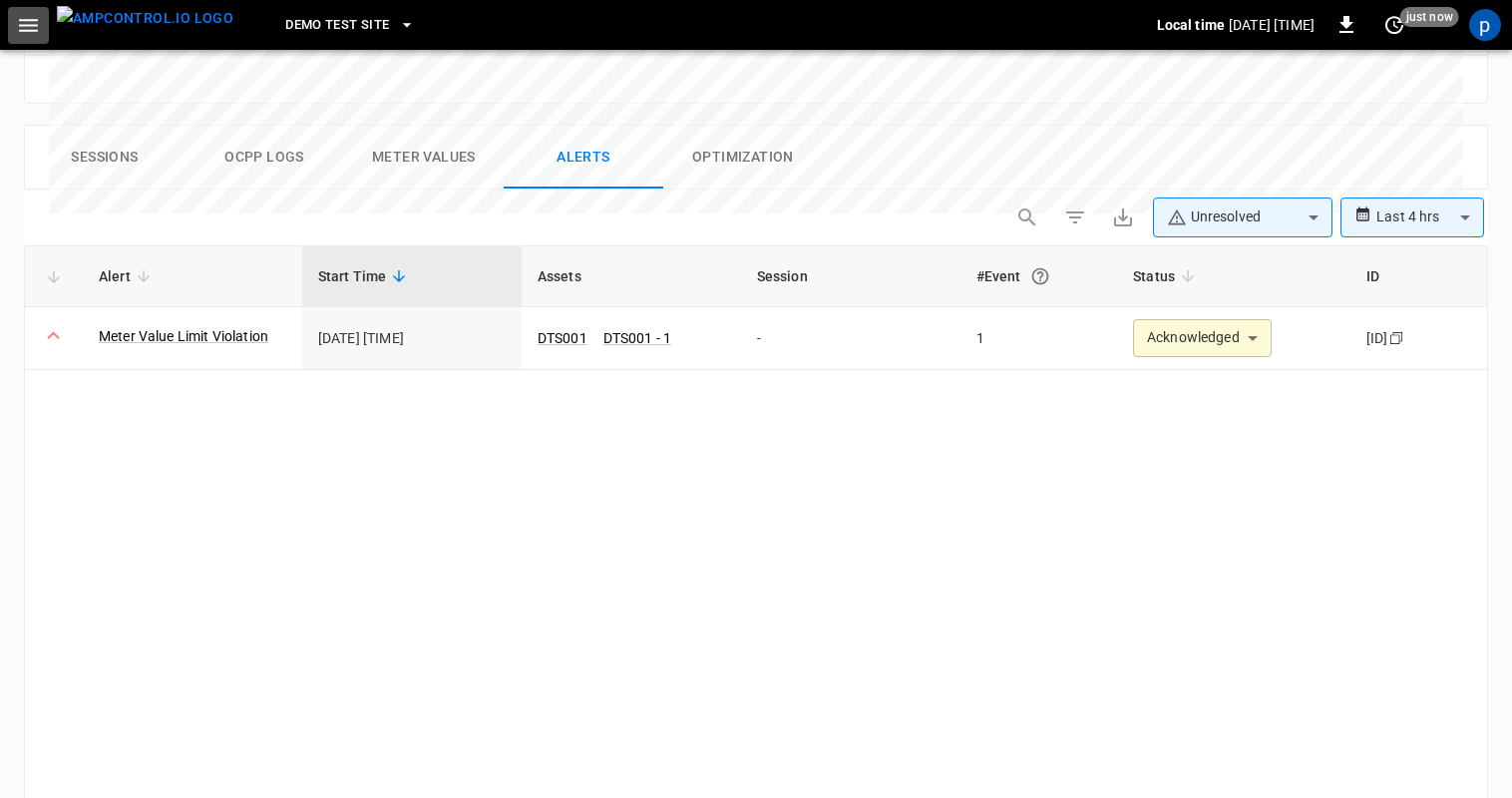 click 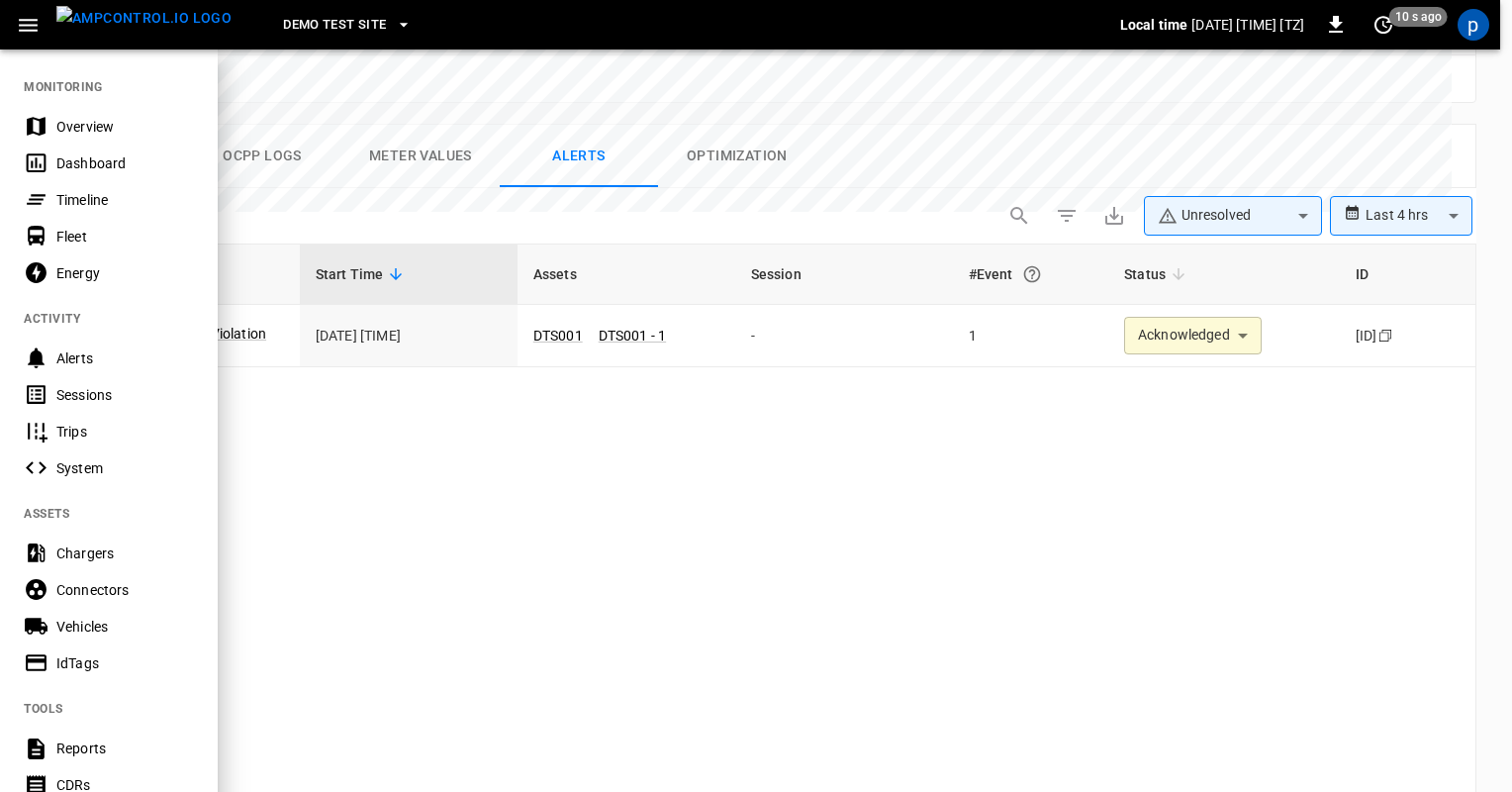 click on "Overview" at bounding box center (125, 127) 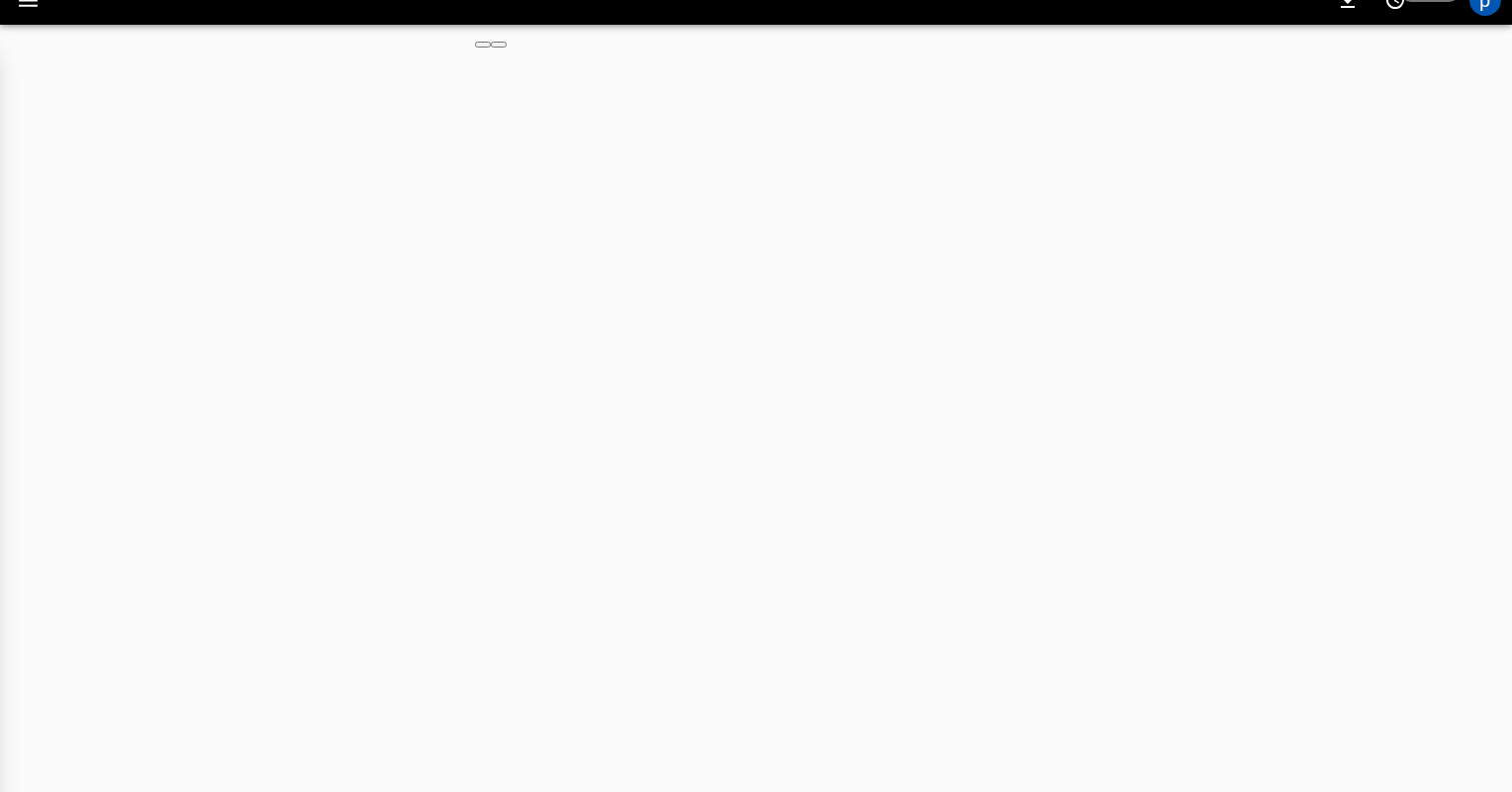 scroll, scrollTop: 0, scrollLeft: 0, axis: both 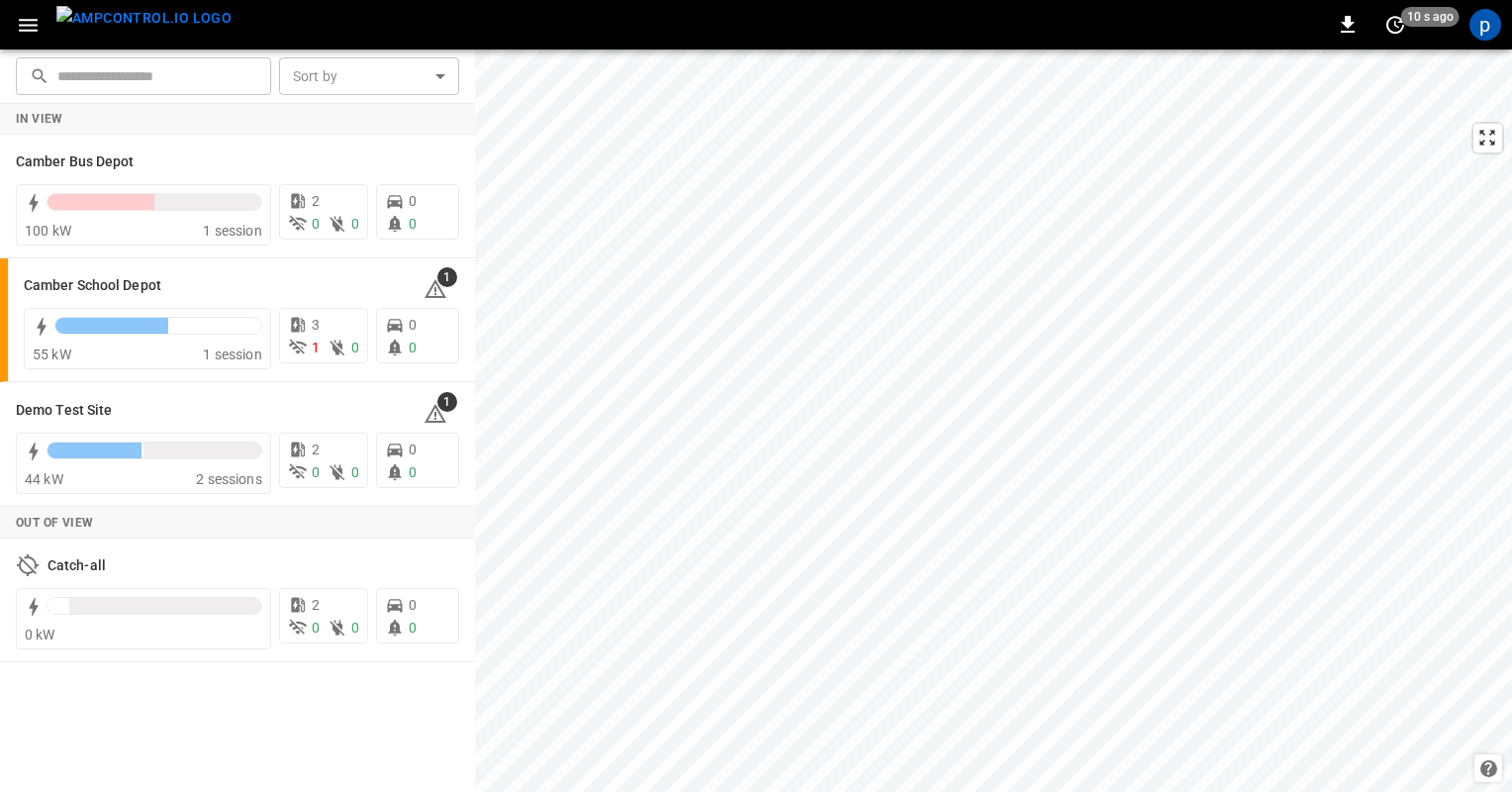 click 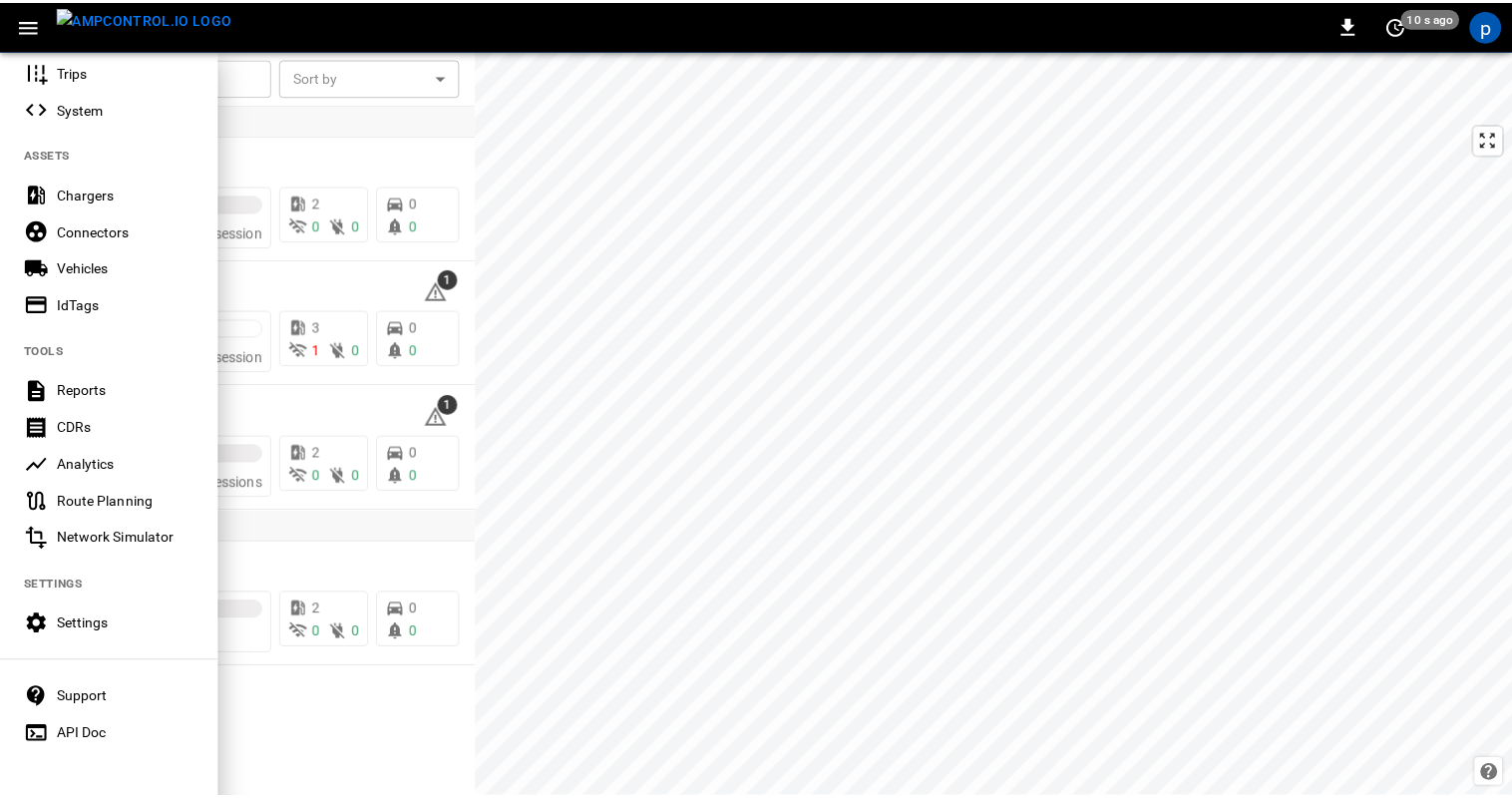 scroll, scrollTop: 374, scrollLeft: 0, axis: vertical 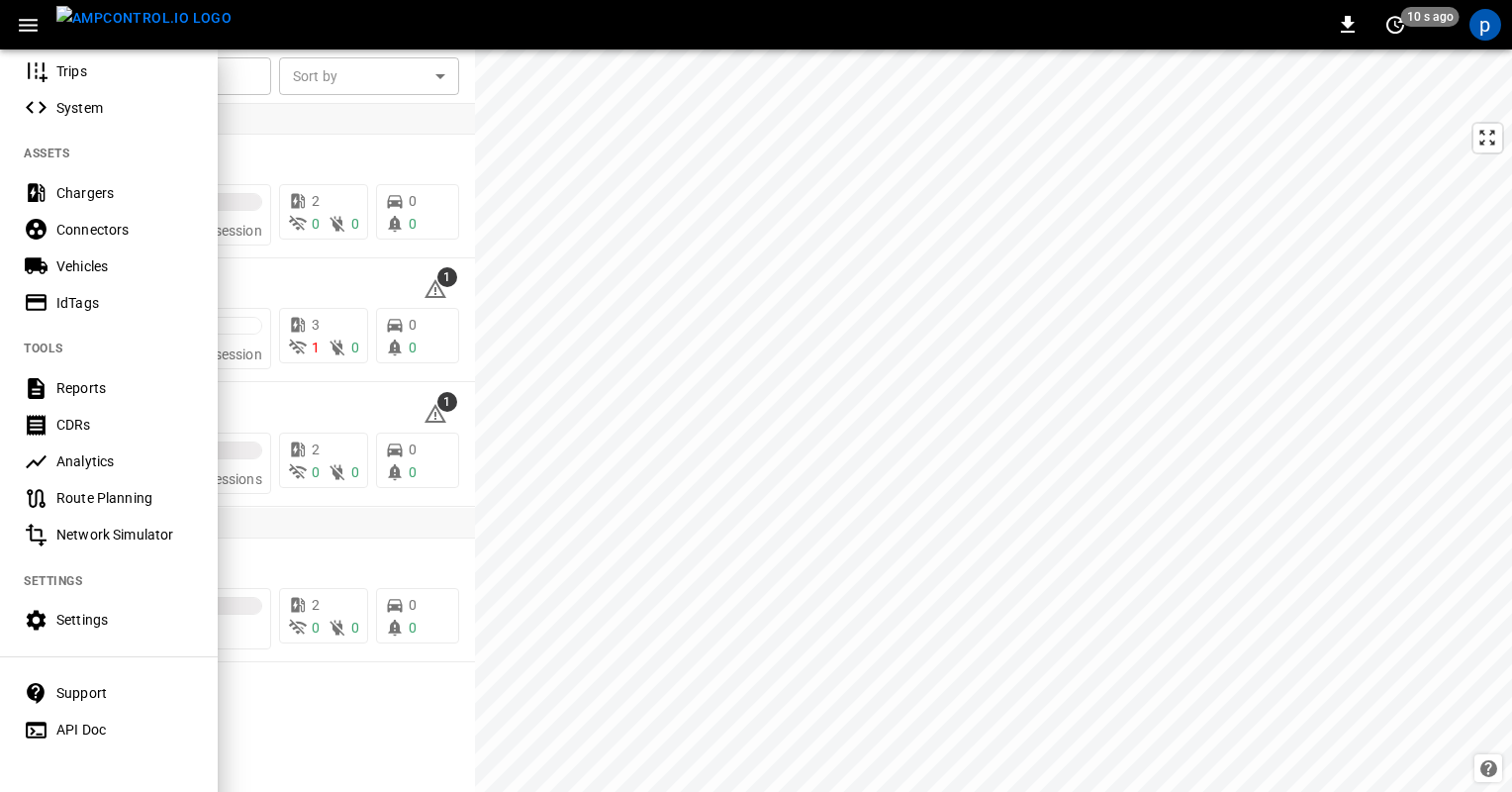 click on "Settings" at bounding box center (125, 620) 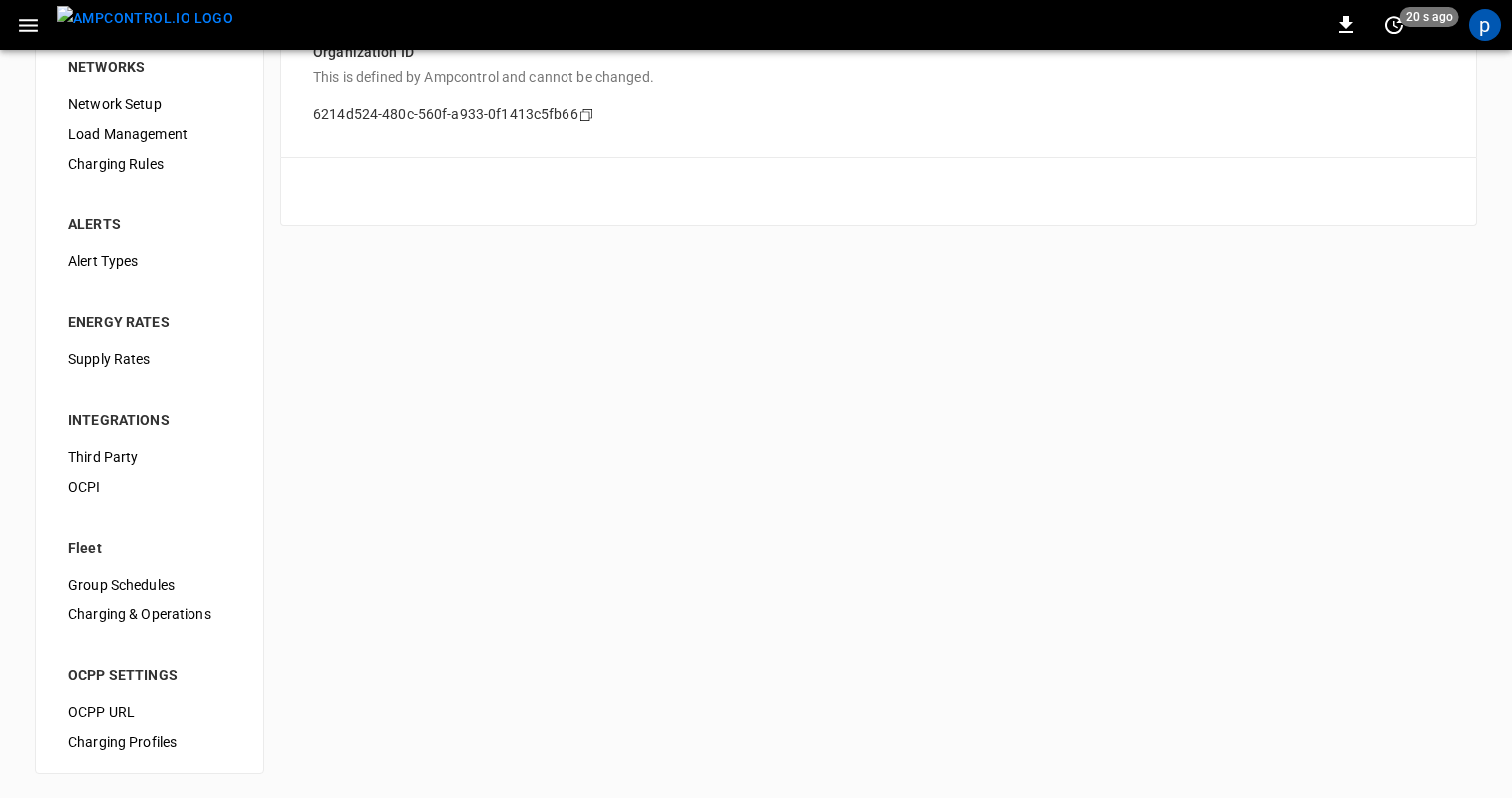 scroll, scrollTop: 0, scrollLeft: 0, axis: both 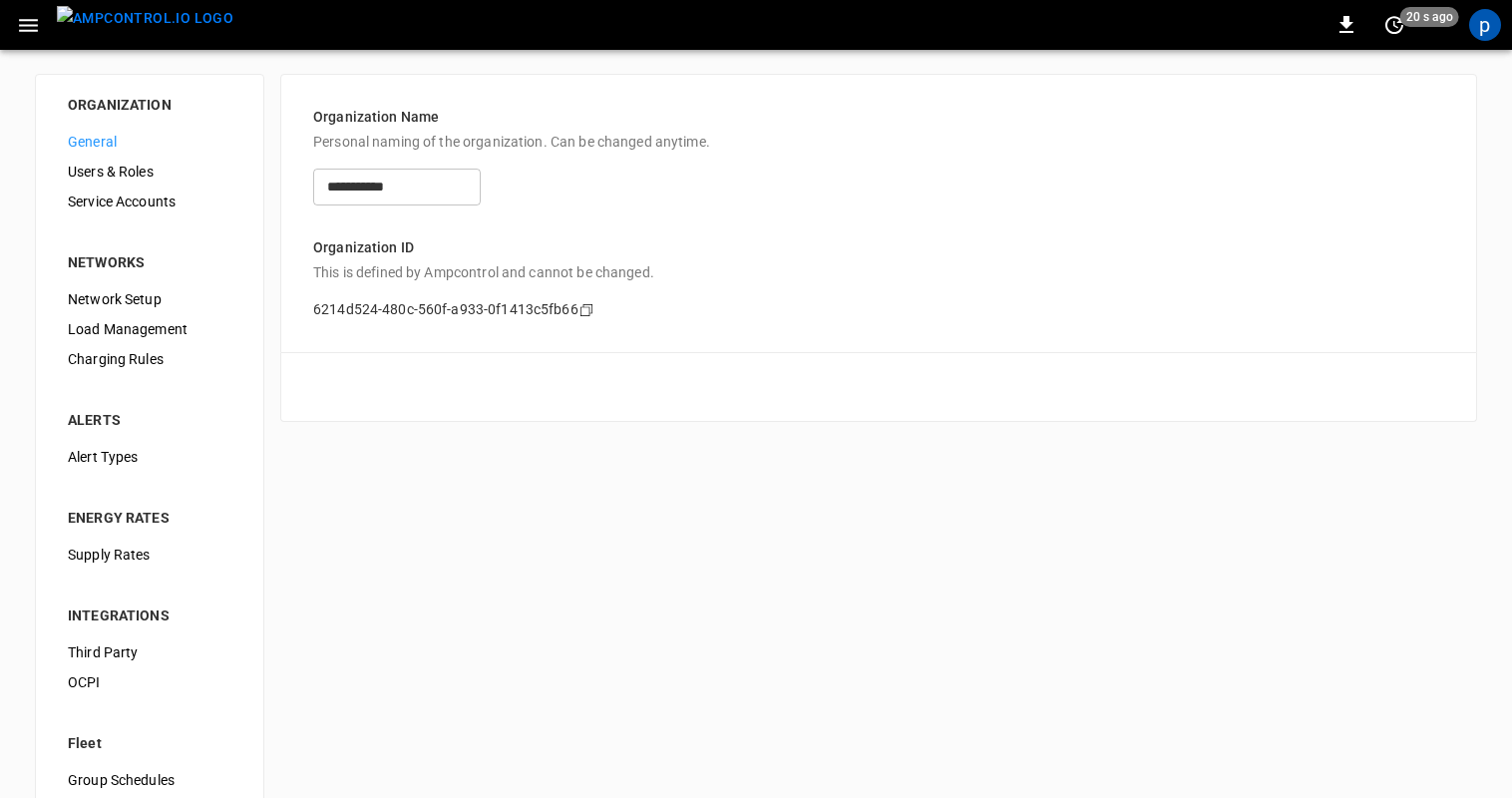 click on "Users & Roles" at bounding box center [150, 172] 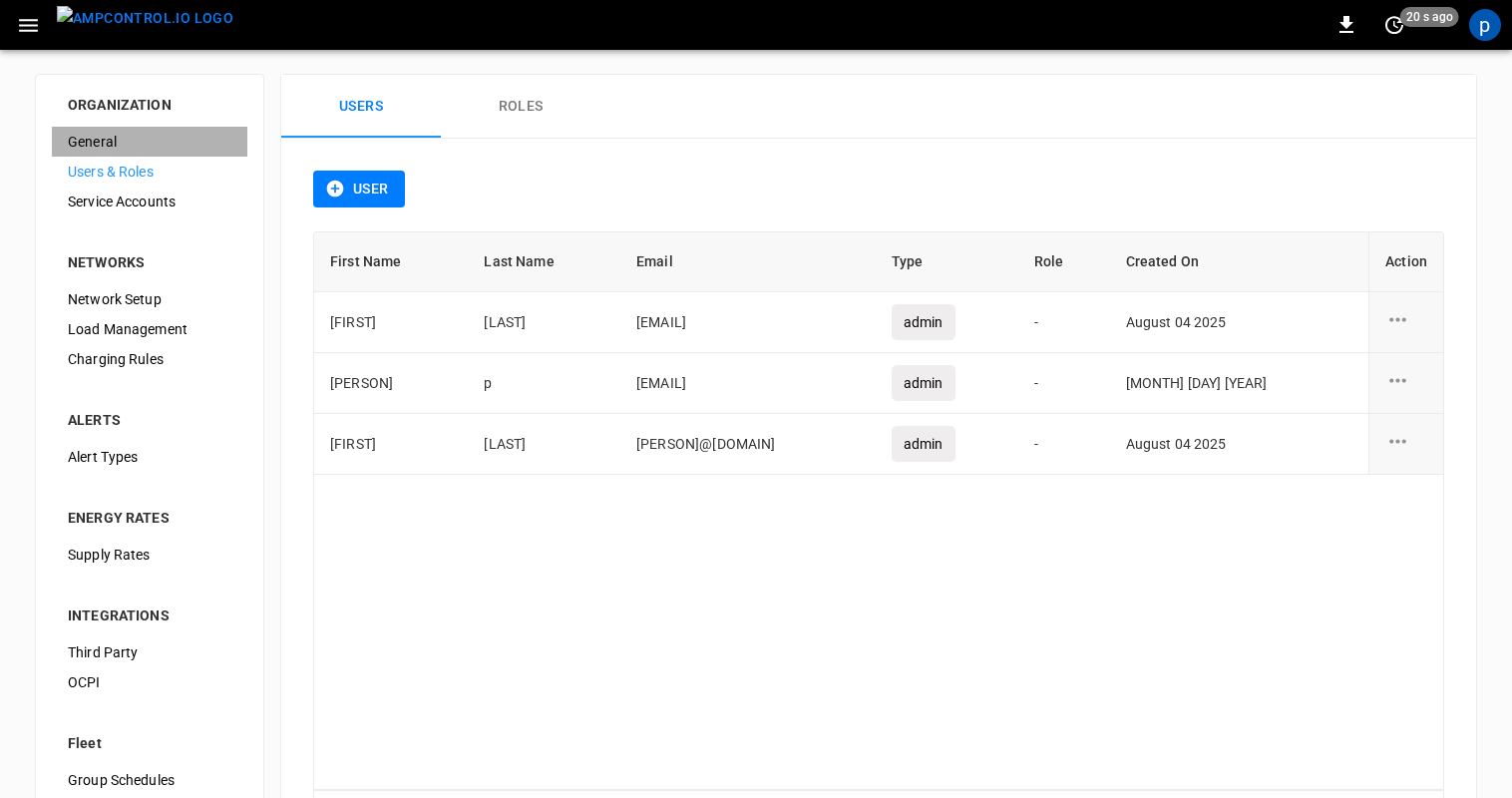 click on "General" at bounding box center (150, 142) 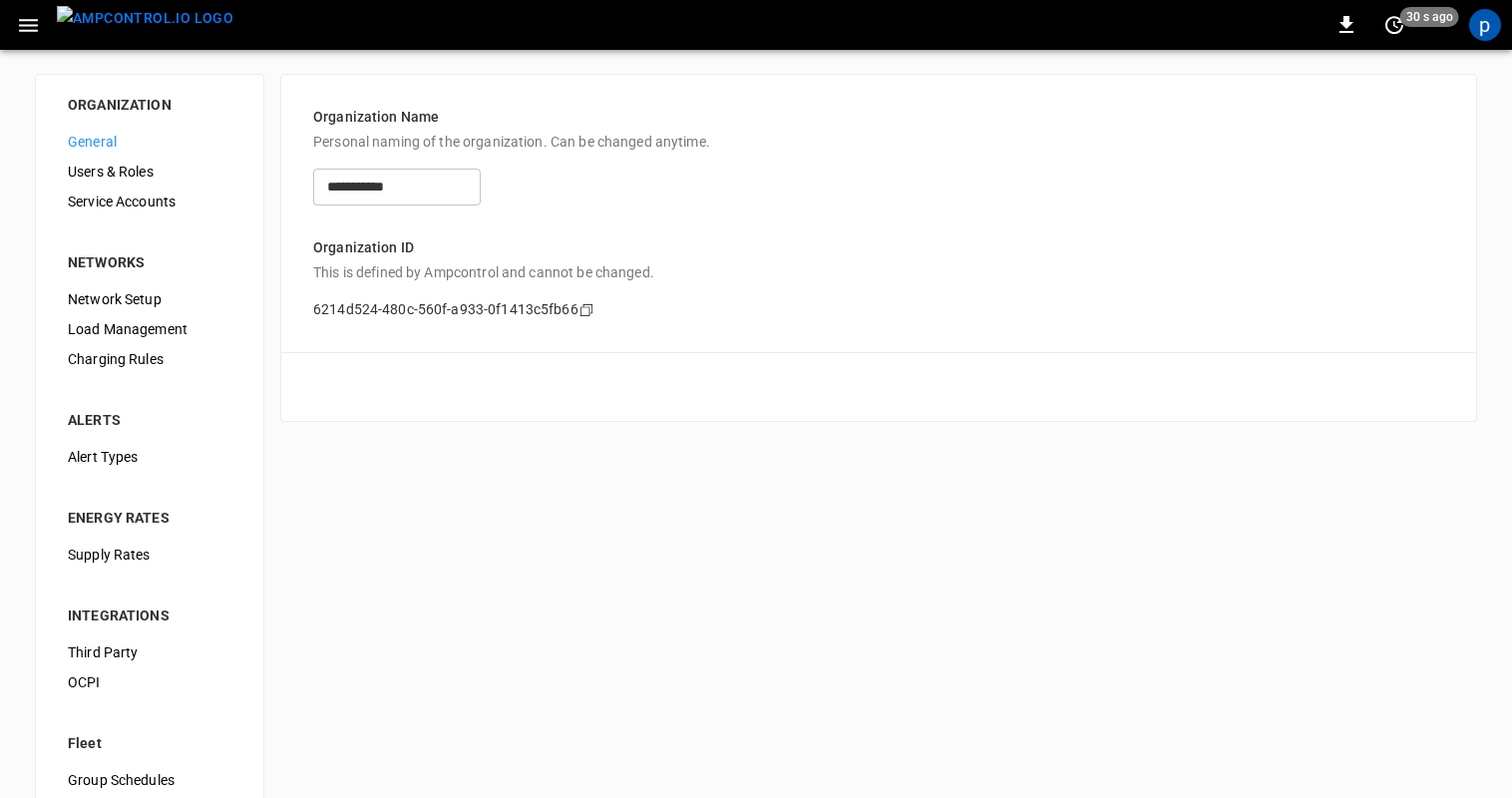 click on "**********" at bounding box center [397, 187] 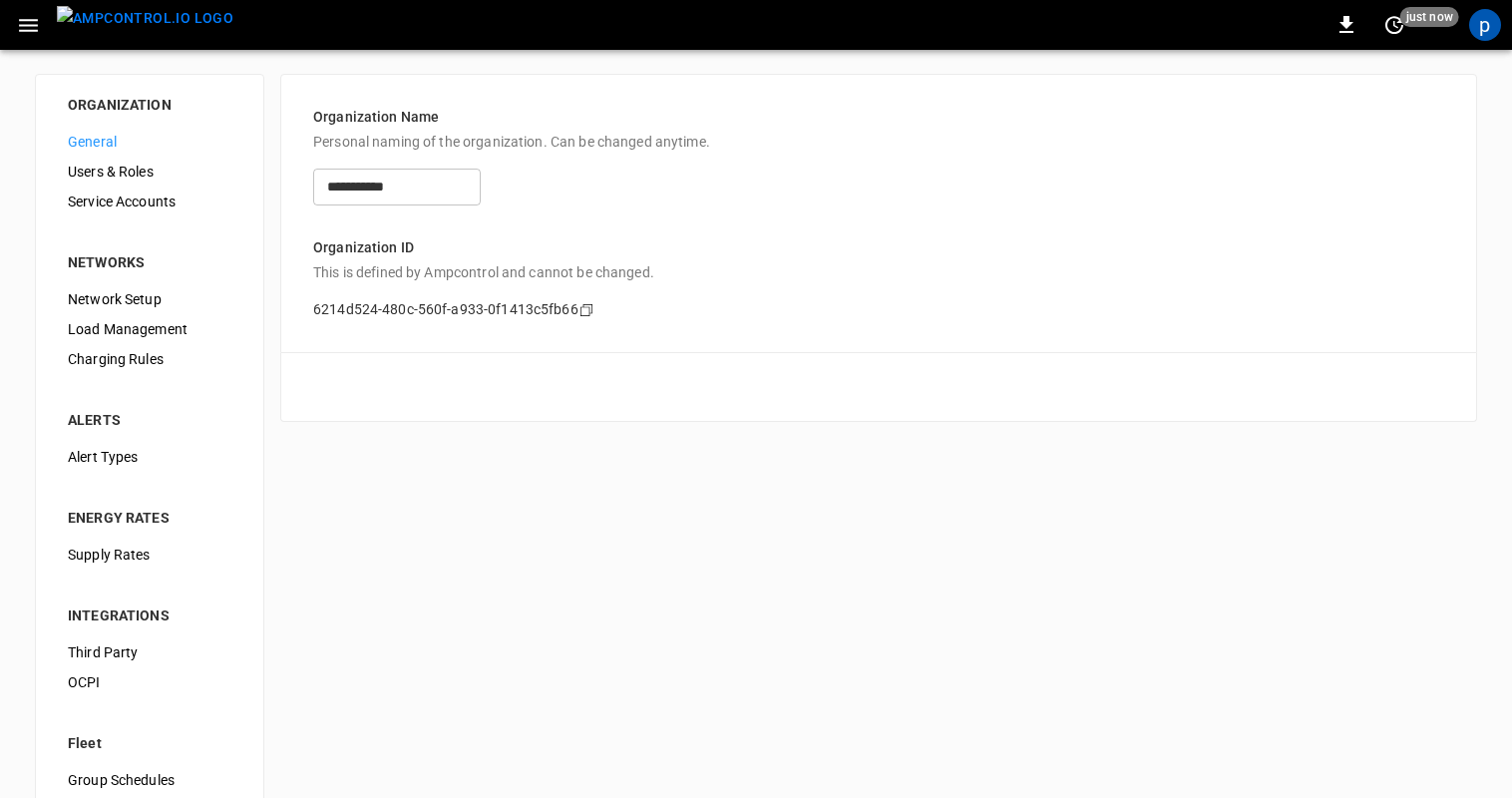 click on "**********" at bounding box center [756, 522] 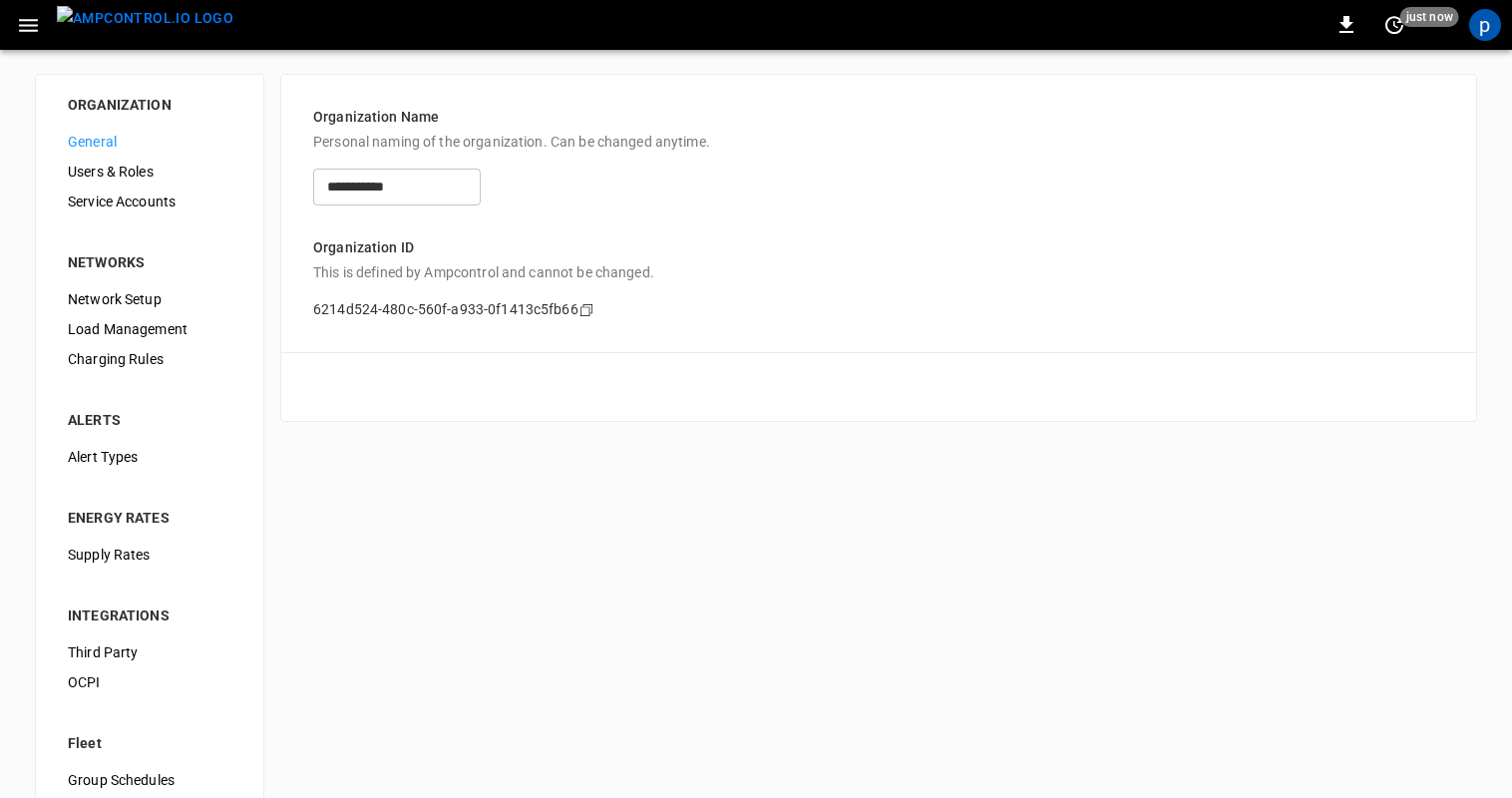 click on "Users & Roles" at bounding box center [150, 172] 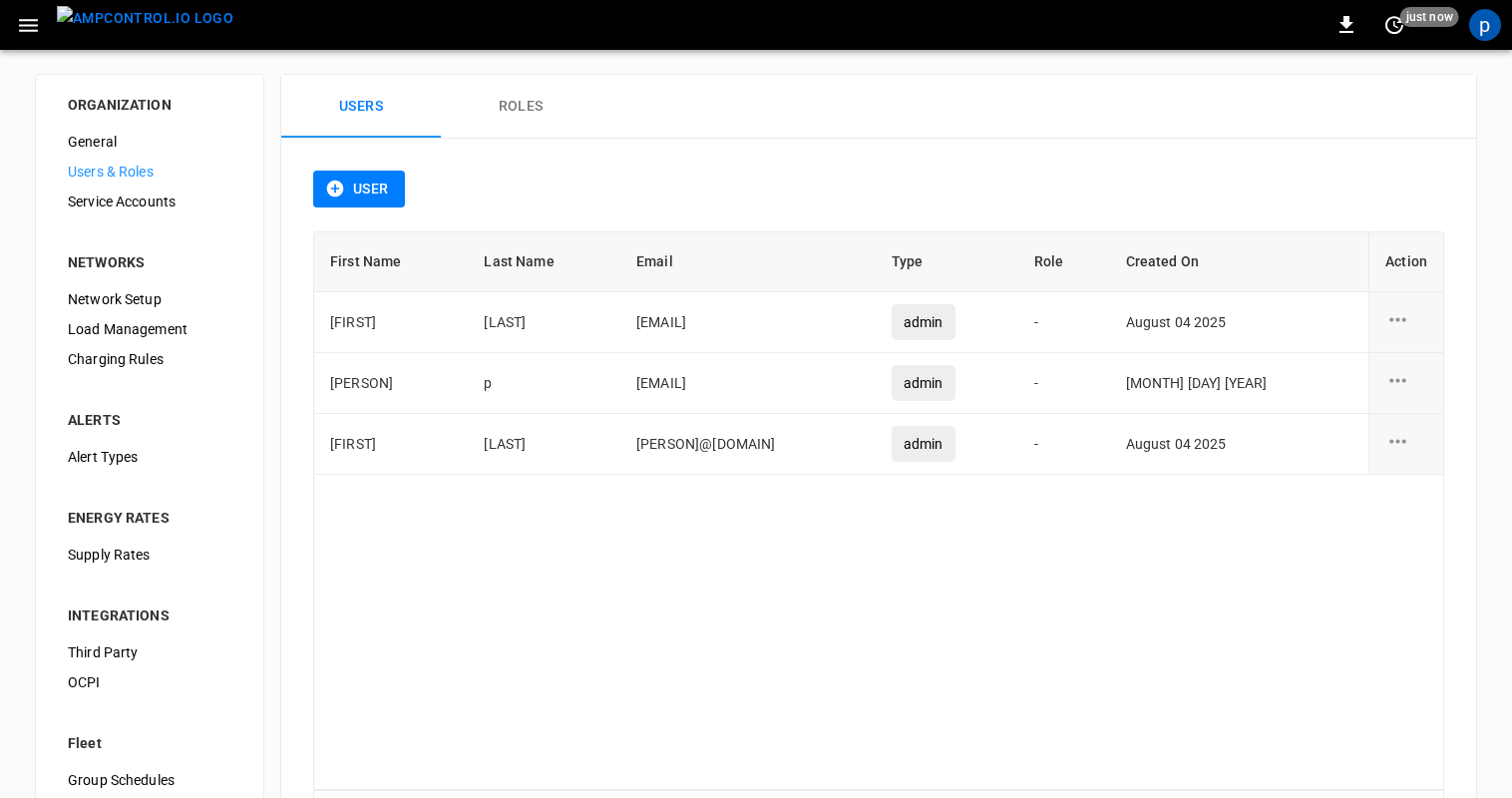 click on "Roles" at bounding box center (521, 107) 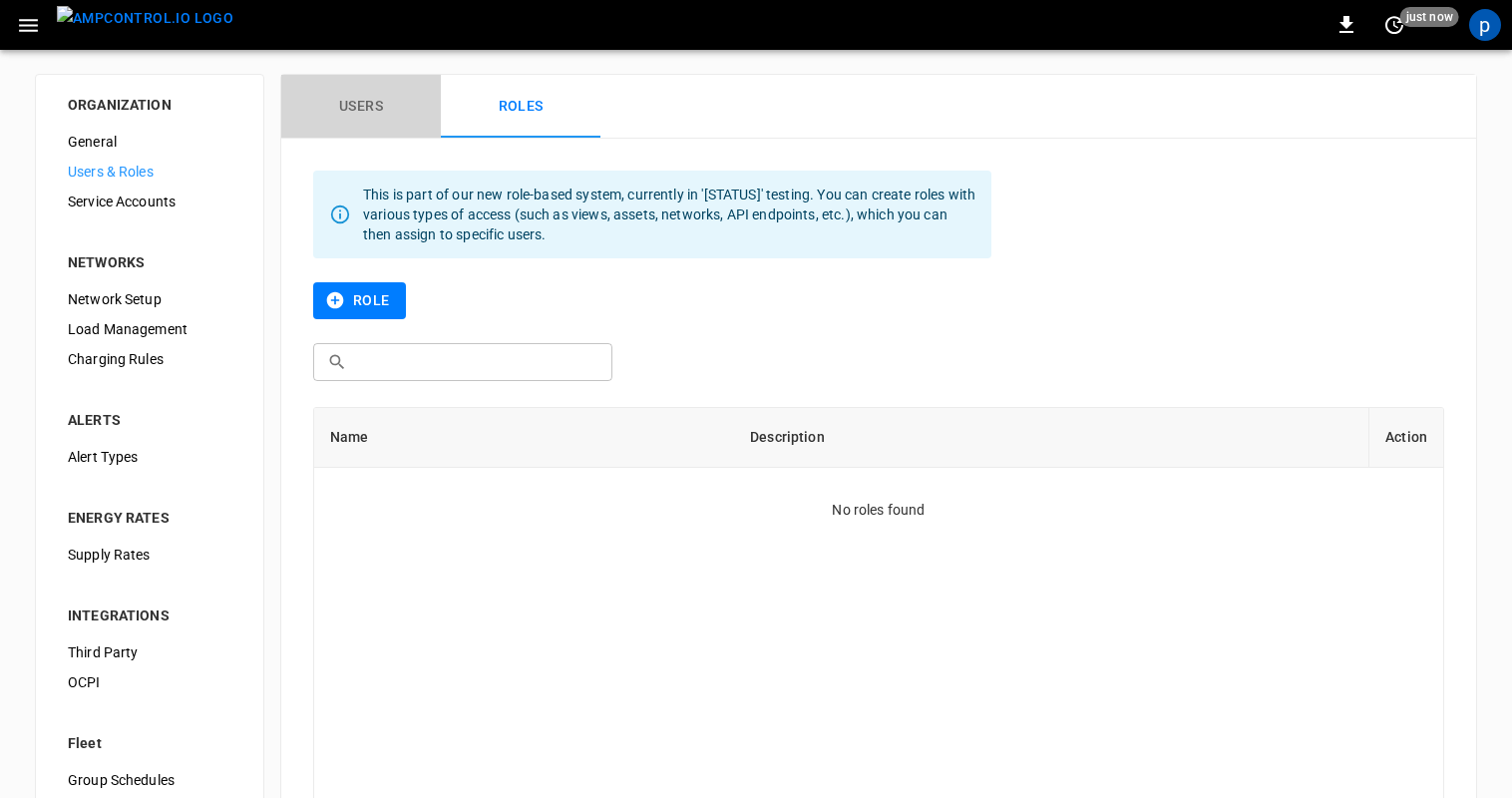 click on "Users" at bounding box center [361, 107] 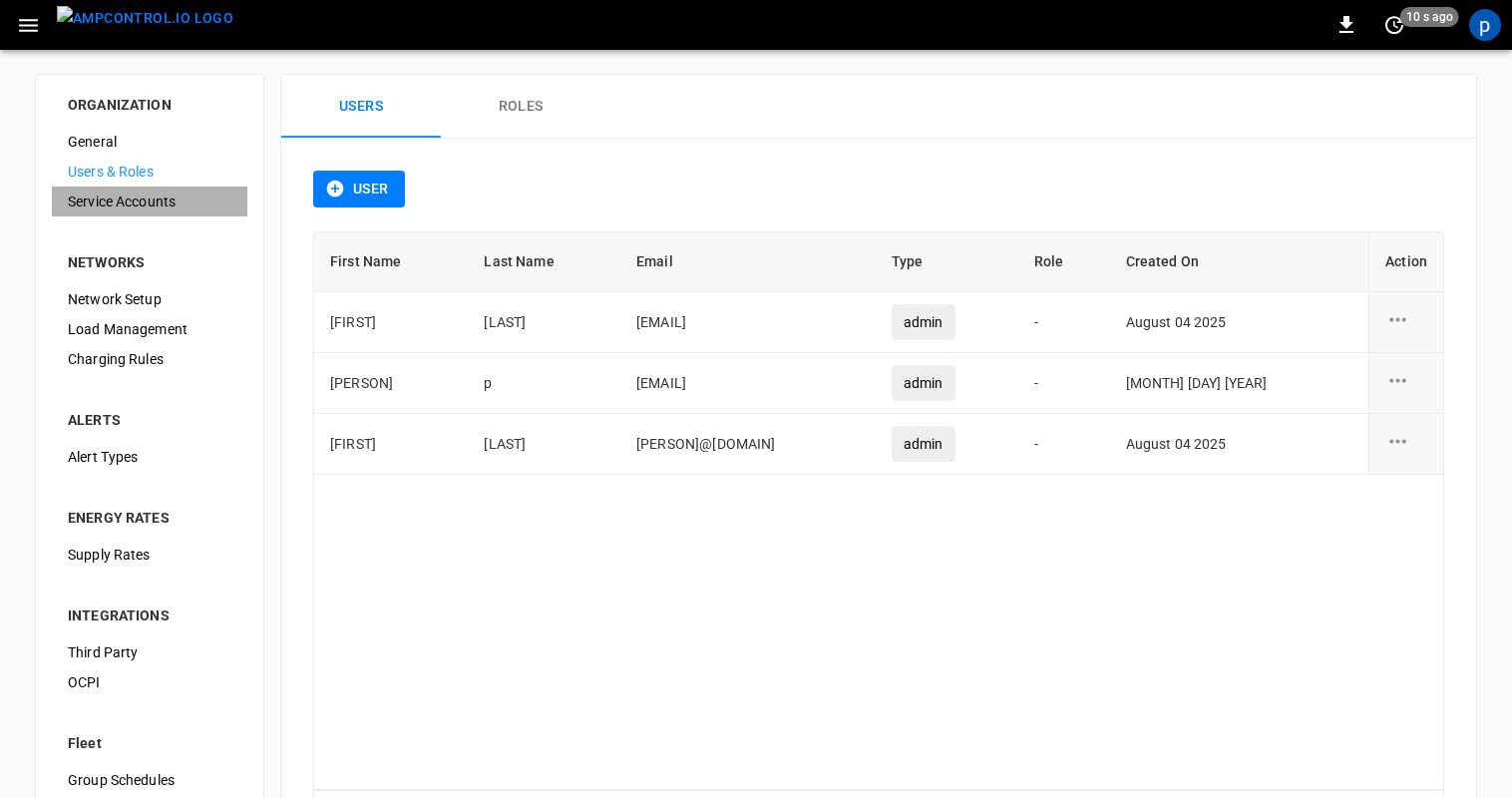 click on "Service Accounts" at bounding box center [150, 201] 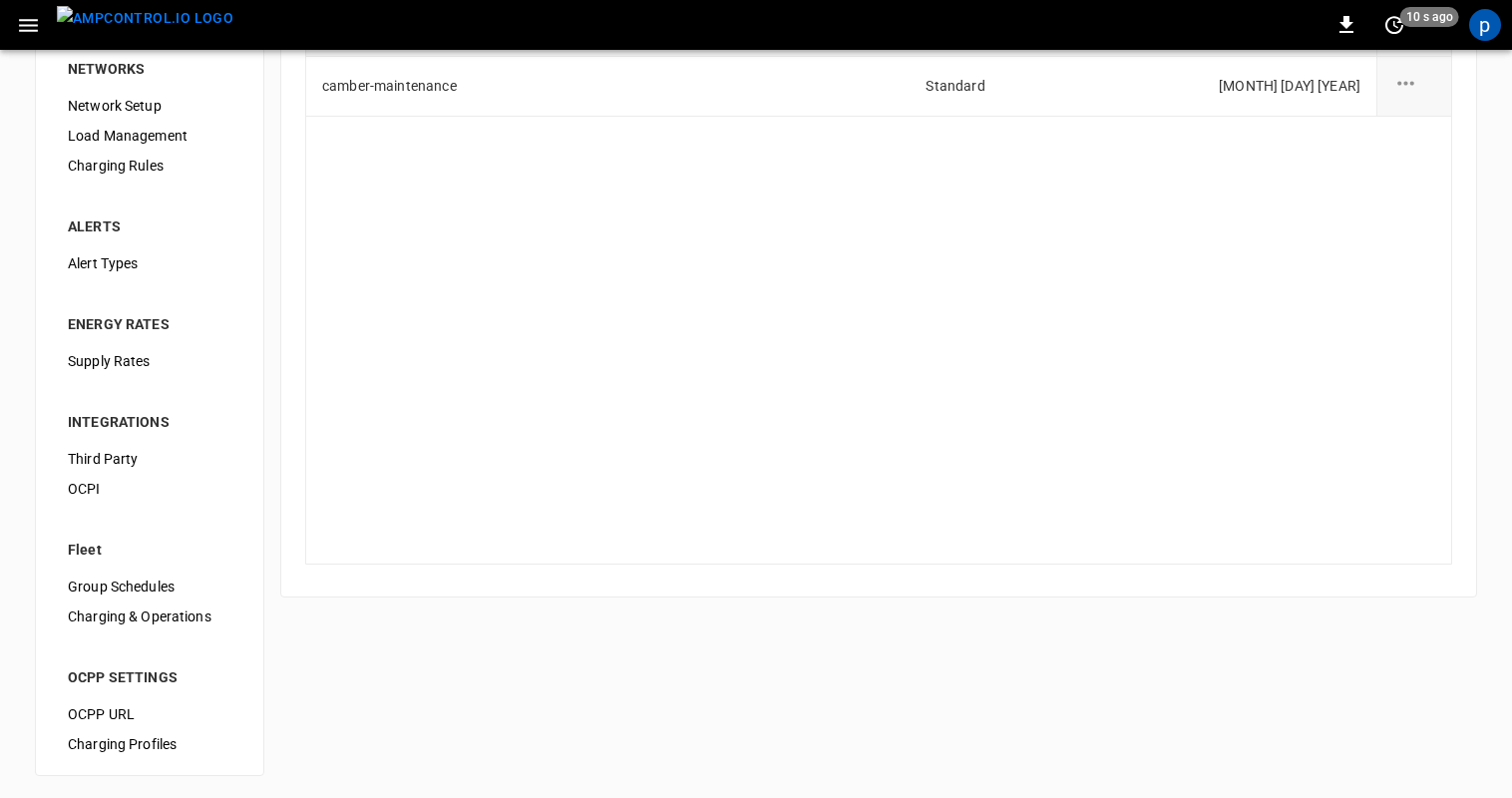 scroll, scrollTop: 196, scrollLeft: 0, axis: vertical 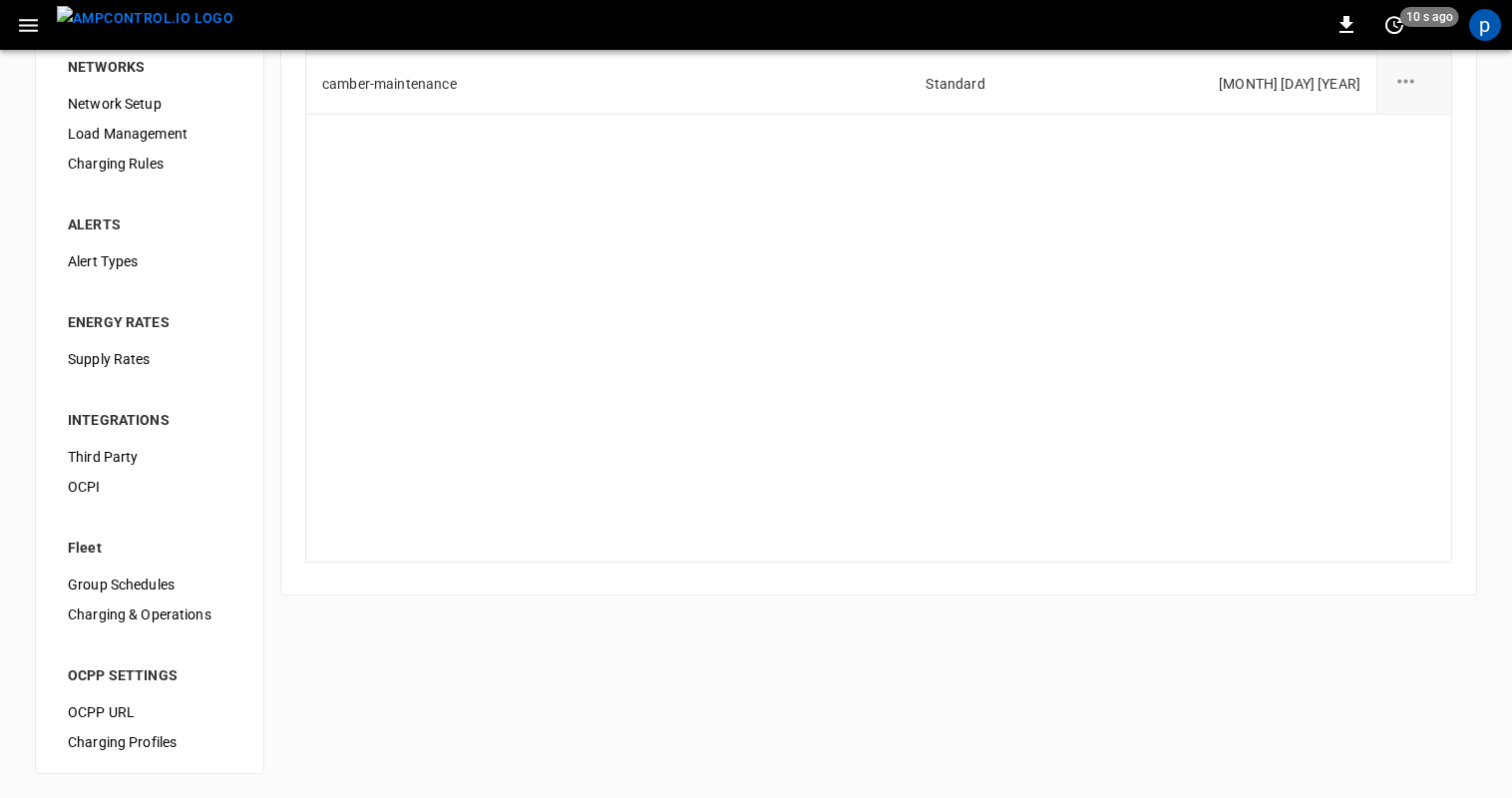 click on "Third Party" at bounding box center (150, 457) 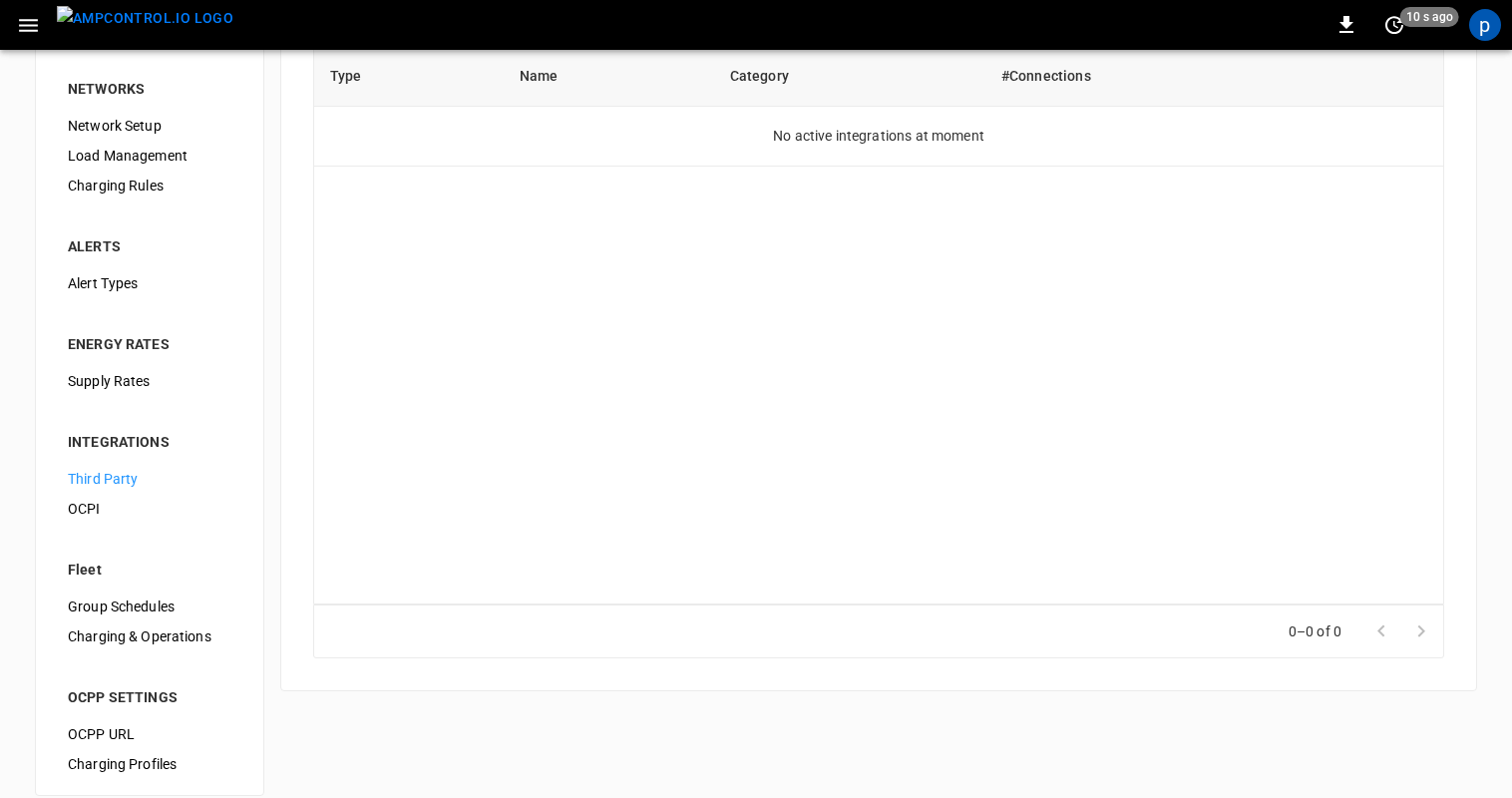 scroll, scrollTop: 196, scrollLeft: 0, axis: vertical 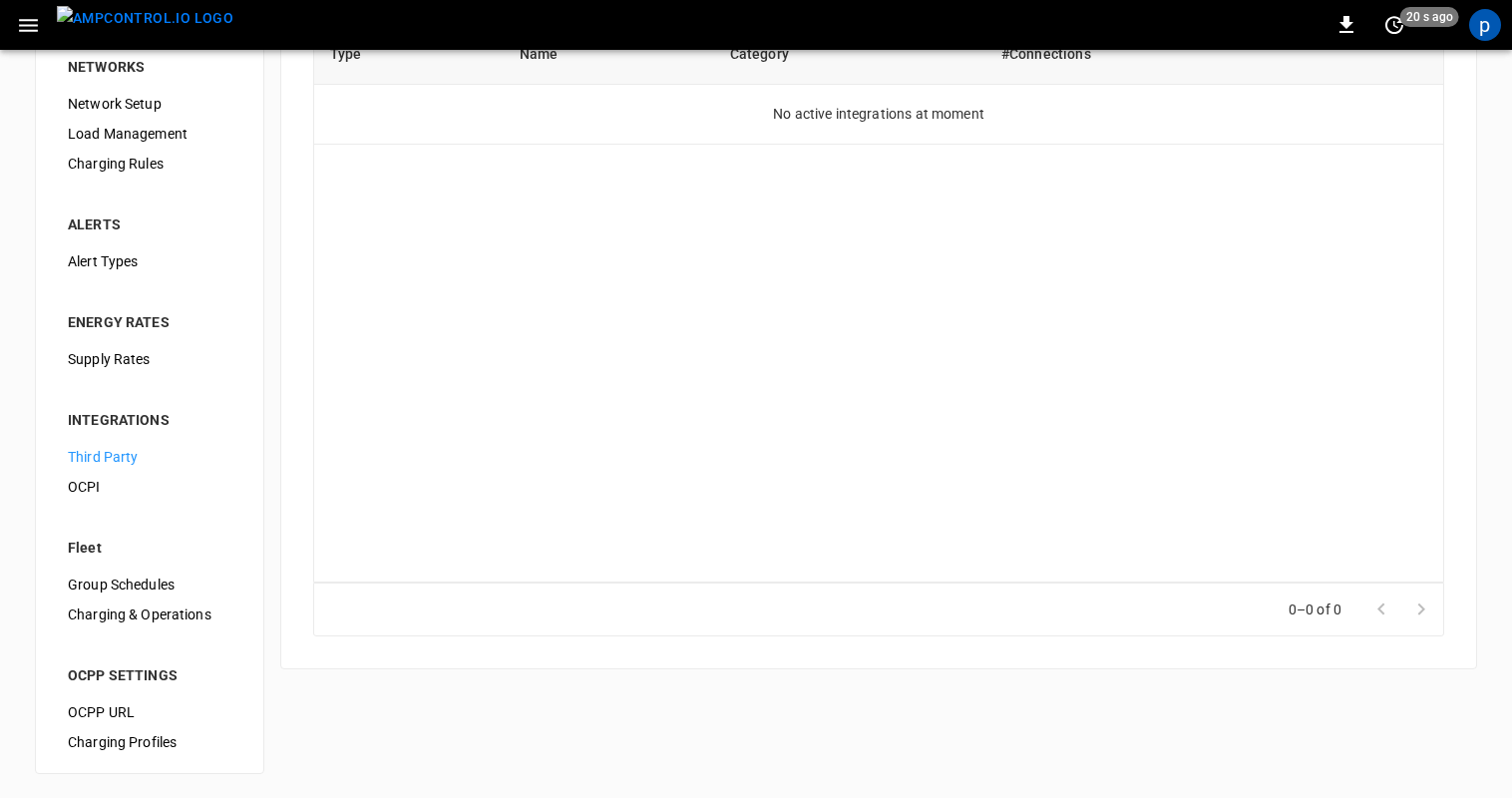 click on "Charging Profiles" at bounding box center (150, 742) 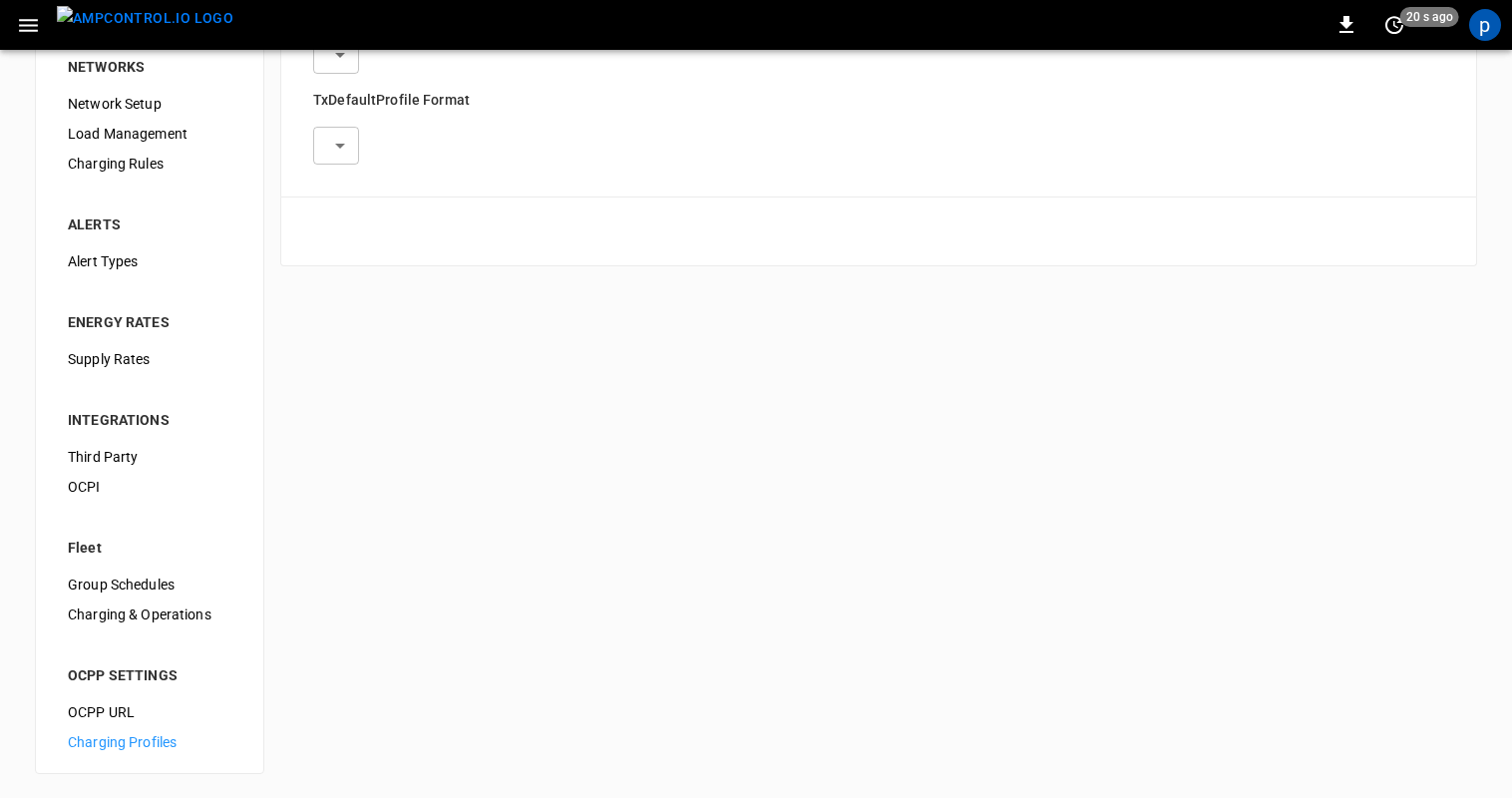 scroll, scrollTop: 0, scrollLeft: 0, axis: both 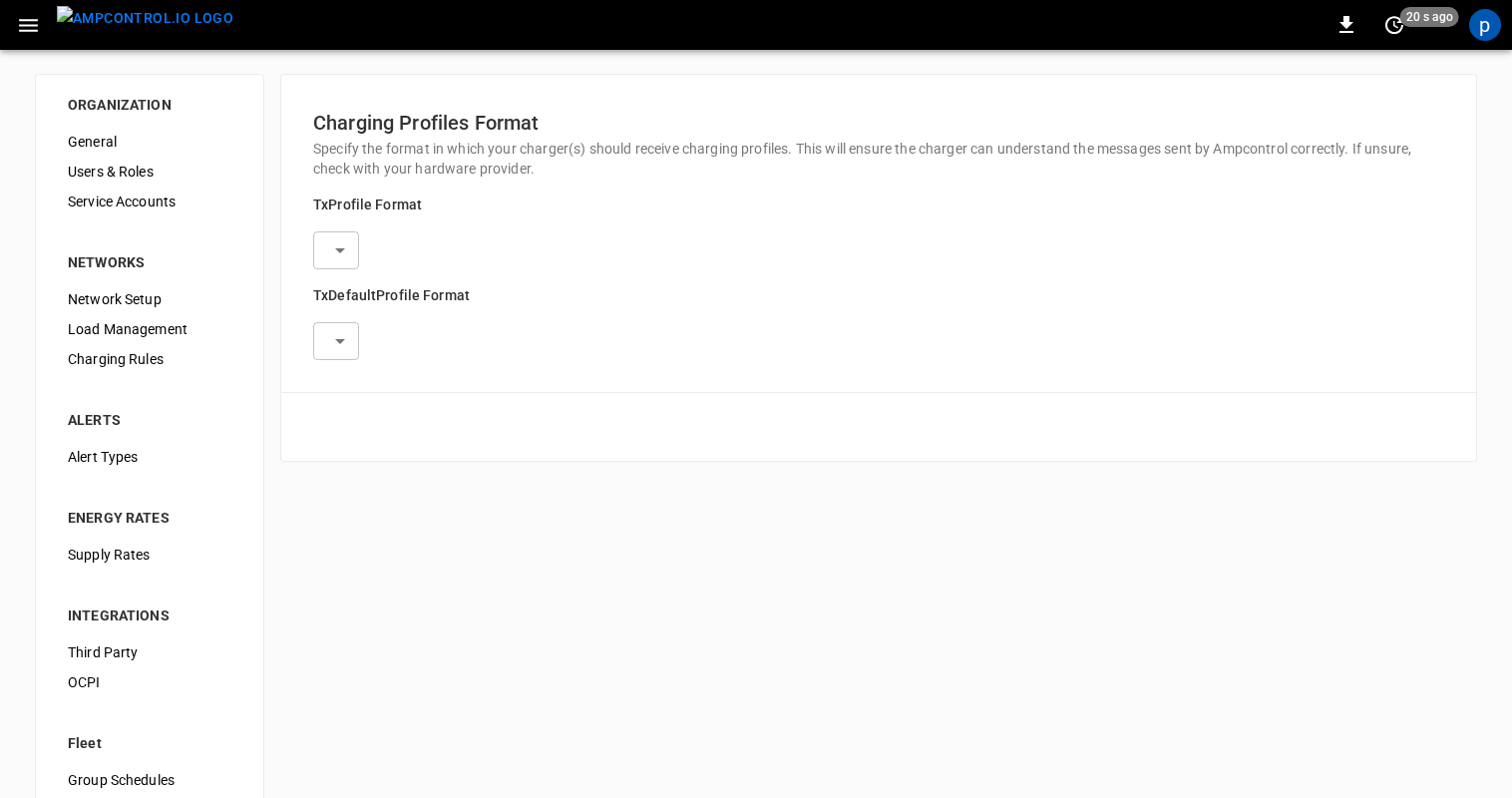 type on "**********" 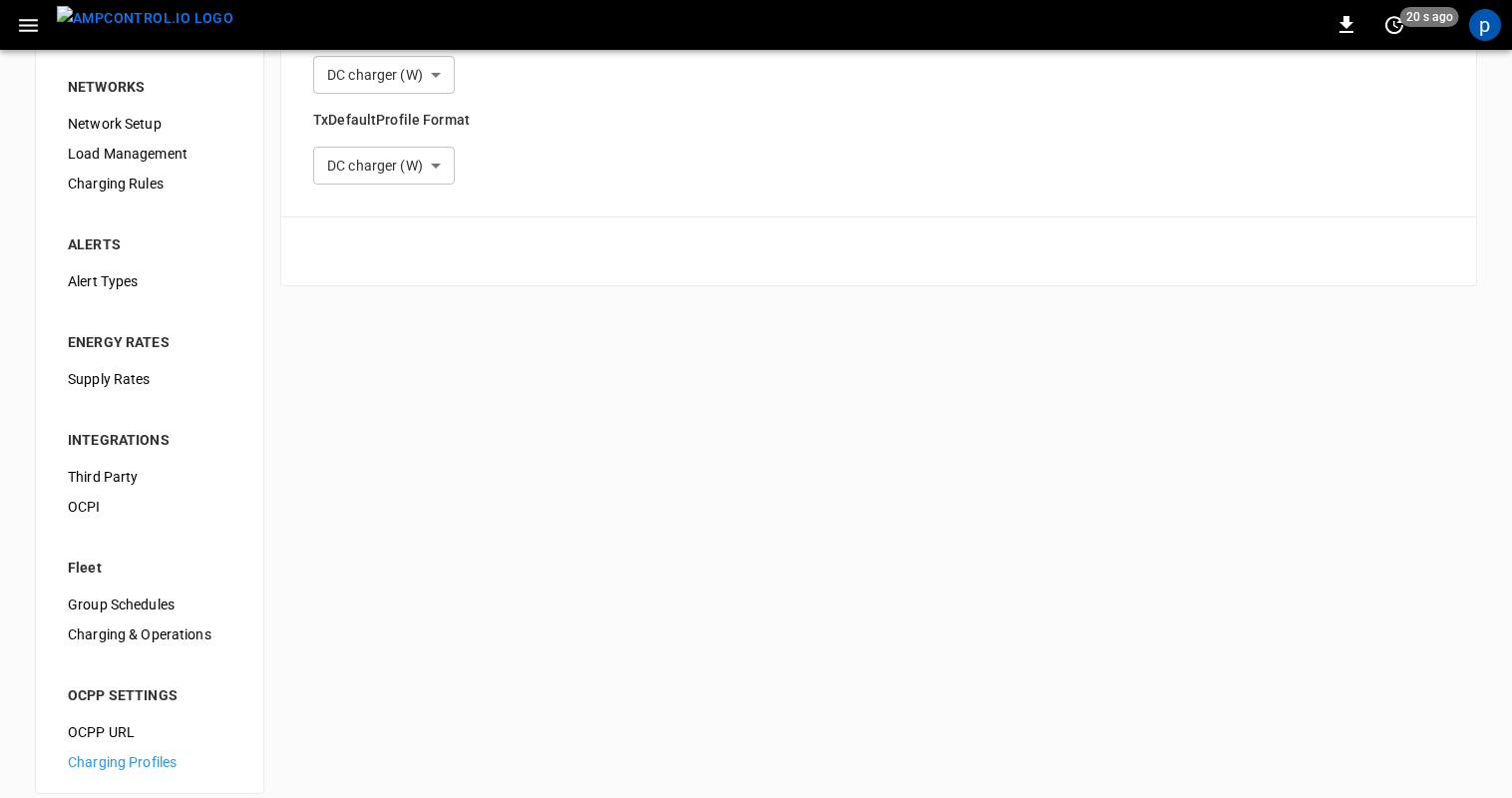 scroll, scrollTop: 196, scrollLeft: 0, axis: vertical 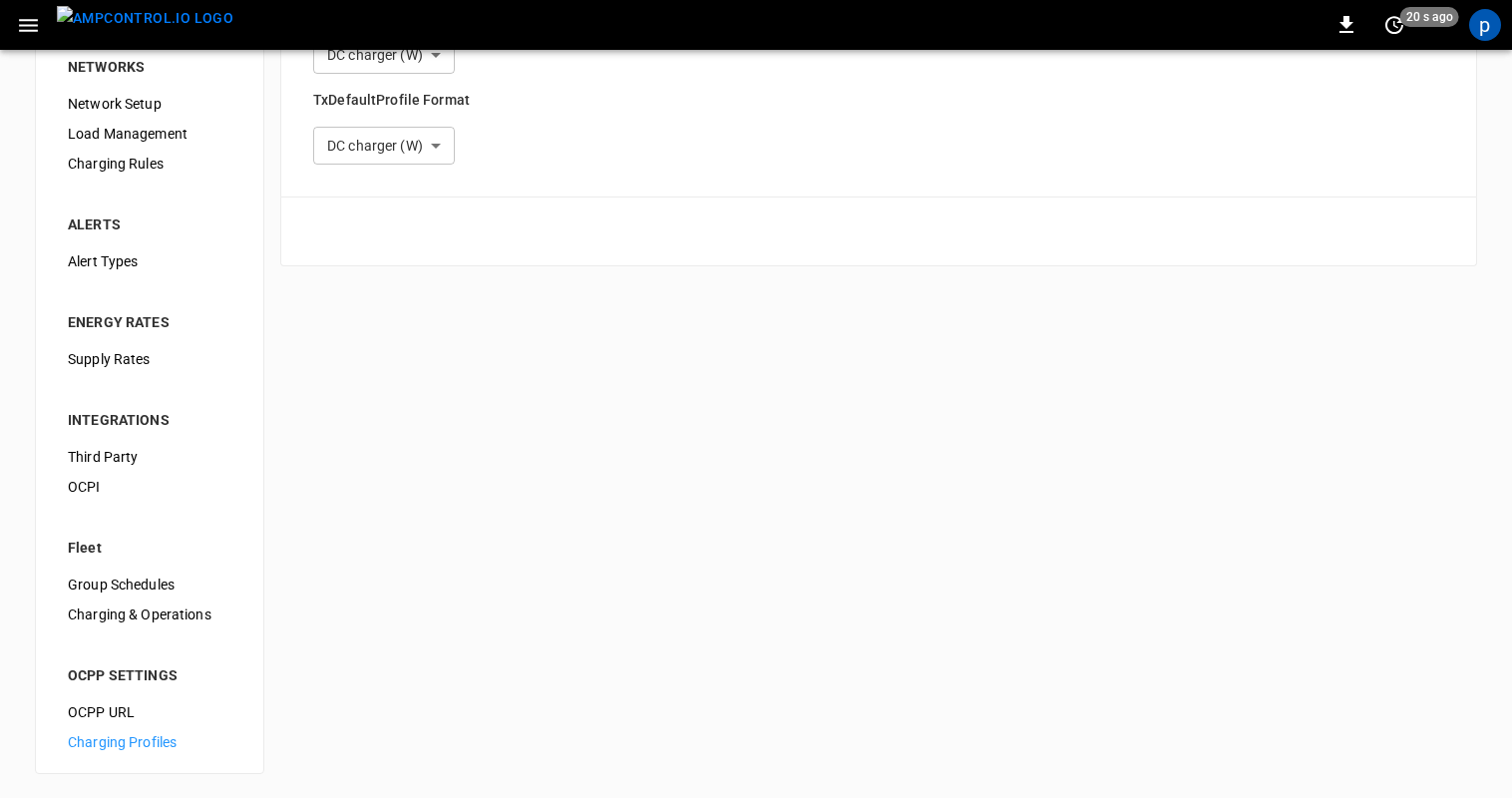 click on "Charging & Operations" at bounding box center (150, 614) 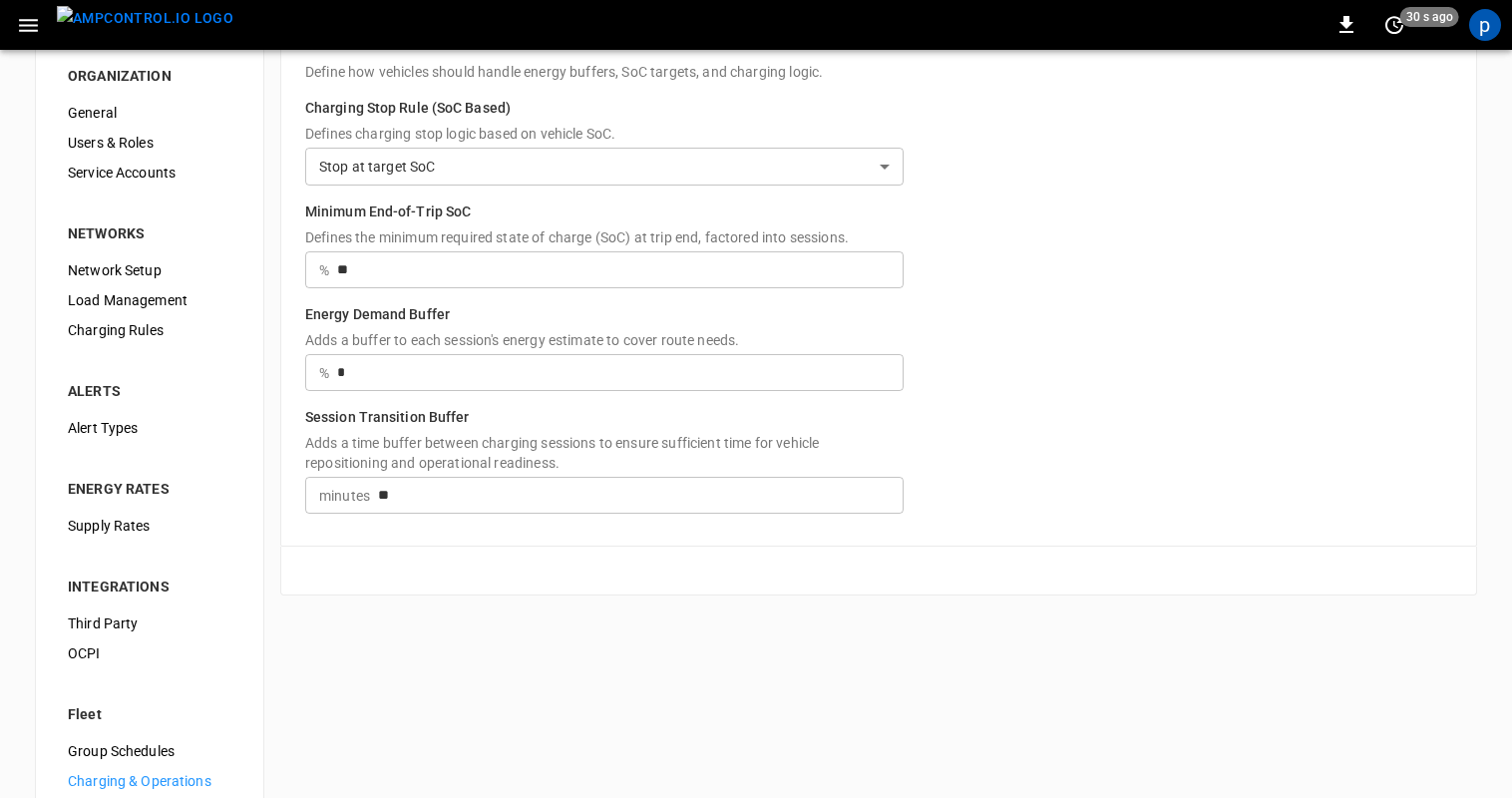 scroll, scrollTop: 0, scrollLeft: 0, axis: both 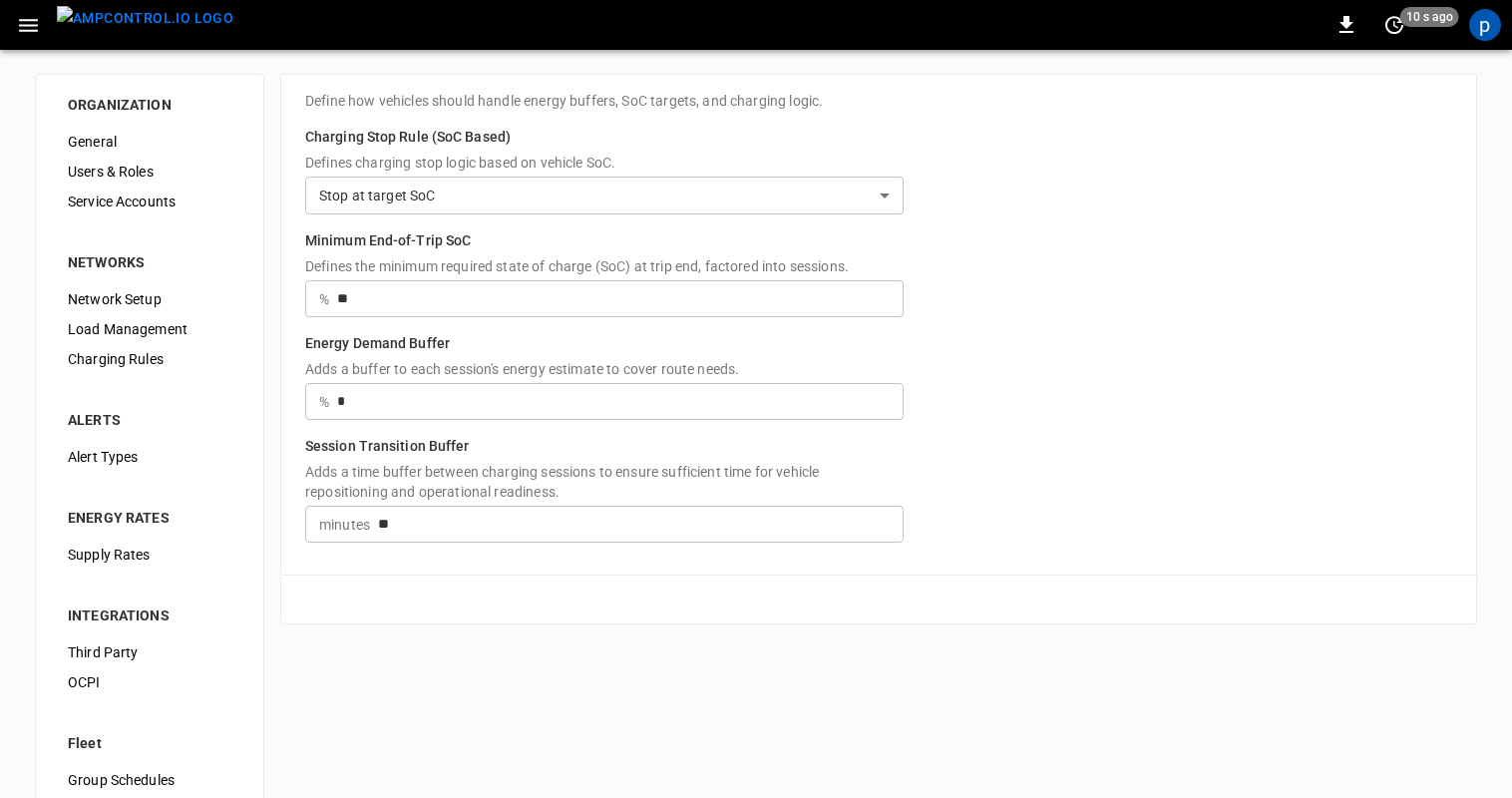 click on "General" at bounding box center (150, 142) 